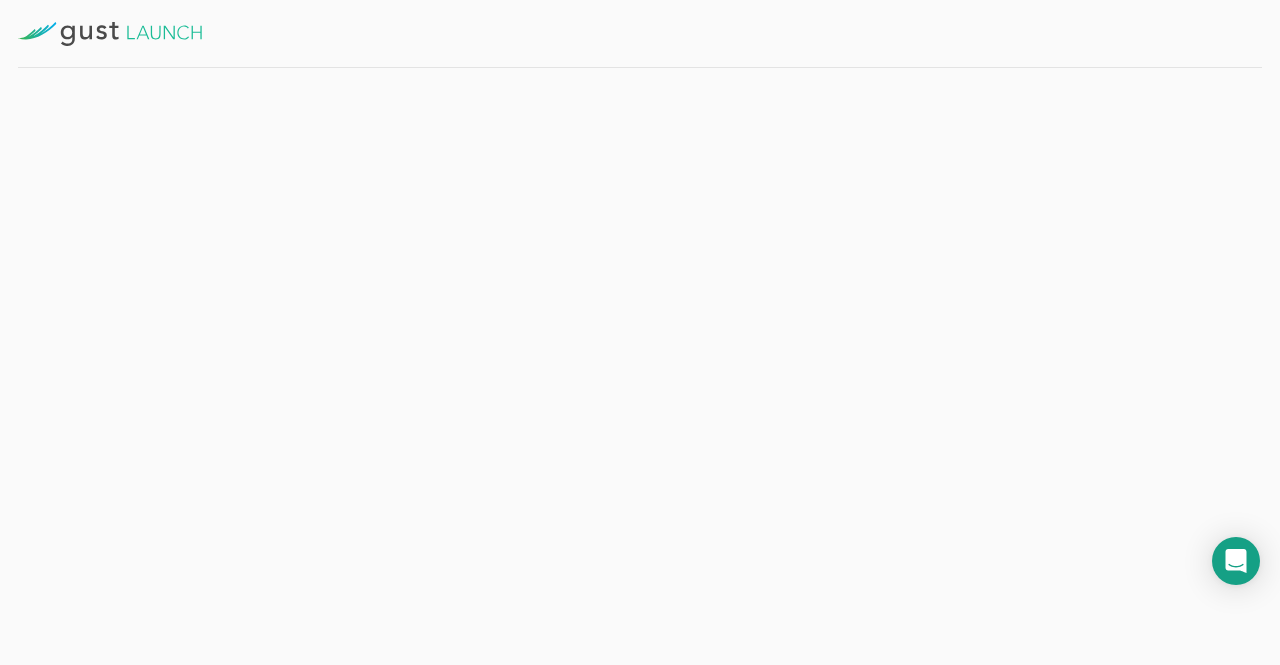 scroll, scrollTop: 0, scrollLeft: 0, axis: both 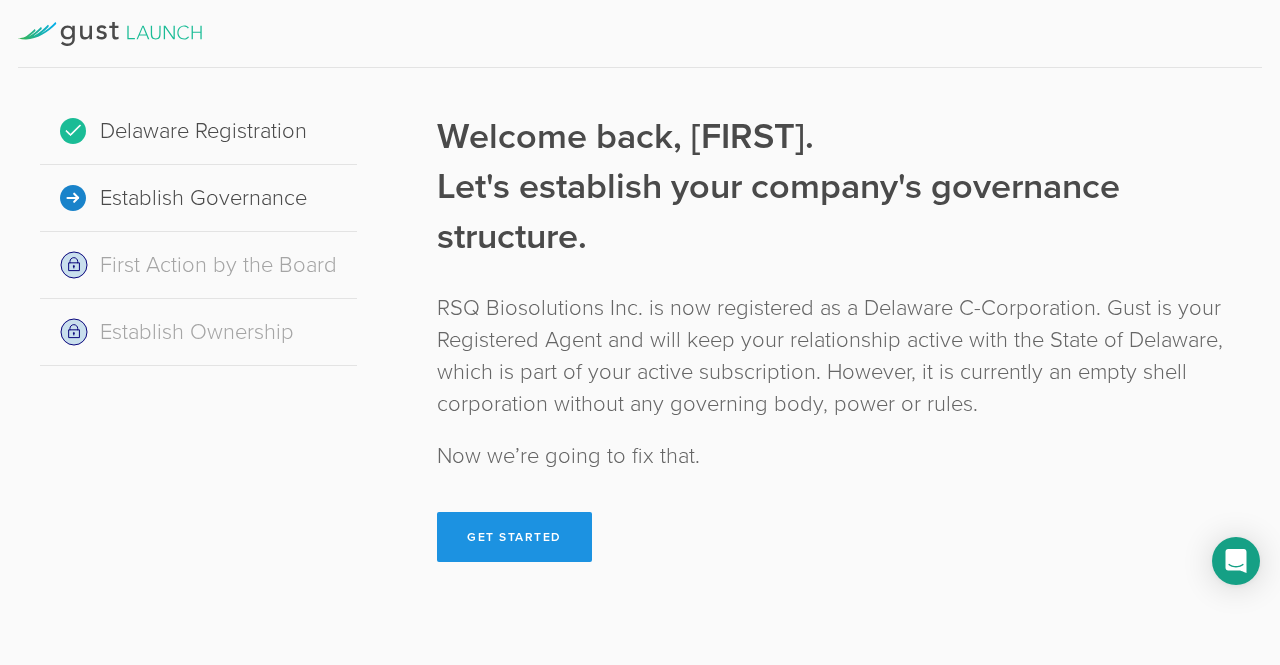 click on "Get Started" at bounding box center [514, 537] 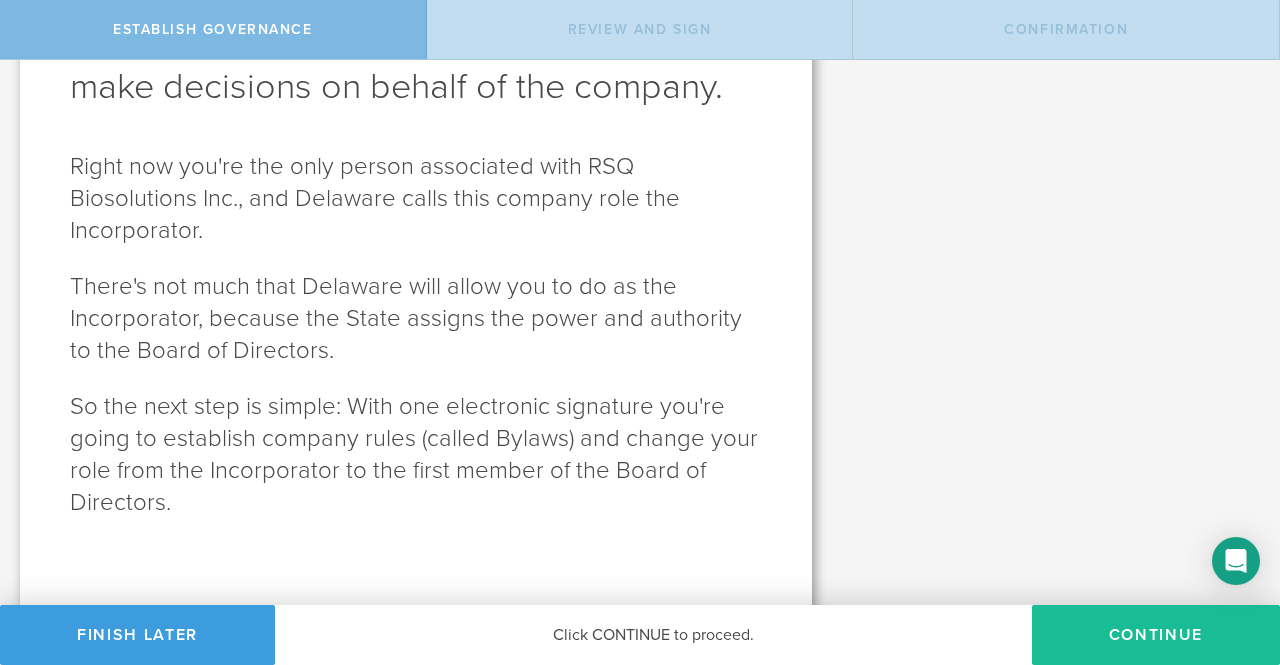 scroll, scrollTop: 172, scrollLeft: 0, axis: vertical 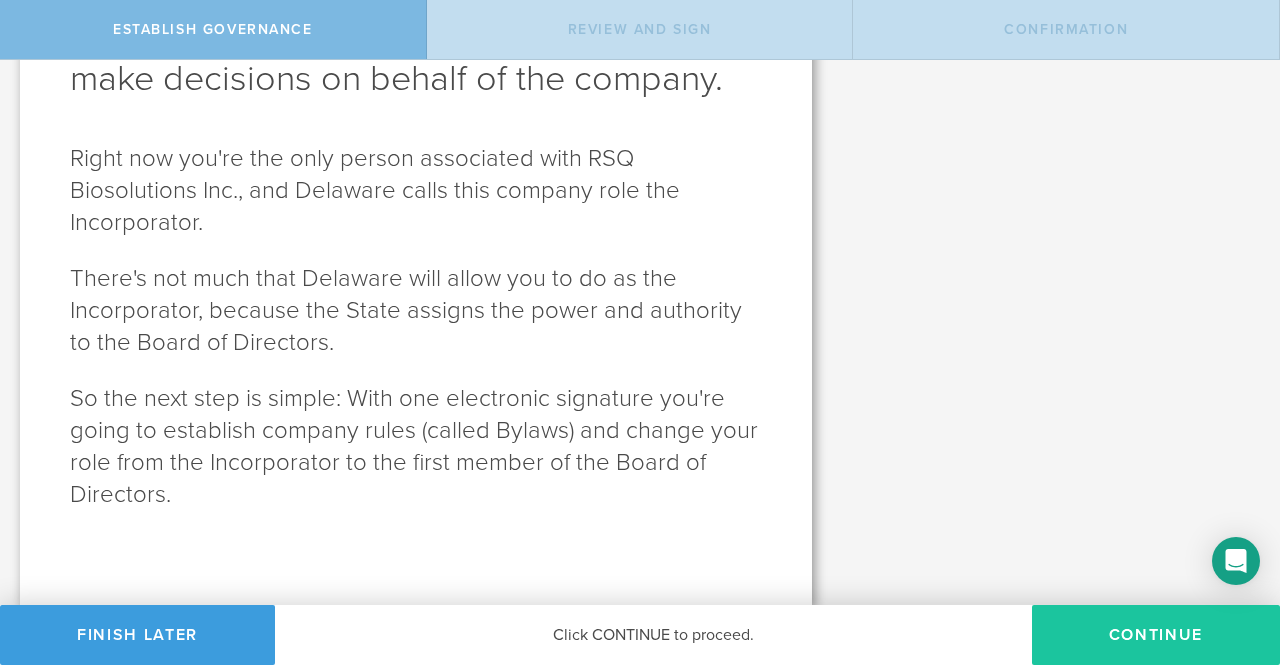 click on "Continue" at bounding box center [1156, 635] 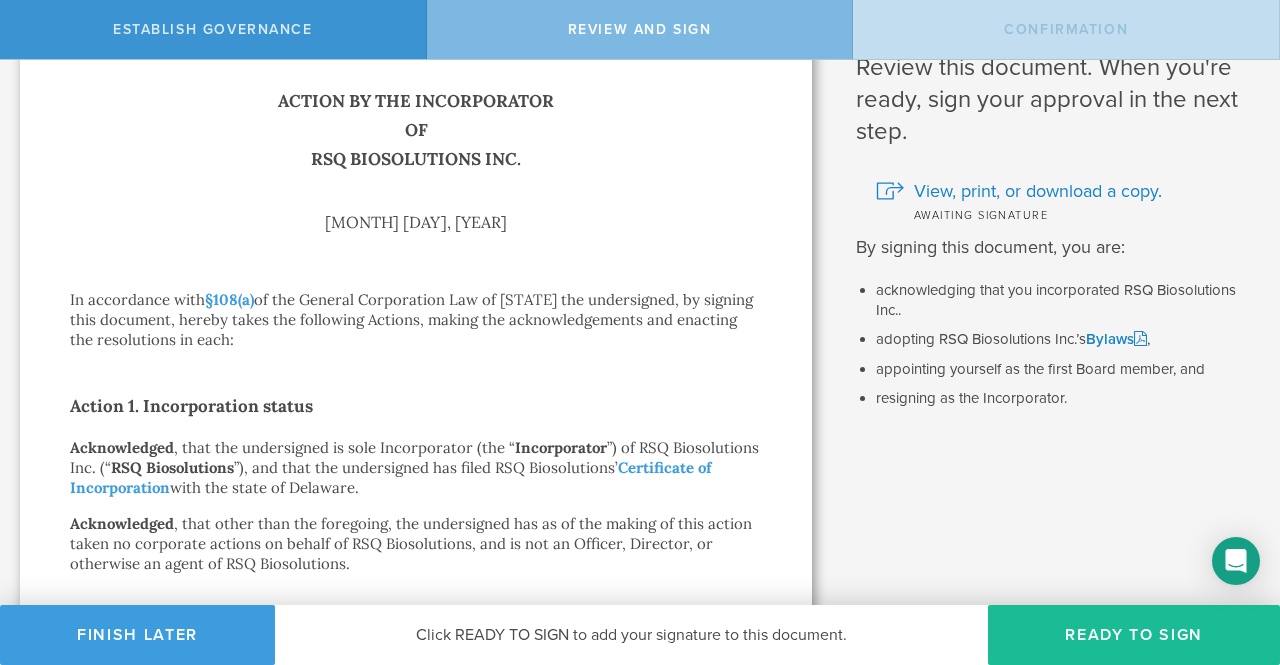 scroll, scrollTop: 100, scrollLeft: 0, axis: vertical 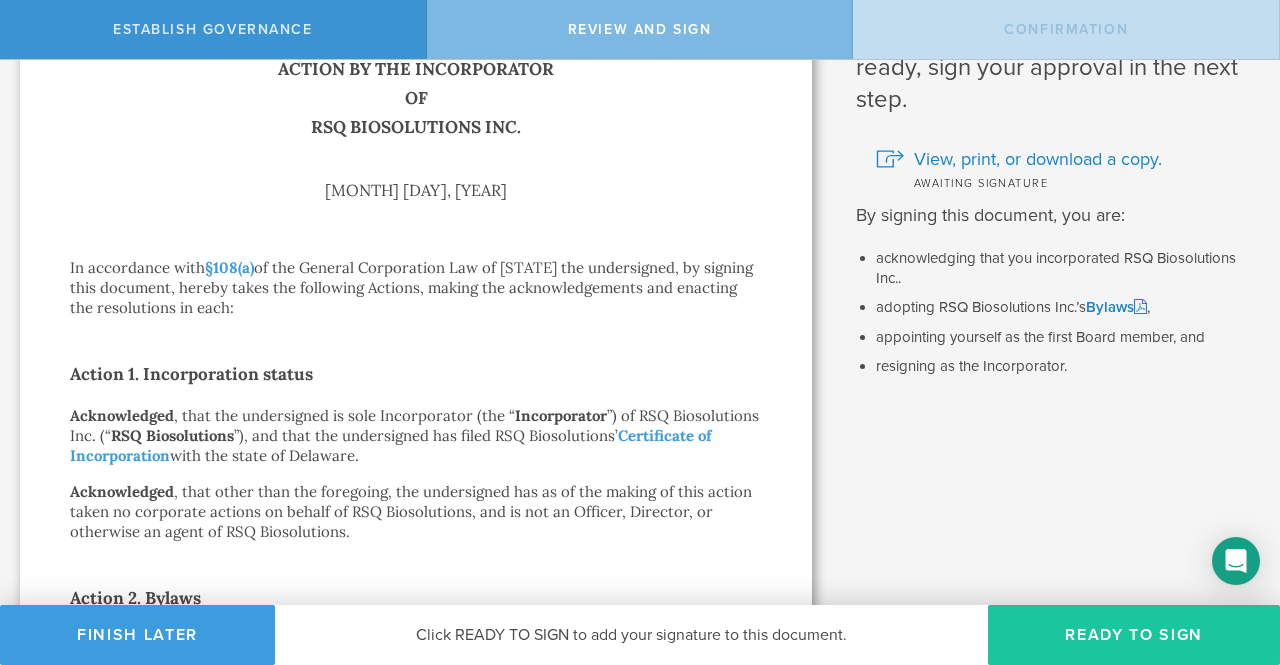 click on "Ready to Sign" at bounding box center (1134, 635) 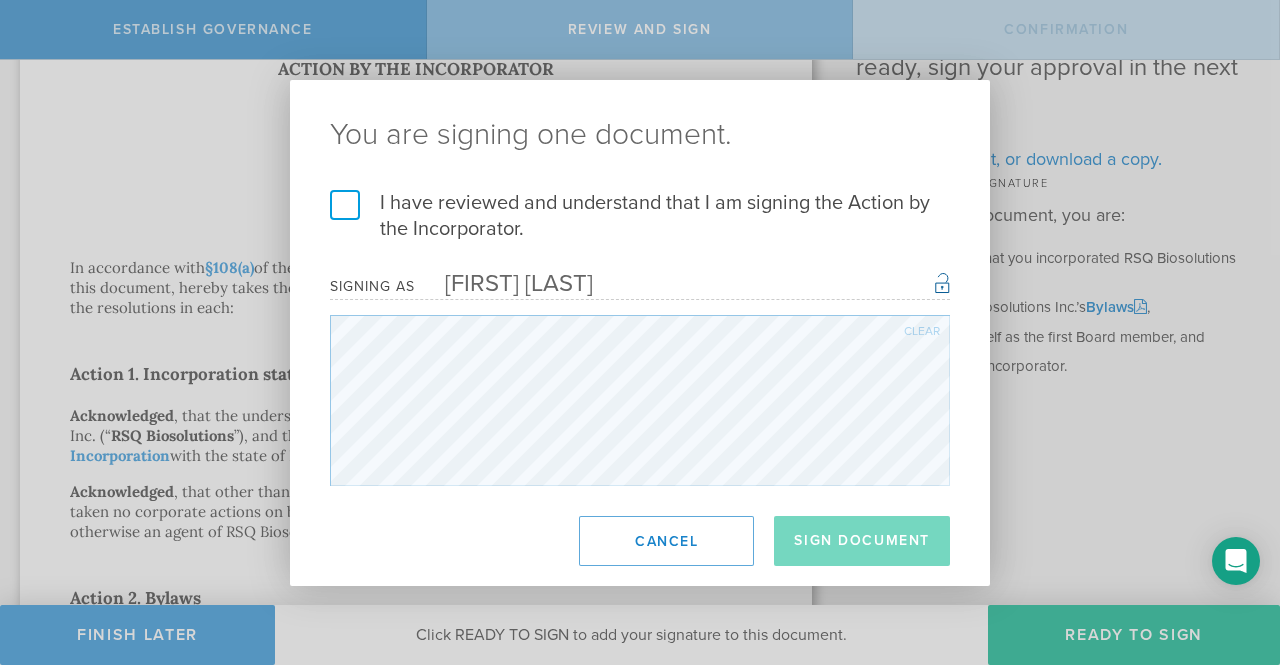 click on "I have reviewed and understand that I am signing the Action by the Incorporator." at bounding box center [640, 216] 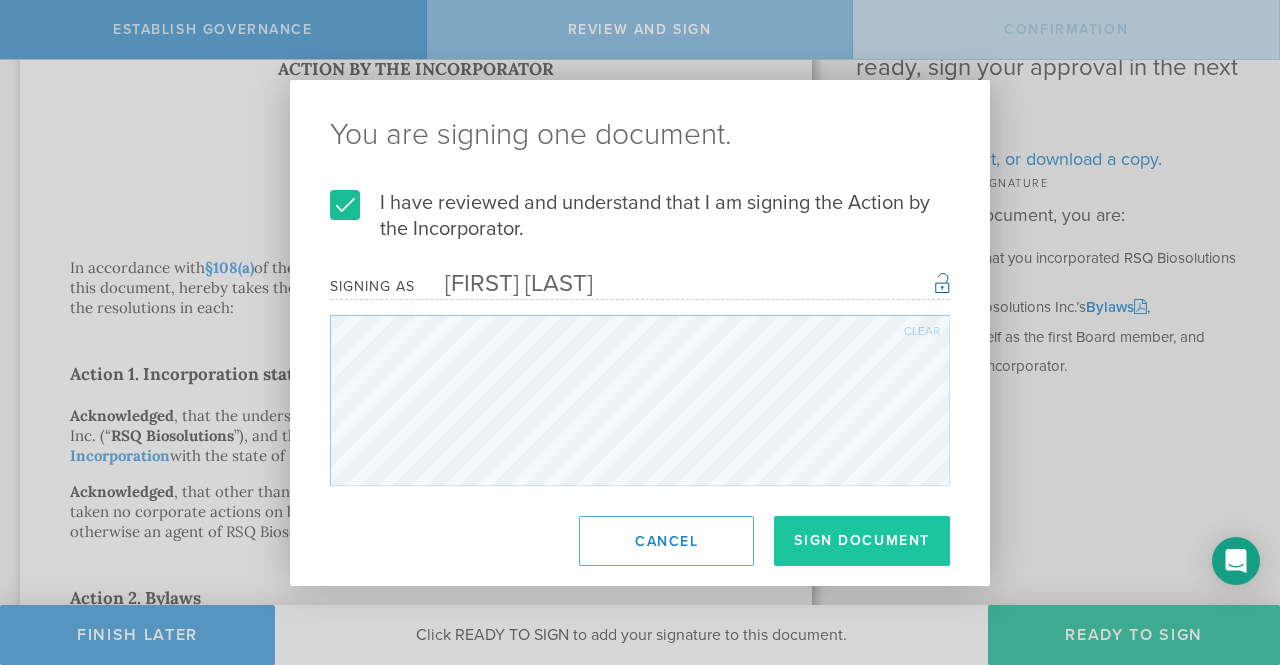 click on "Sign Document" at bounding box center (862, 541) 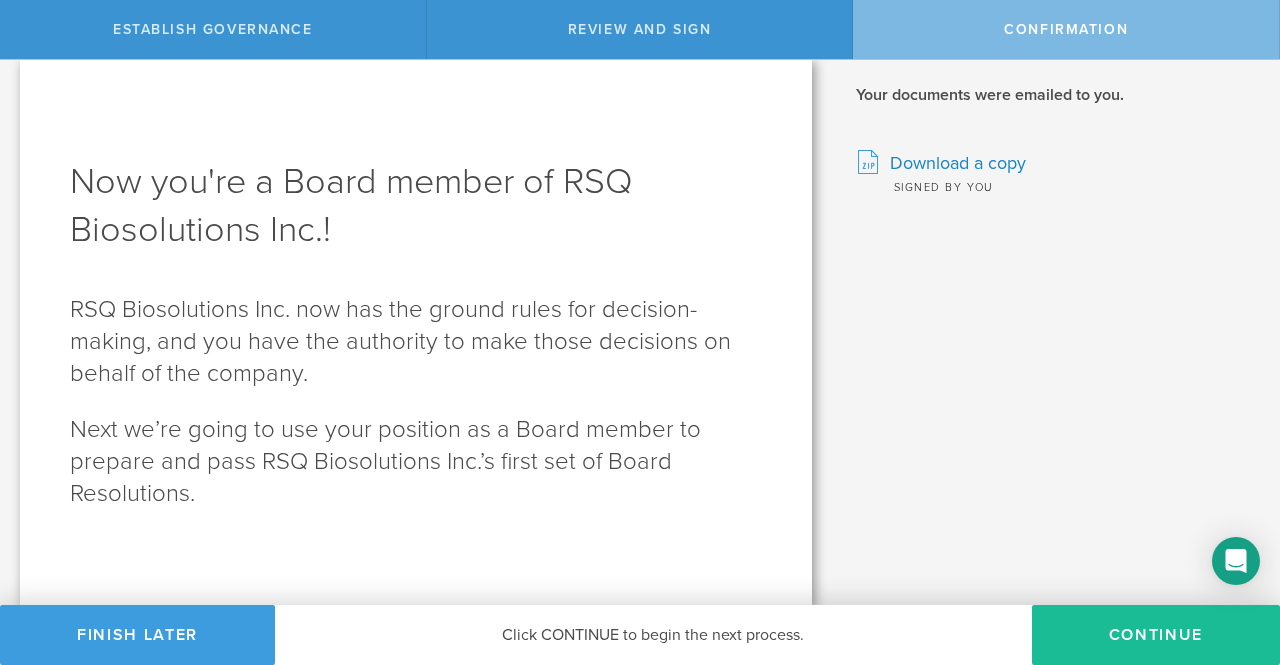 scroll, scrollTop: 0, scrollLeft: 0, axis: both 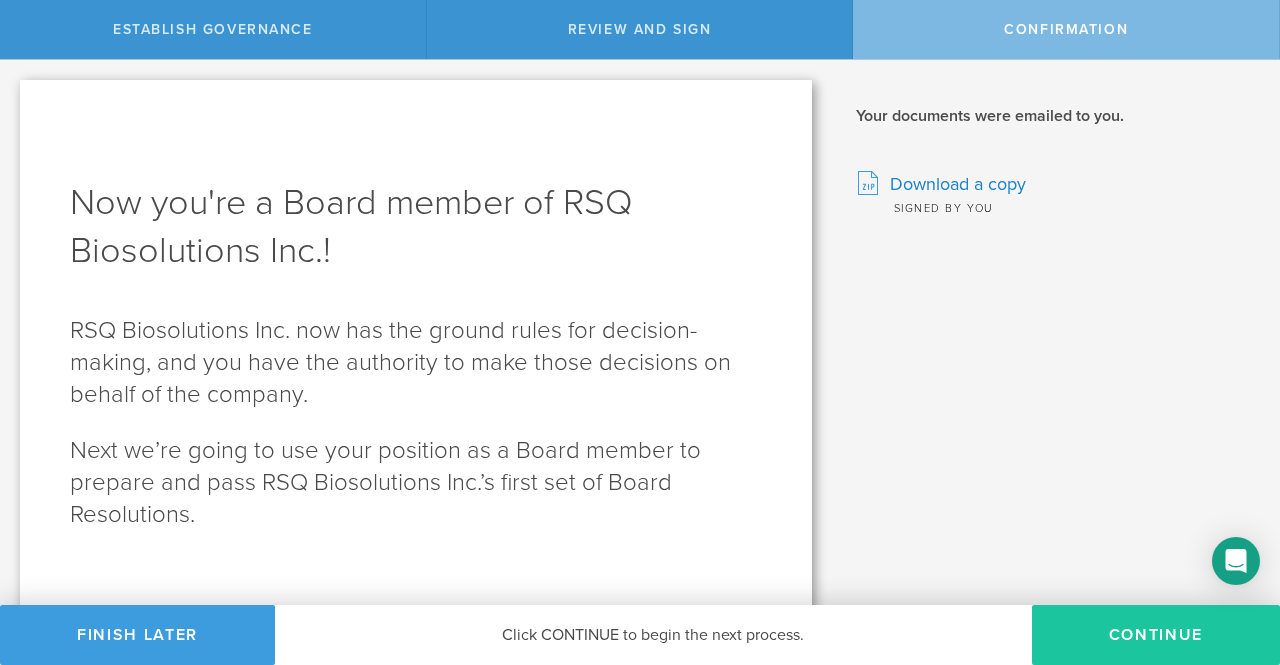 click on "Continue" at bounding box center (1156, 635) 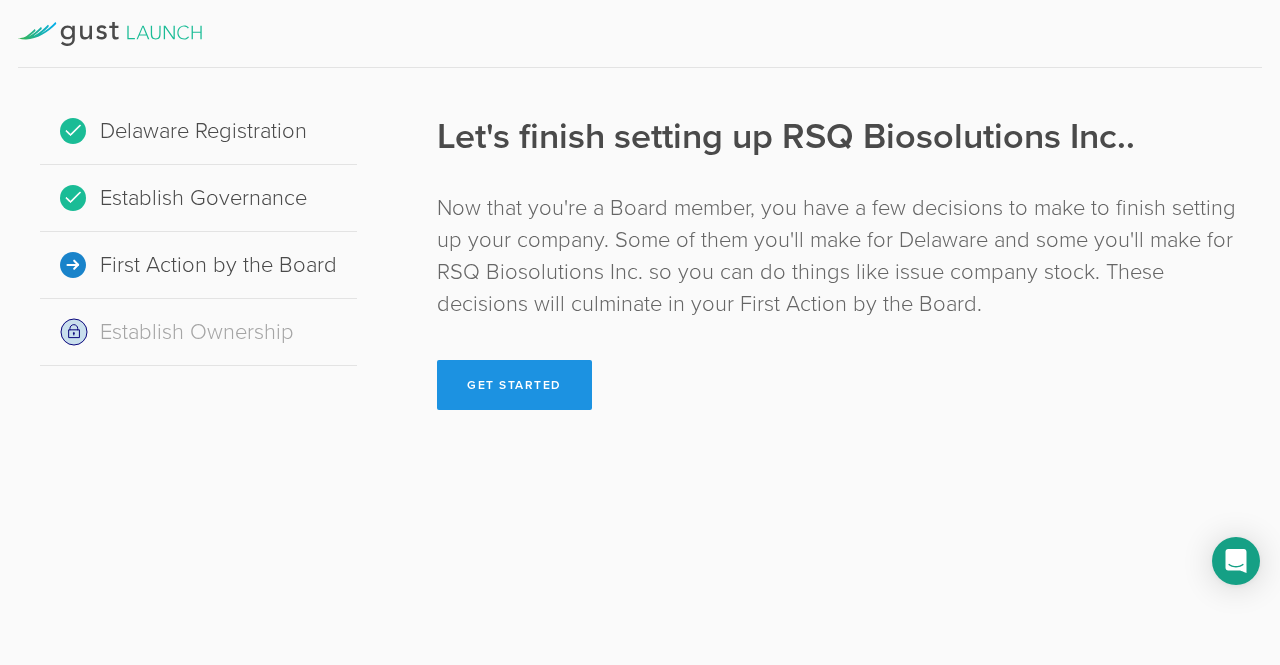 click on "Get Started" at bounding box center [514, 385] 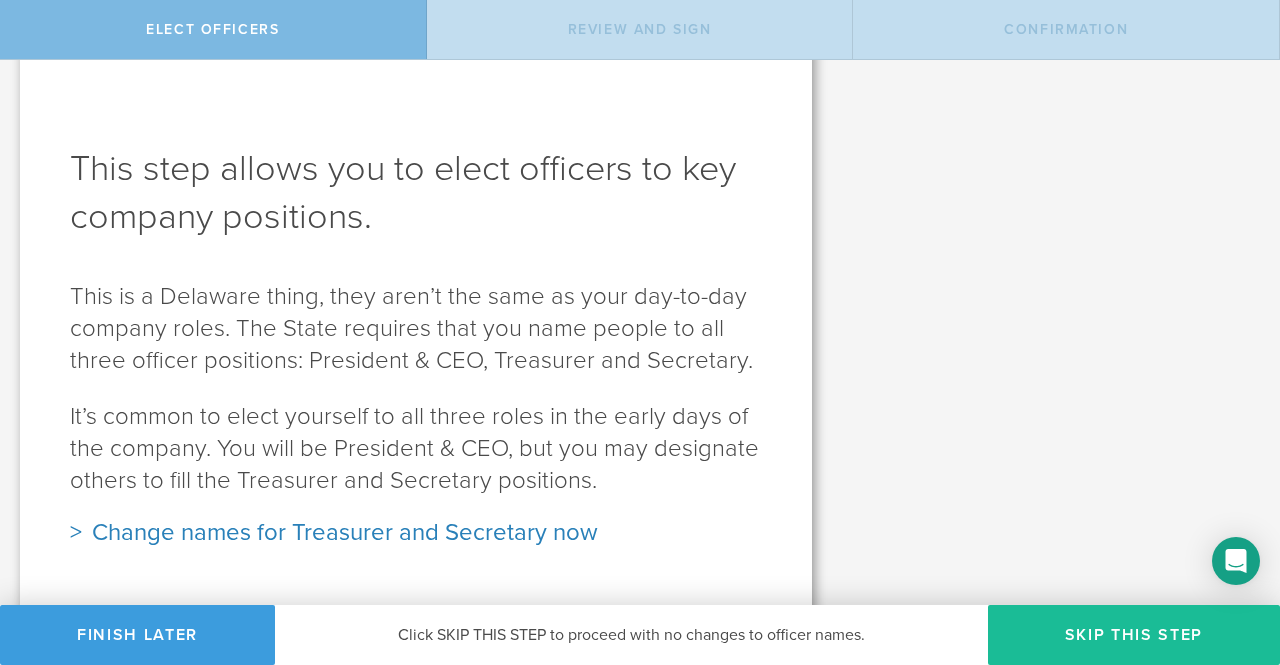 scroll, scrollTop: 52, scrollLeft: 0, axis: vertical 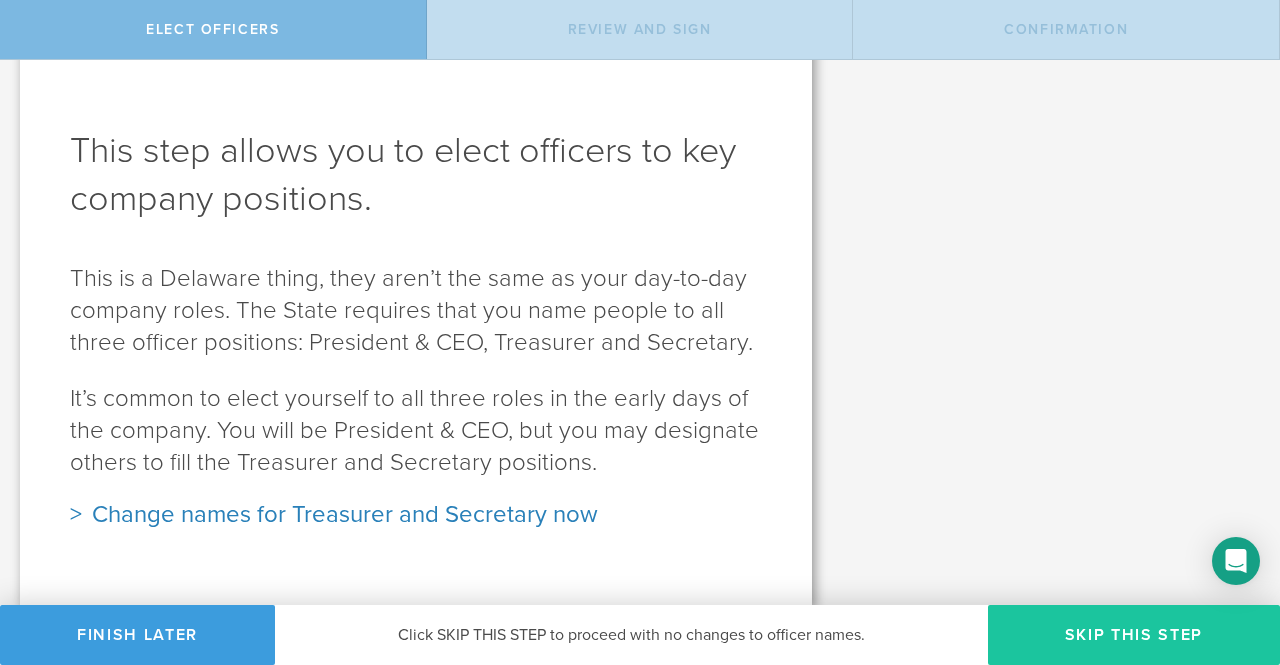 click on "Skip this step" at bounding box center [1134, 635] 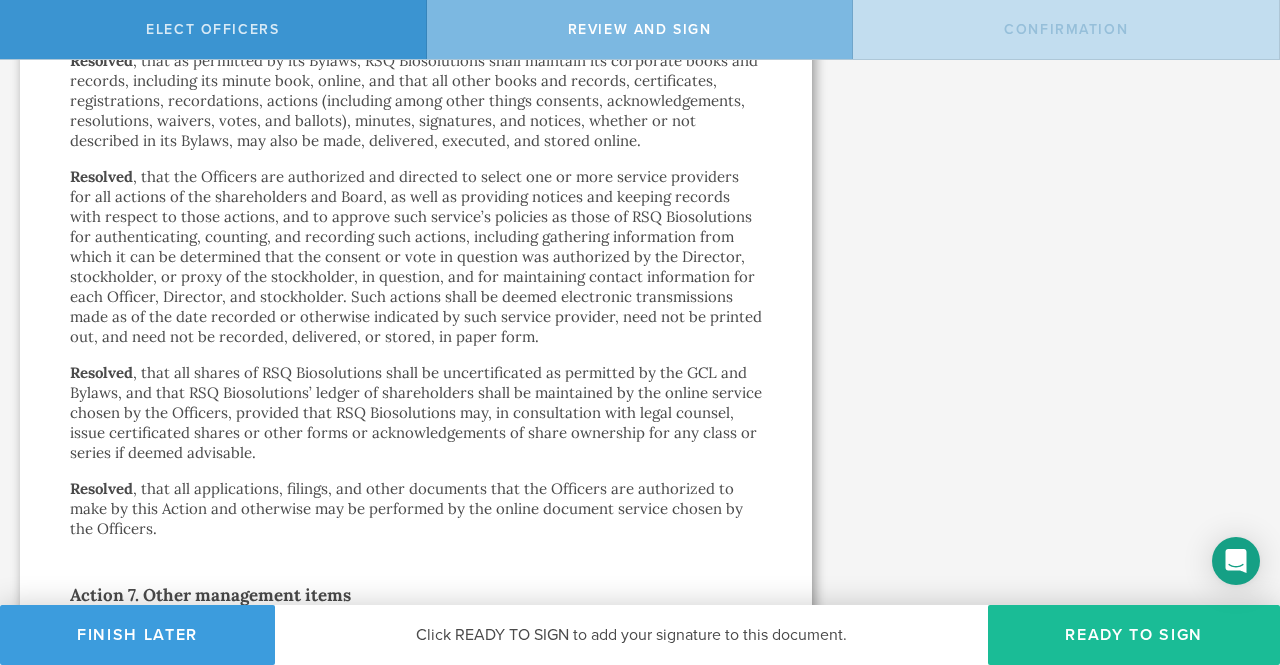 scroll, scrollTop: 2800, scrollLeft: 0, axis: vertical 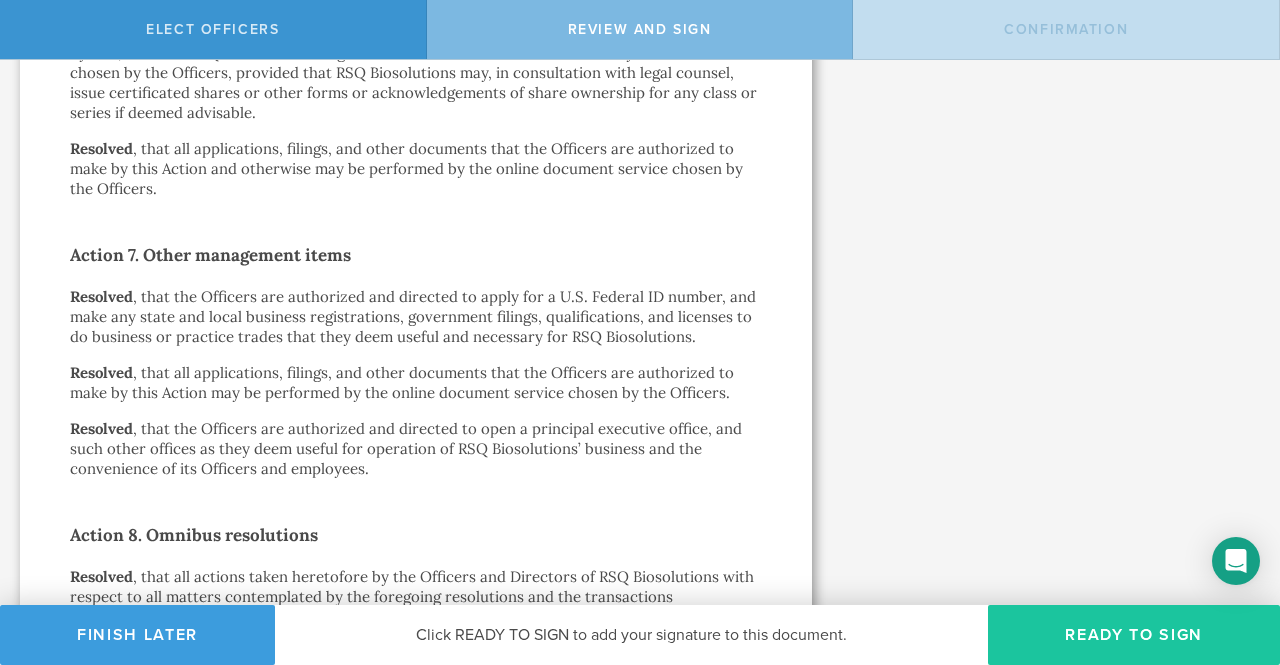 click on "Ready to Sign" at bounding box center (1134, 635) 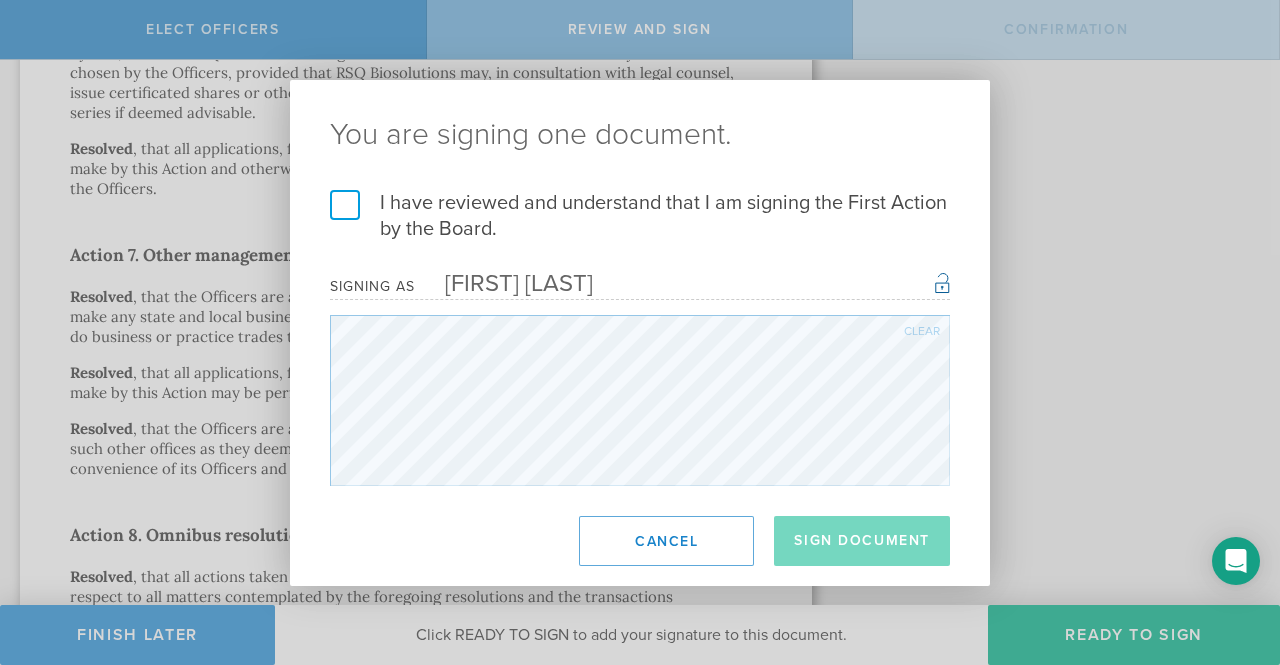 click on "I have reviewed and understand that I am signing the First Action by the Board." at bounding box center (640, 216) 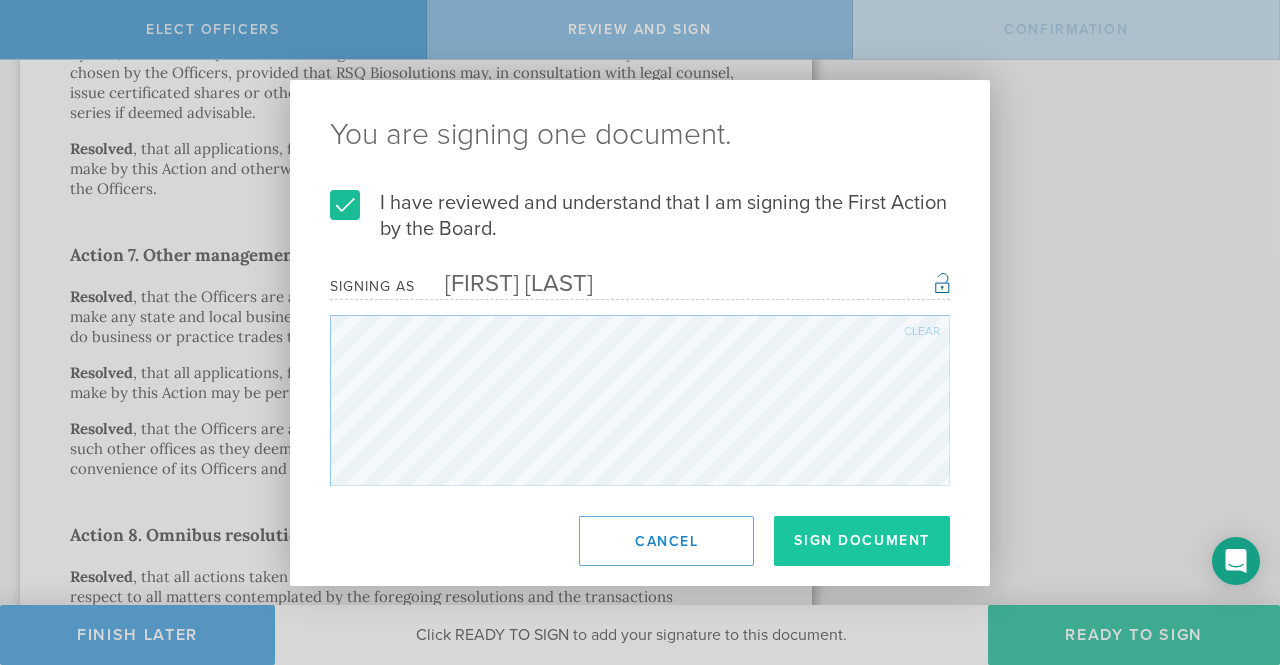 click on "Sign Document" at bounding box center (862, 541) 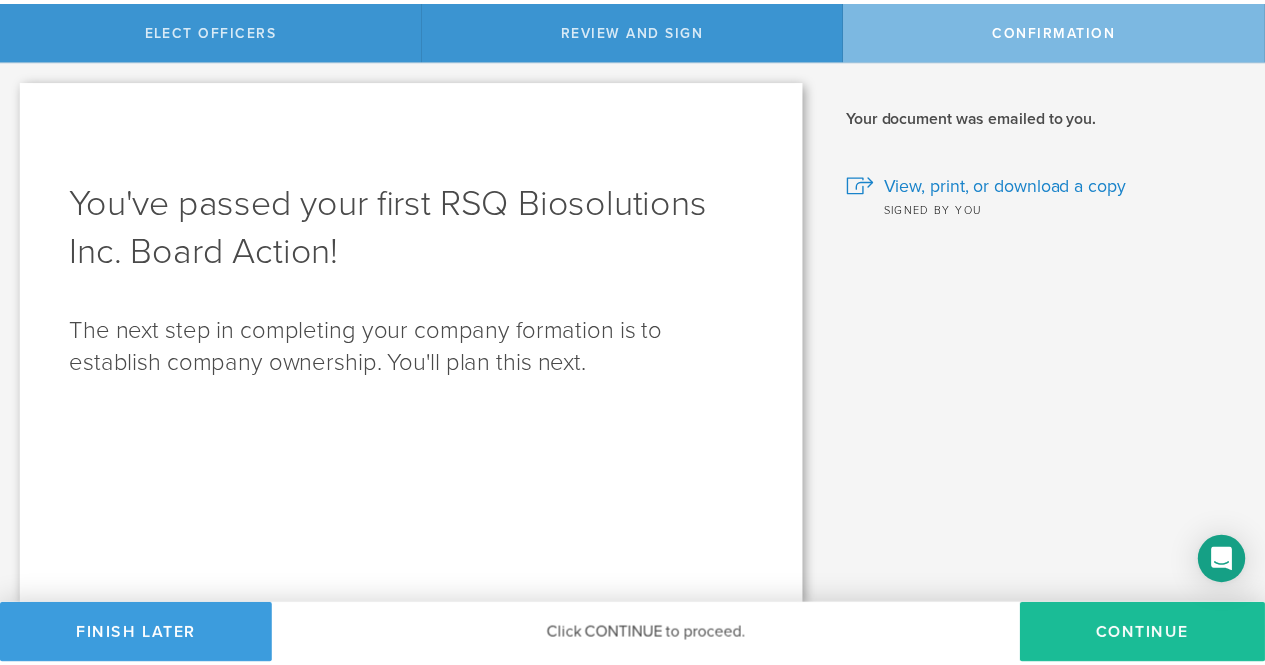 scroll, scrollTop: 0, scrollLeft: 0, axis: both 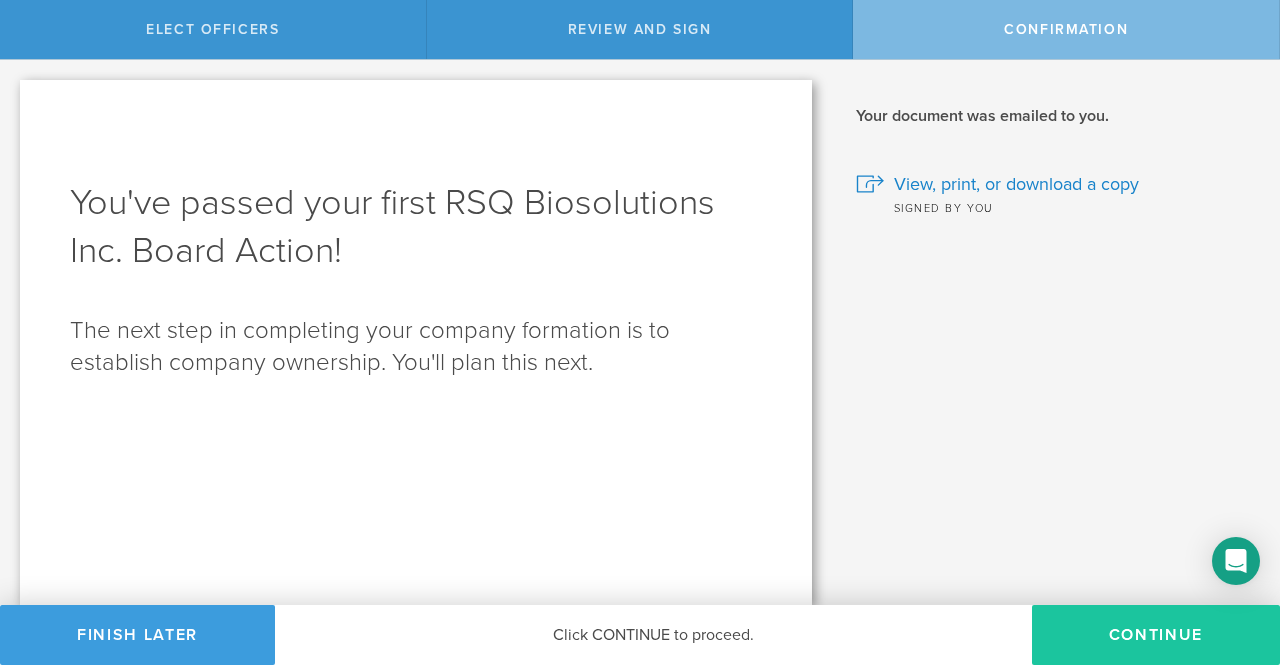 click on "Continue" at bounding box center [1156, 635] 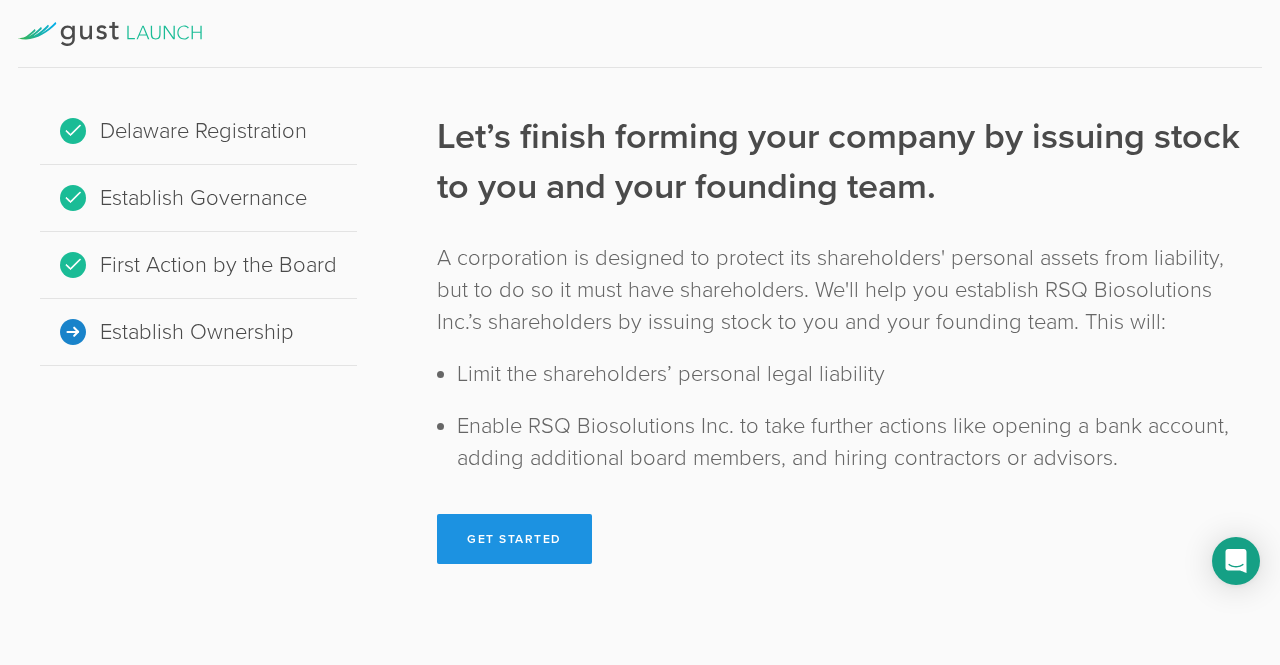 click on "Get Started" at bounding box center [514, 539] 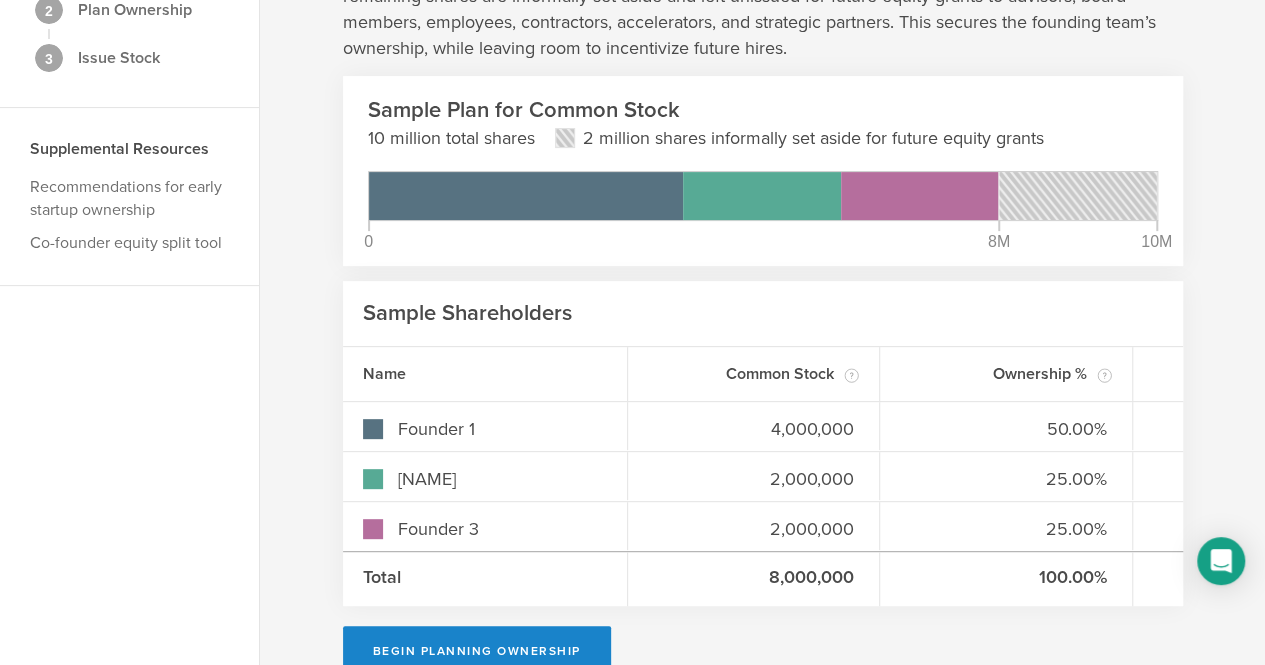 scroll, scrollTop: 200, scrollLeft: 0, axis: vertical 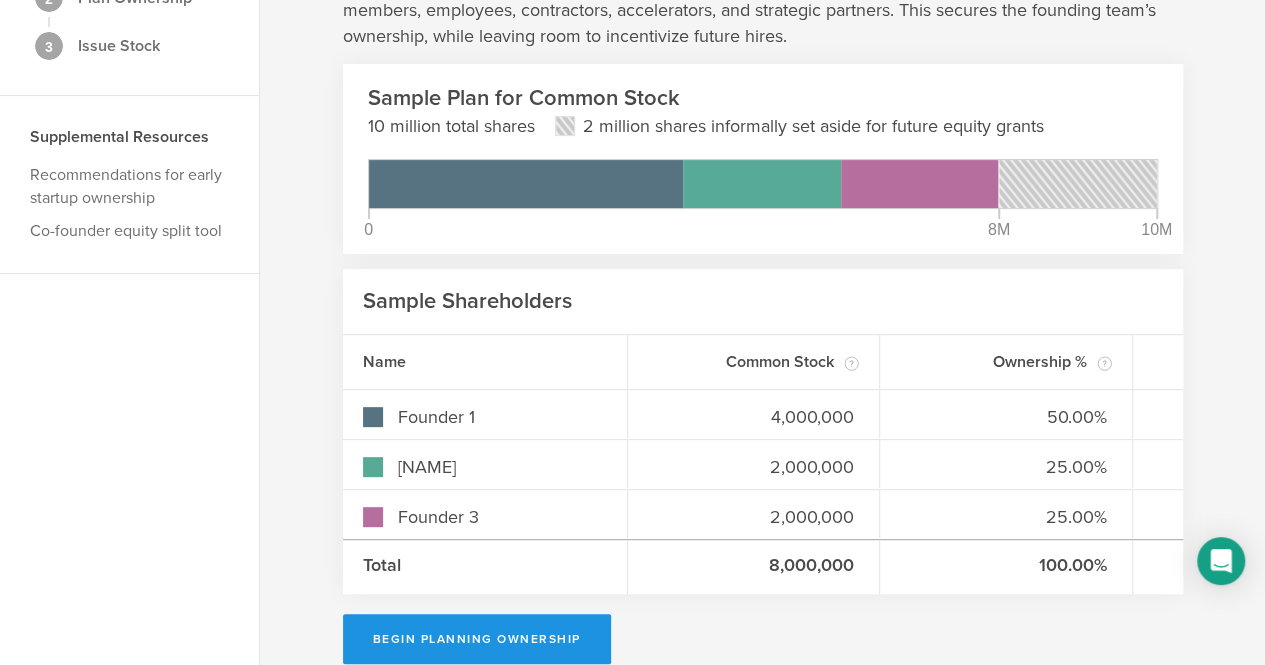 click on "Begin Planning Ownership" at bounding box center (477, 639) 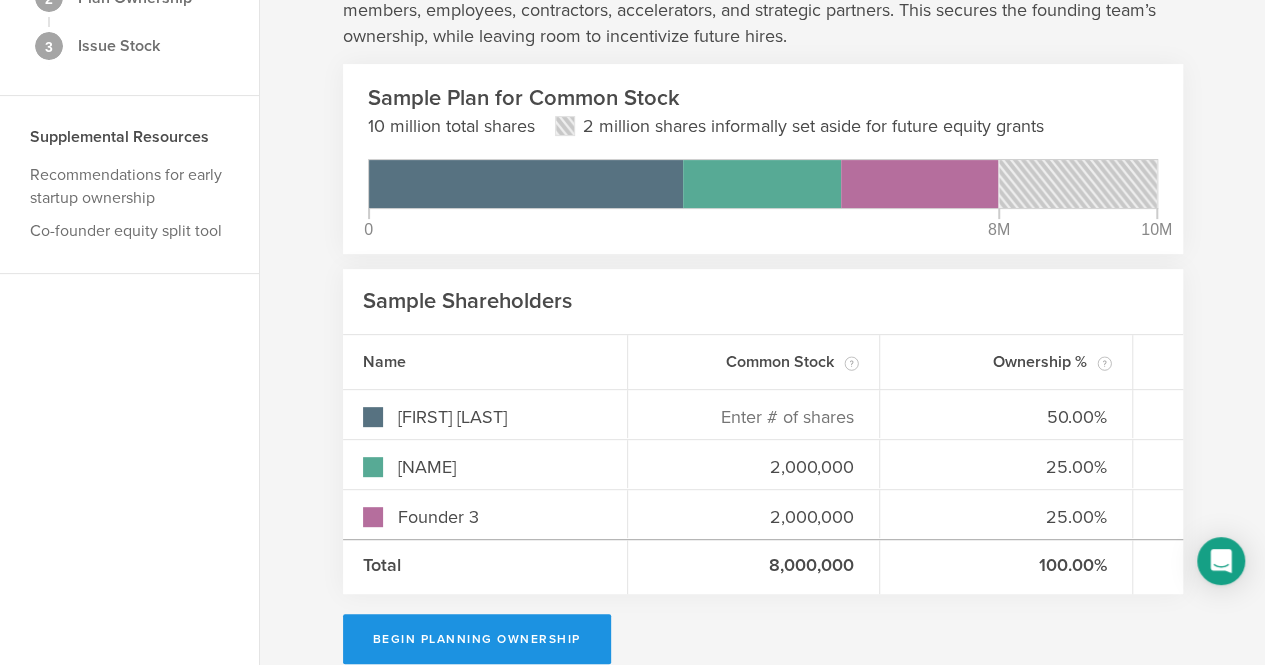 type on "-" 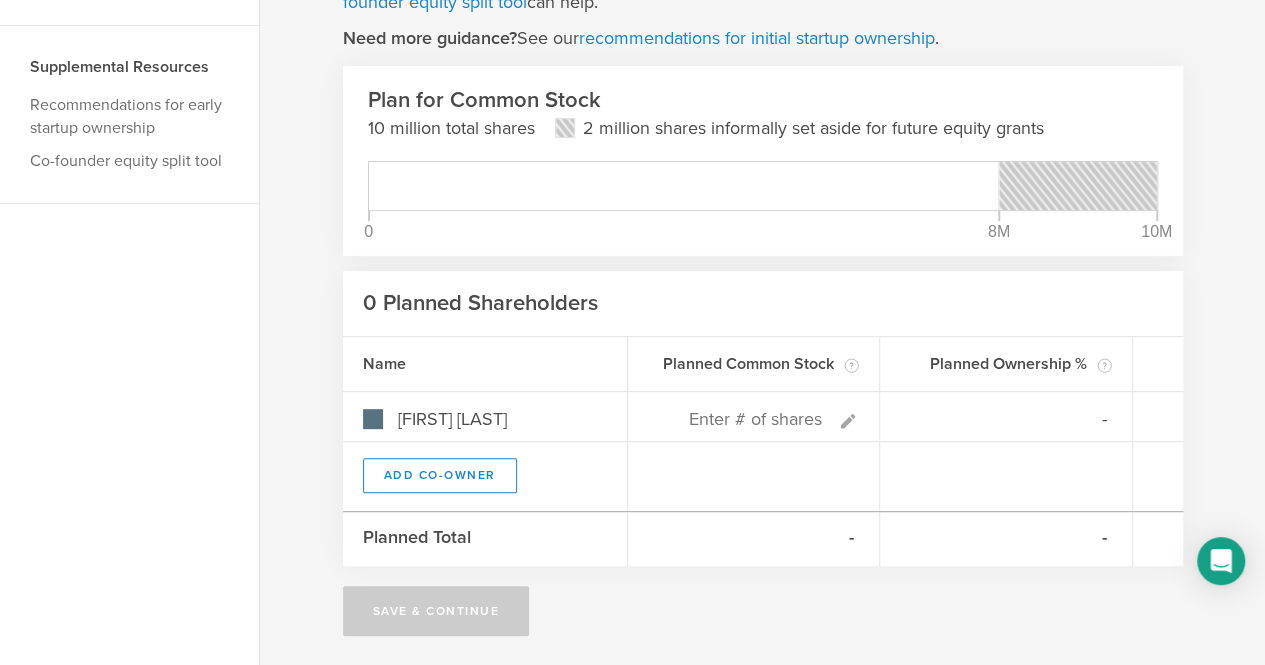 scroll, scrollTop: 270, scrollLeft: 0, axis: vertical 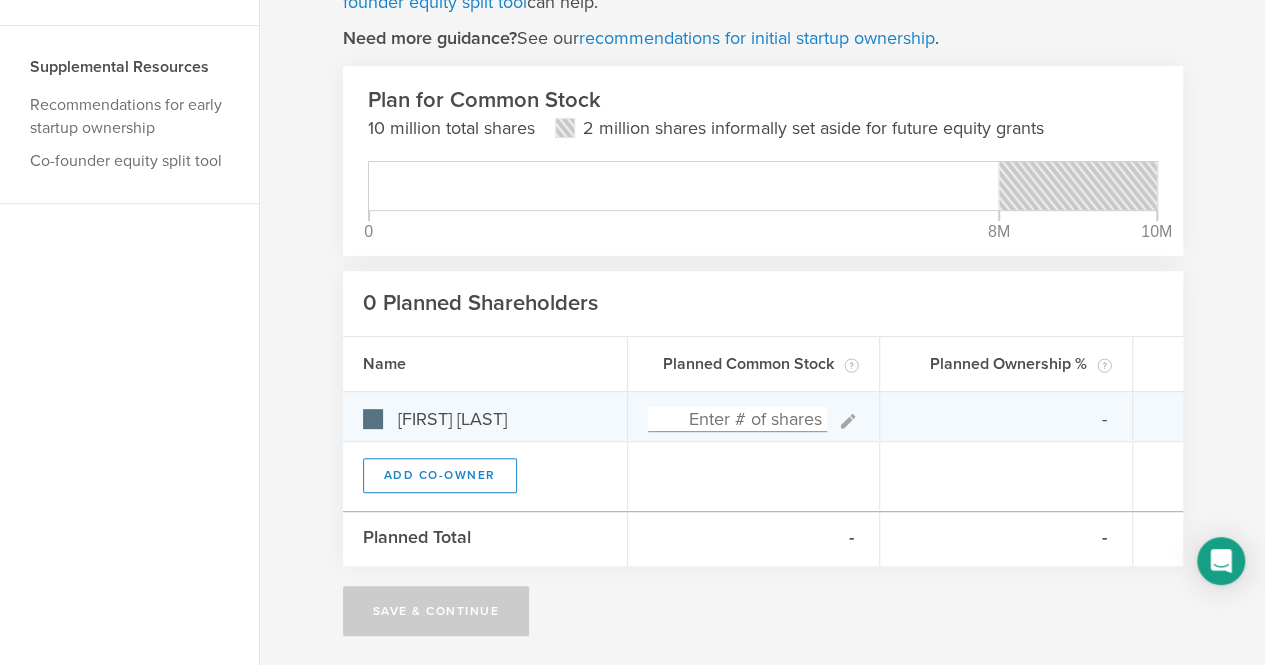 click at bounding box center (738, 419) 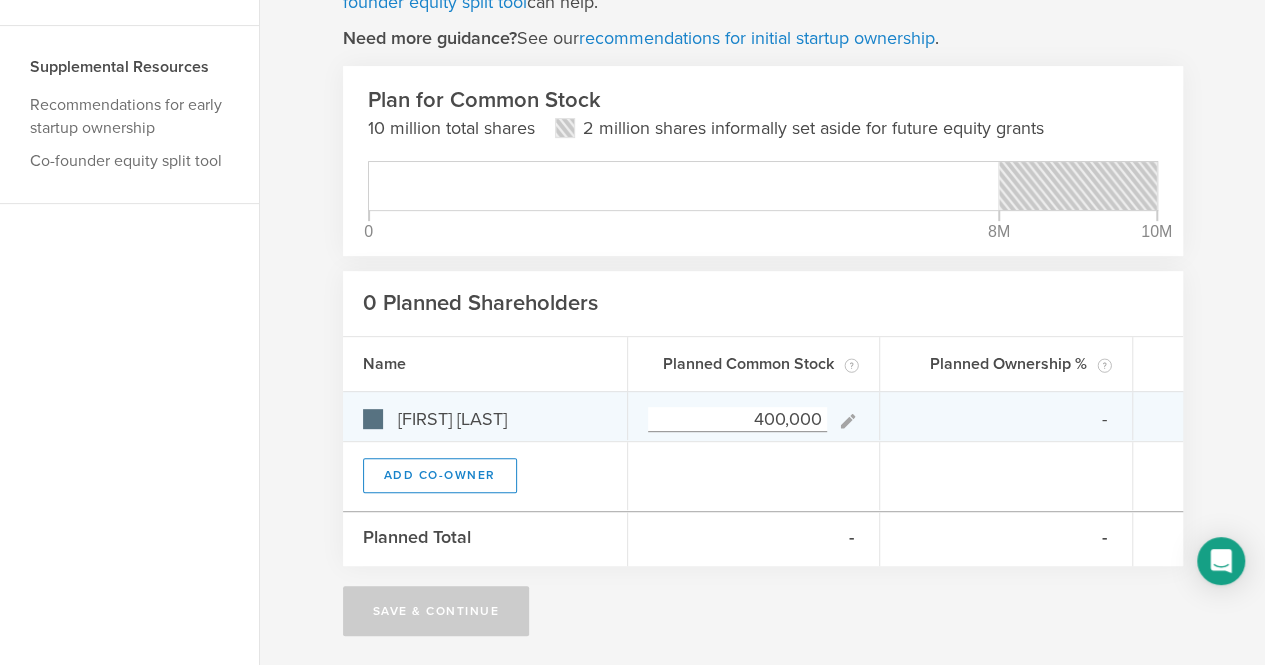 type on "4,000,000" 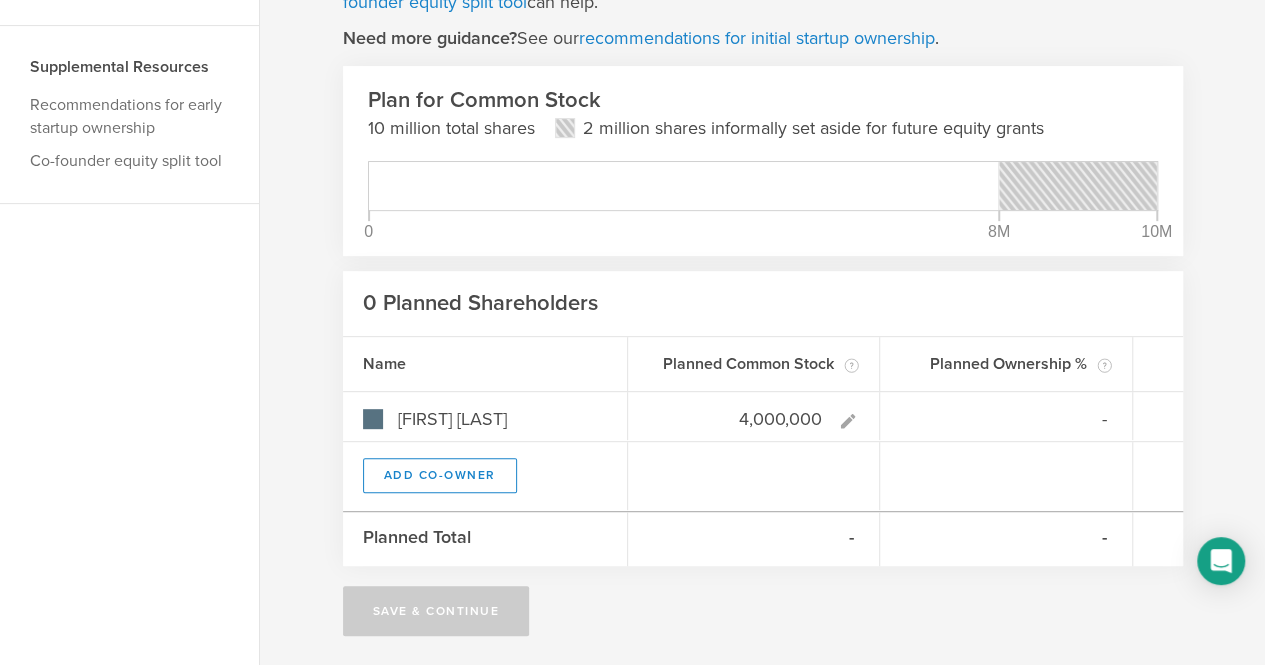 type on "100.00%" 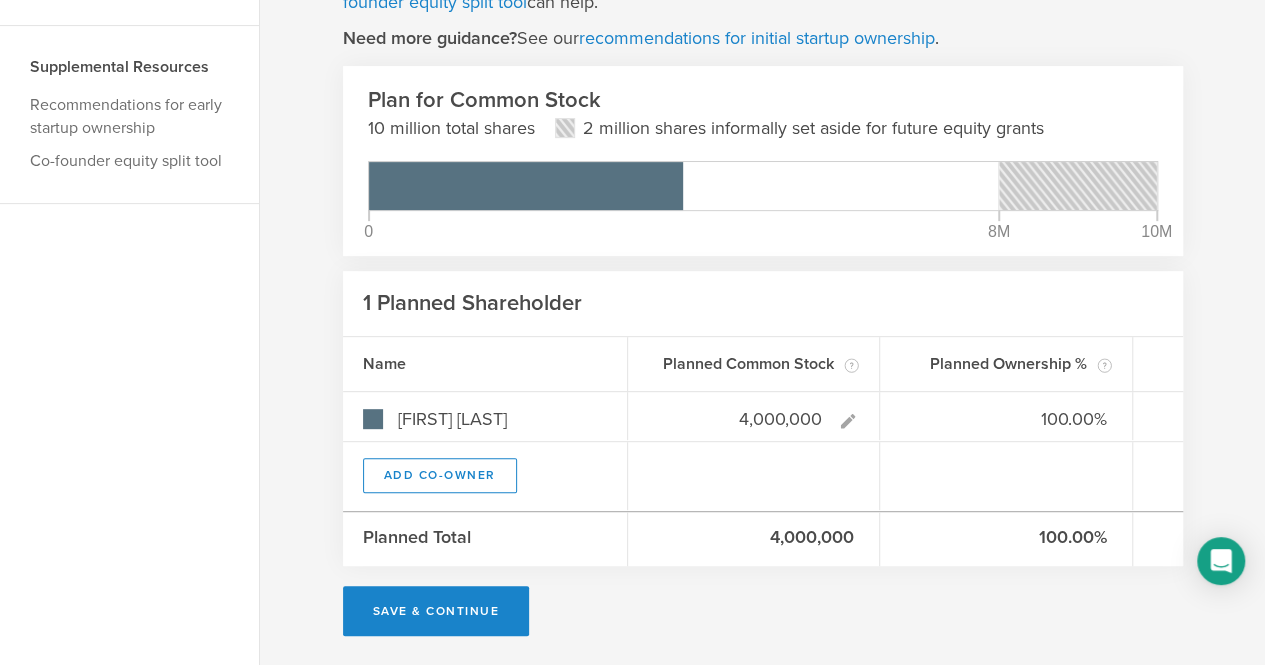 type on "4,000,000" 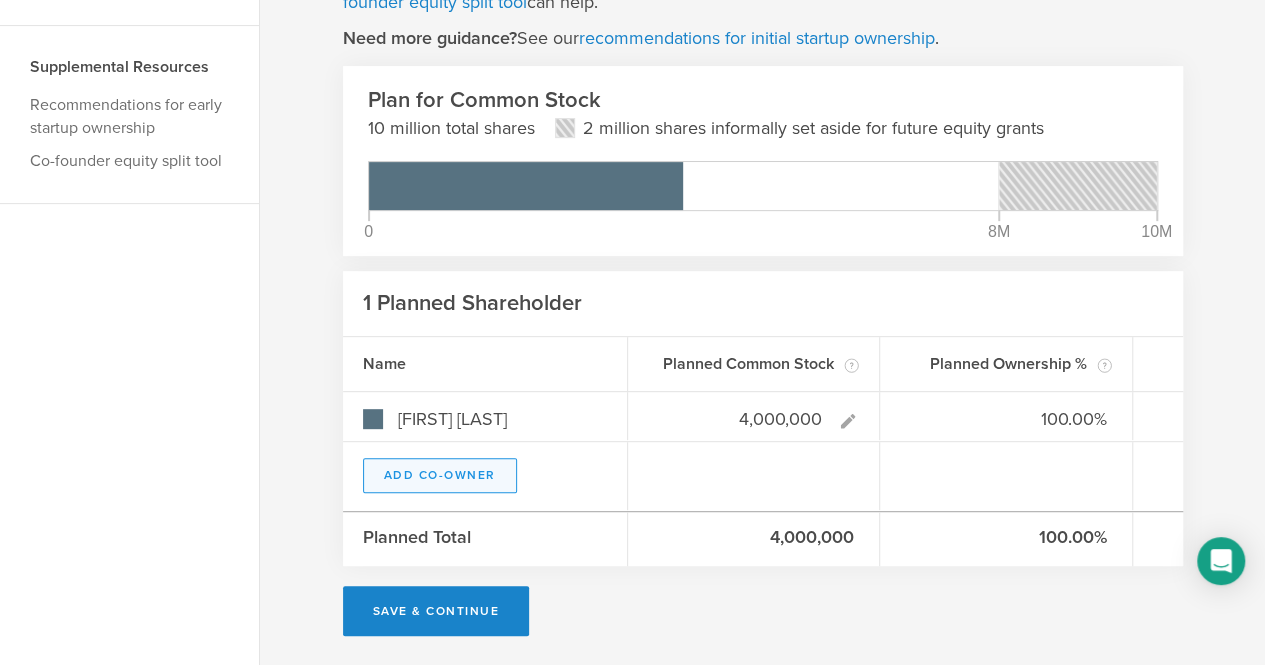 click on "Add Co-Owner" at bounding box center (440, 475) 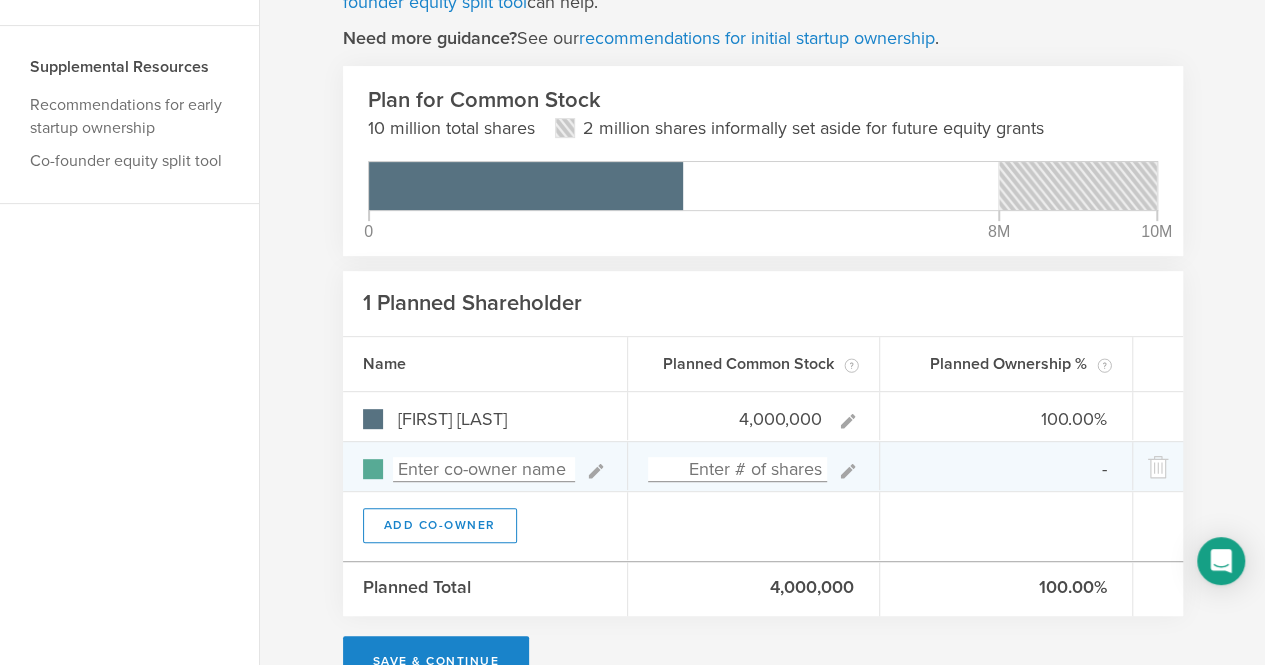 click at bounding box center [484, 469] 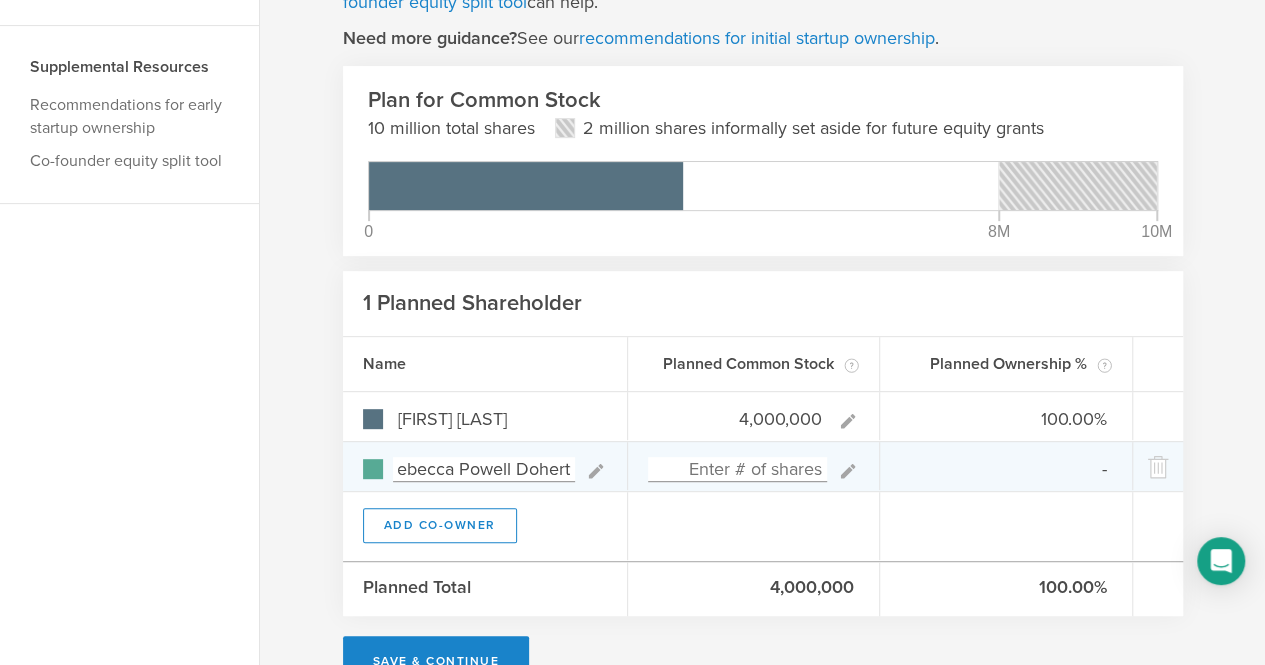 scroll, scrollTop: 0, scrollLeft: 20, axis: horizontal 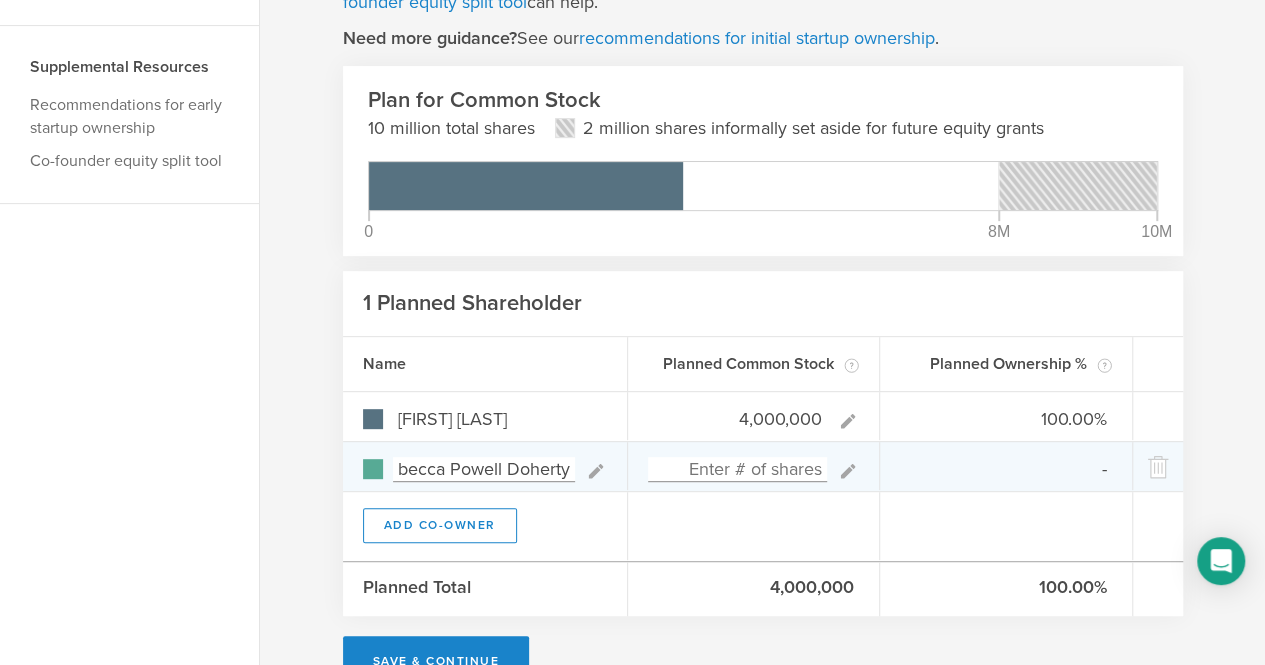 type on "Rebecca Powell Doherty" 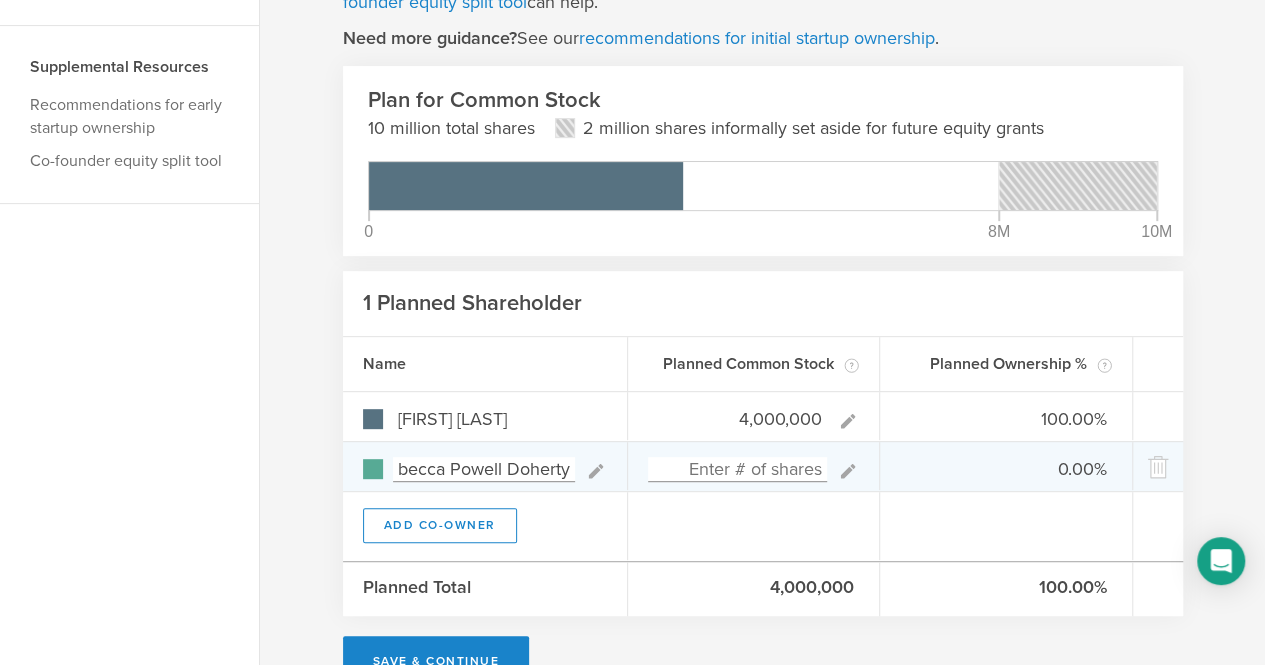 scroll, scrollTop: 0, scrollLeft: 0, axis: both 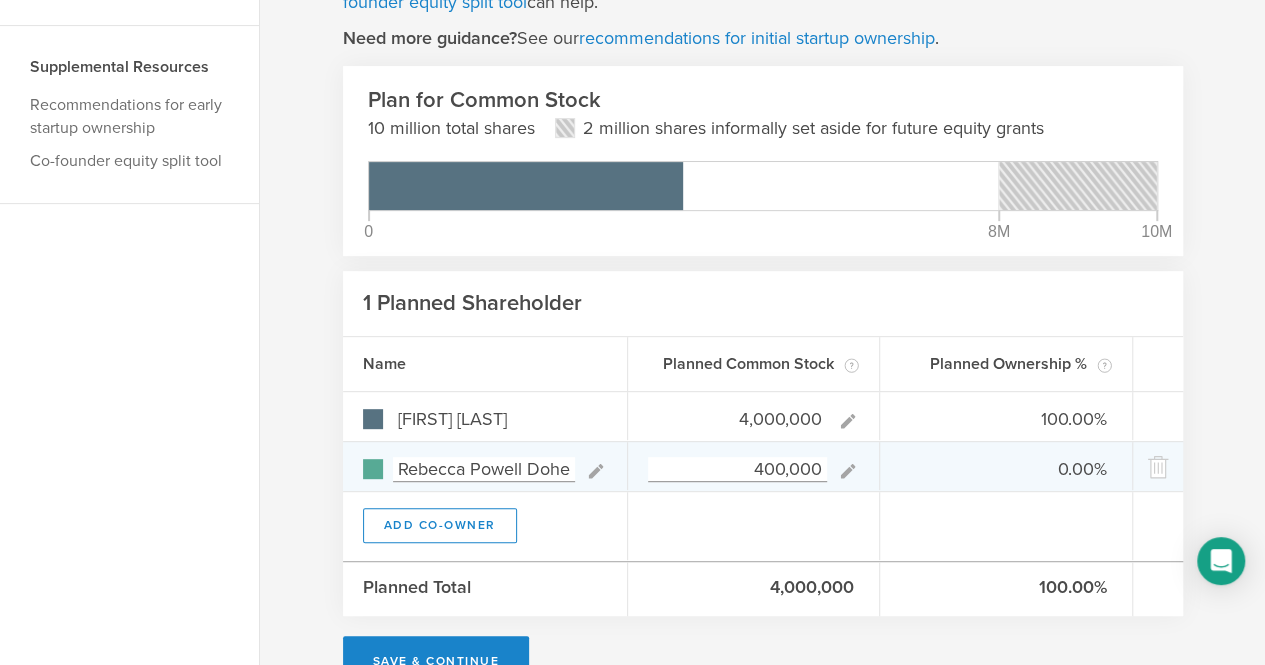 type on "4,000,000" 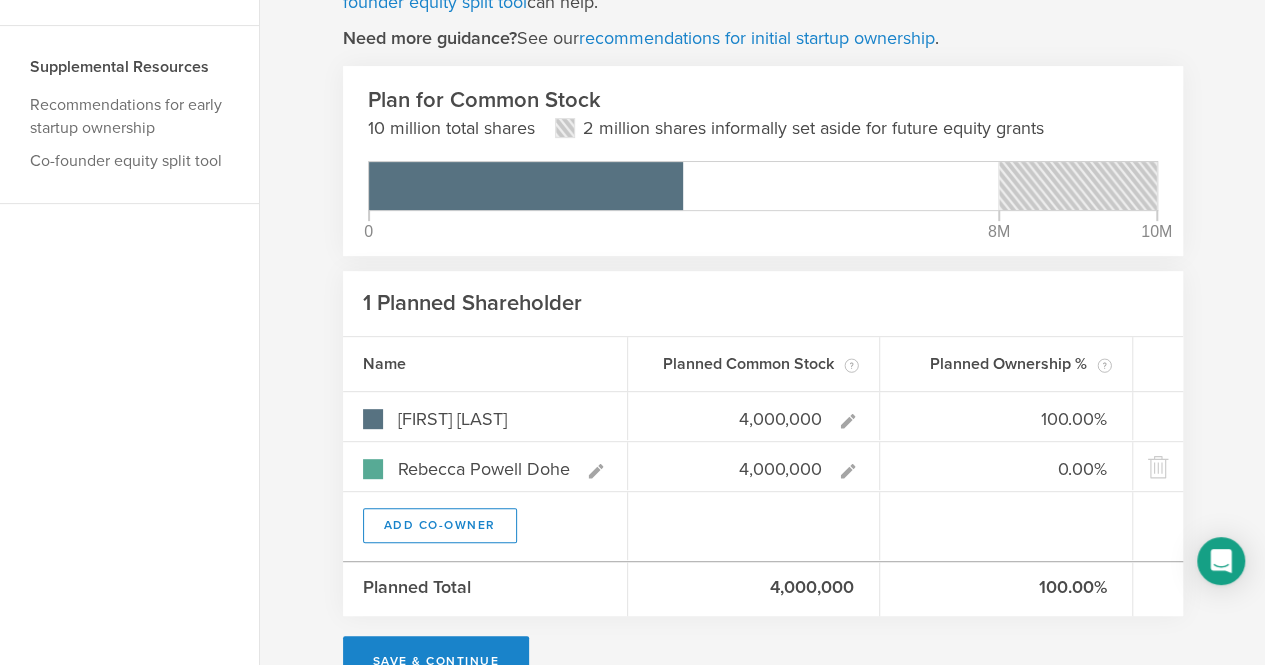 type on "50.00%" 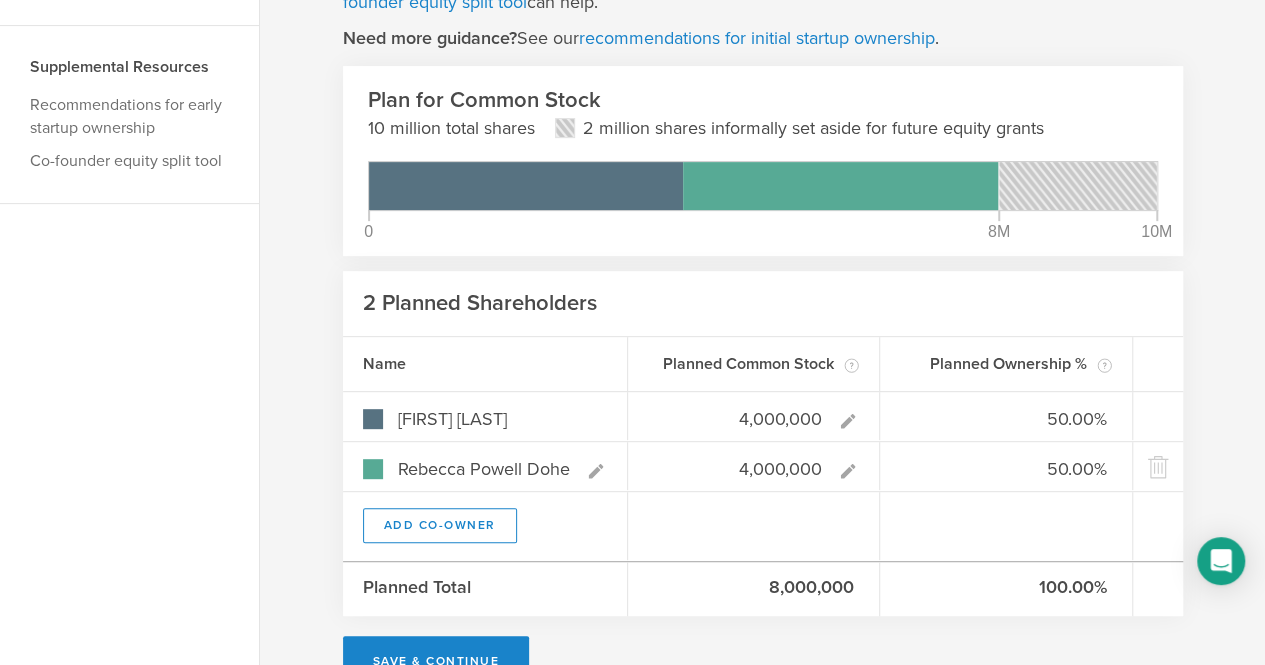 type on "4,000,000" 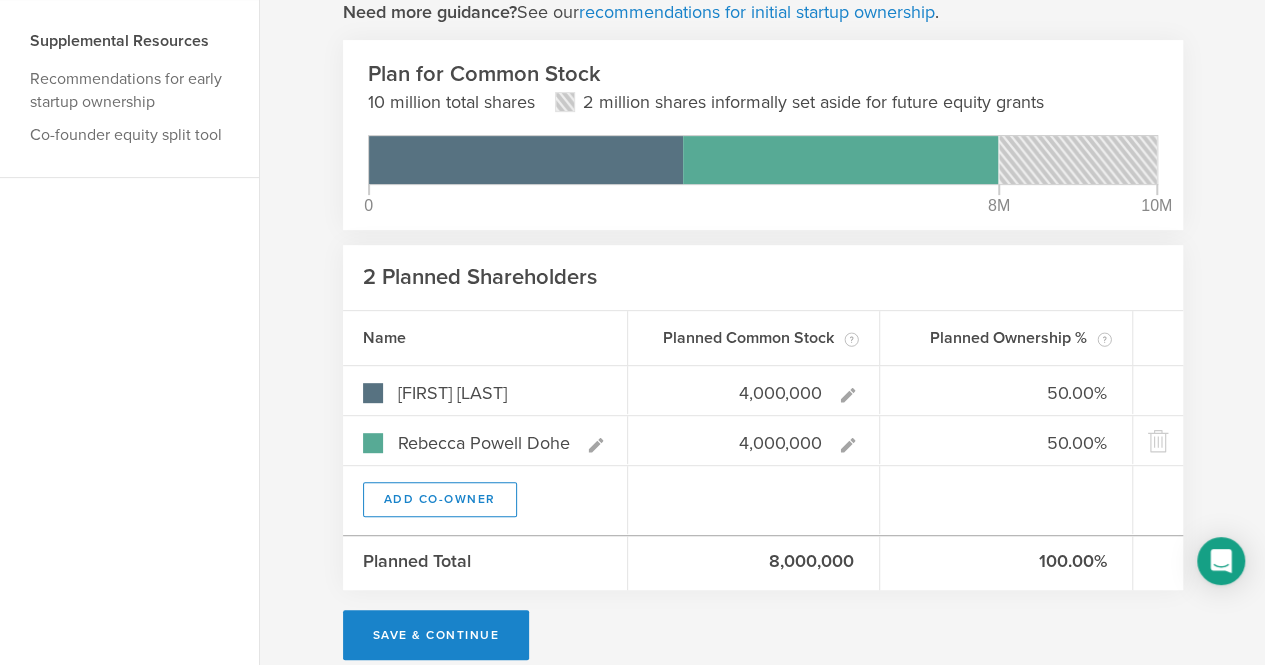 scroll, scrollTop: 320, scrollLeft: 0, axis: vertical 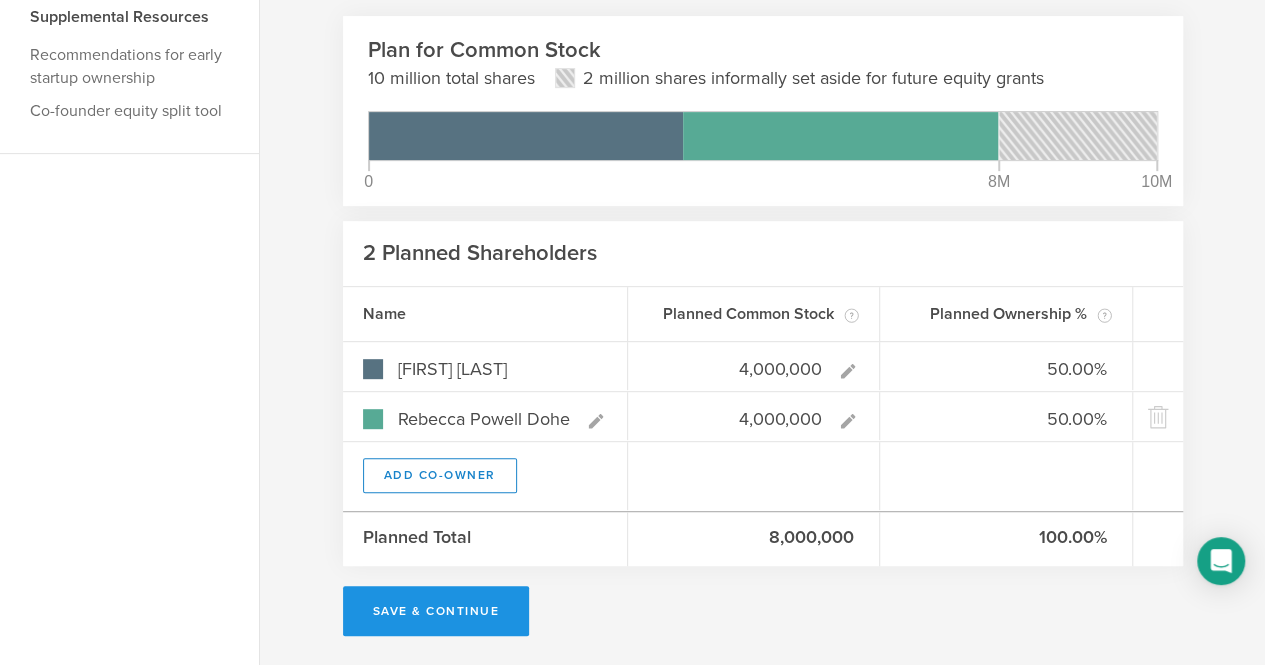 click on "Save & Continue" at bounding box center (436, 611) 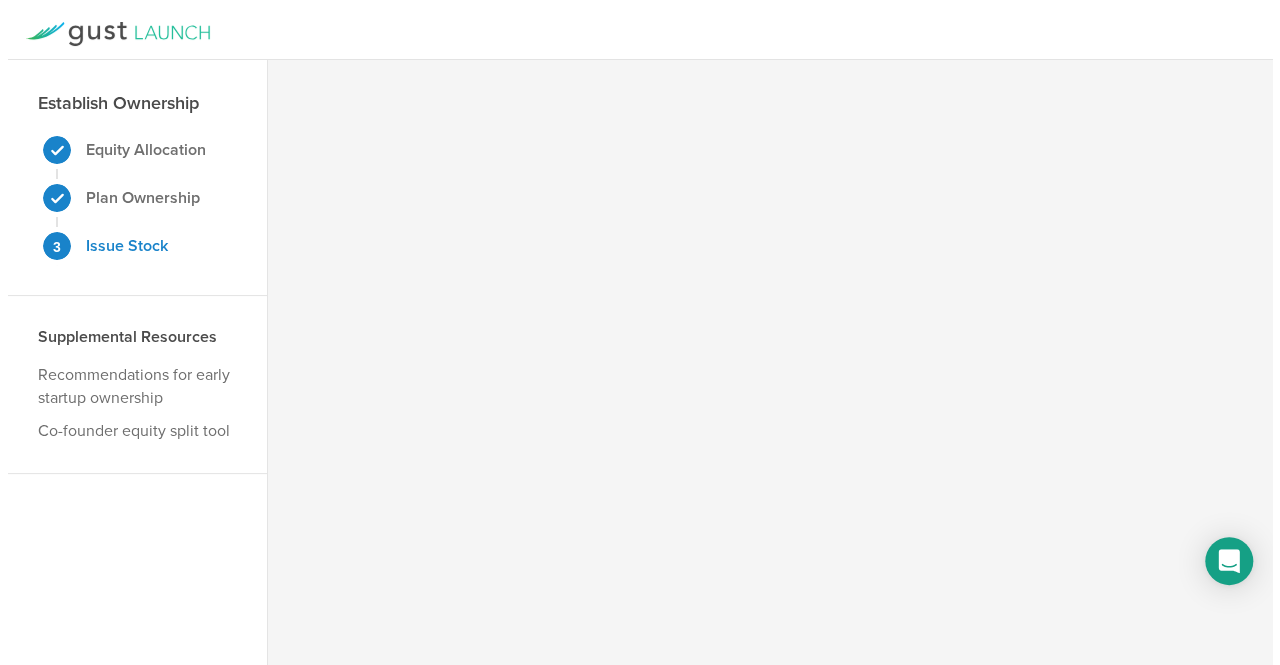 scroll, scrollTop: 0, scrollLeft: 0, axis: both 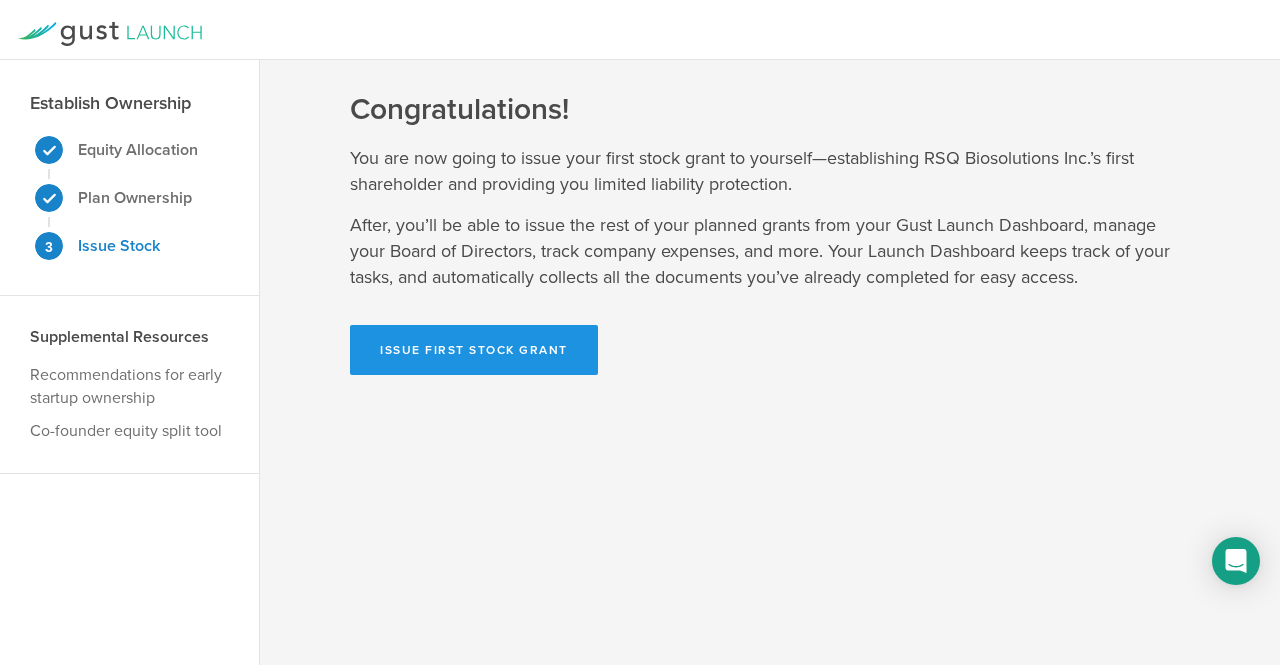 click on "Issue First Stock Grant" at bounding box center (474, 350) 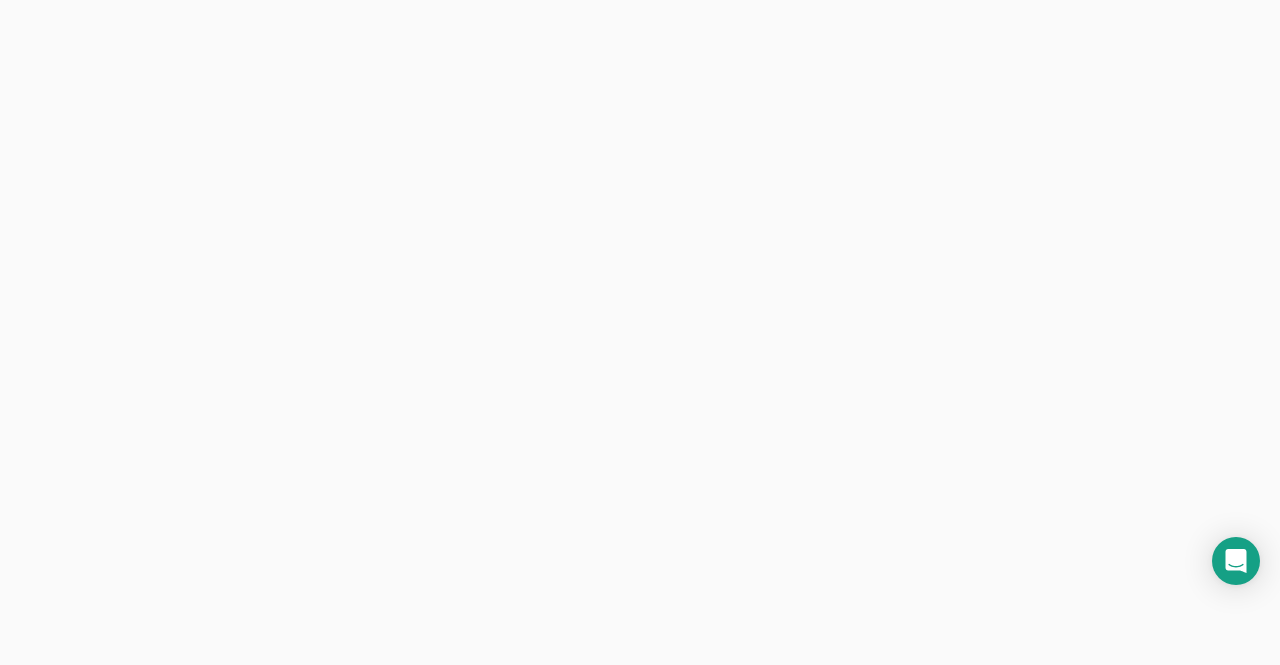 scroll, scrollTop: 0, scrollLeft: 0, axis: both 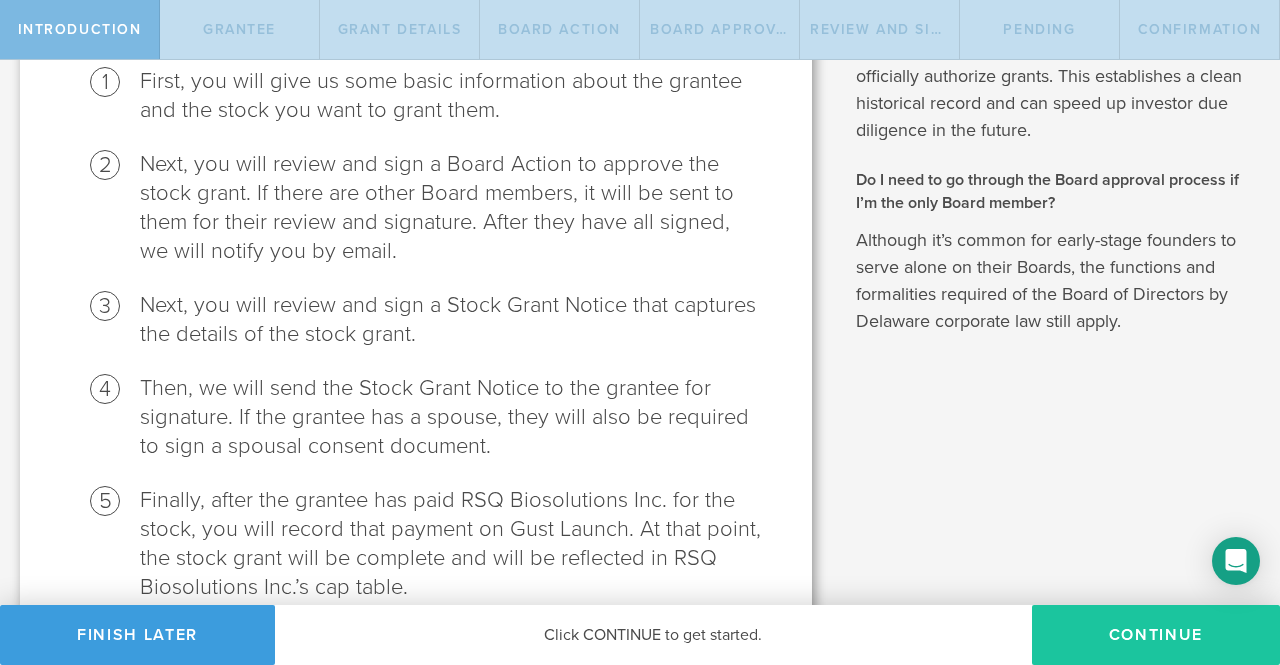 click on "Continue" at bounding box center (1156, 635) 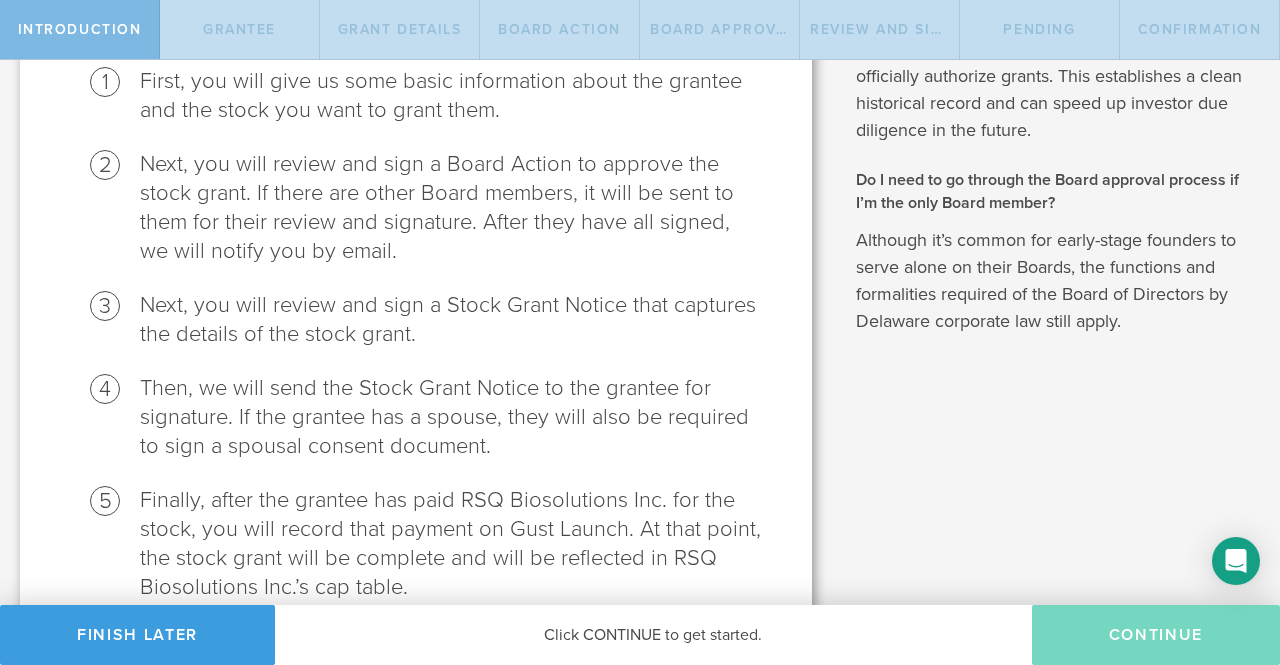 radio on "true" 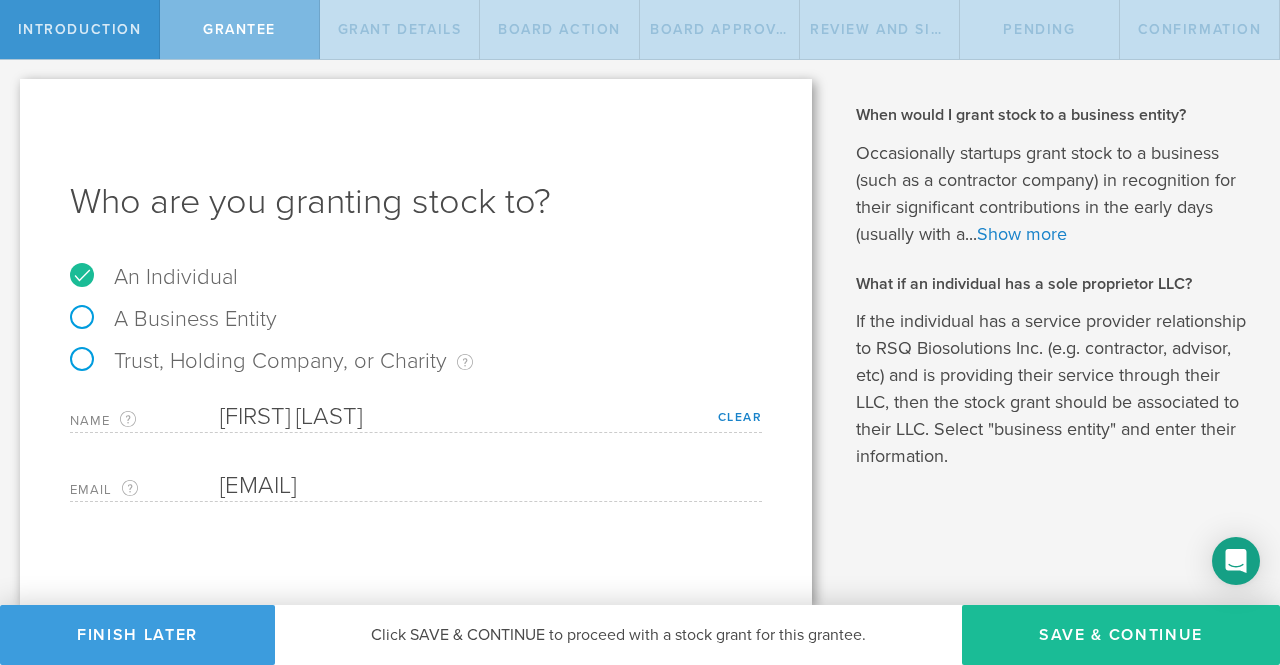 scroll, scrollTop: 0, scrollLeft: 0, axis: both 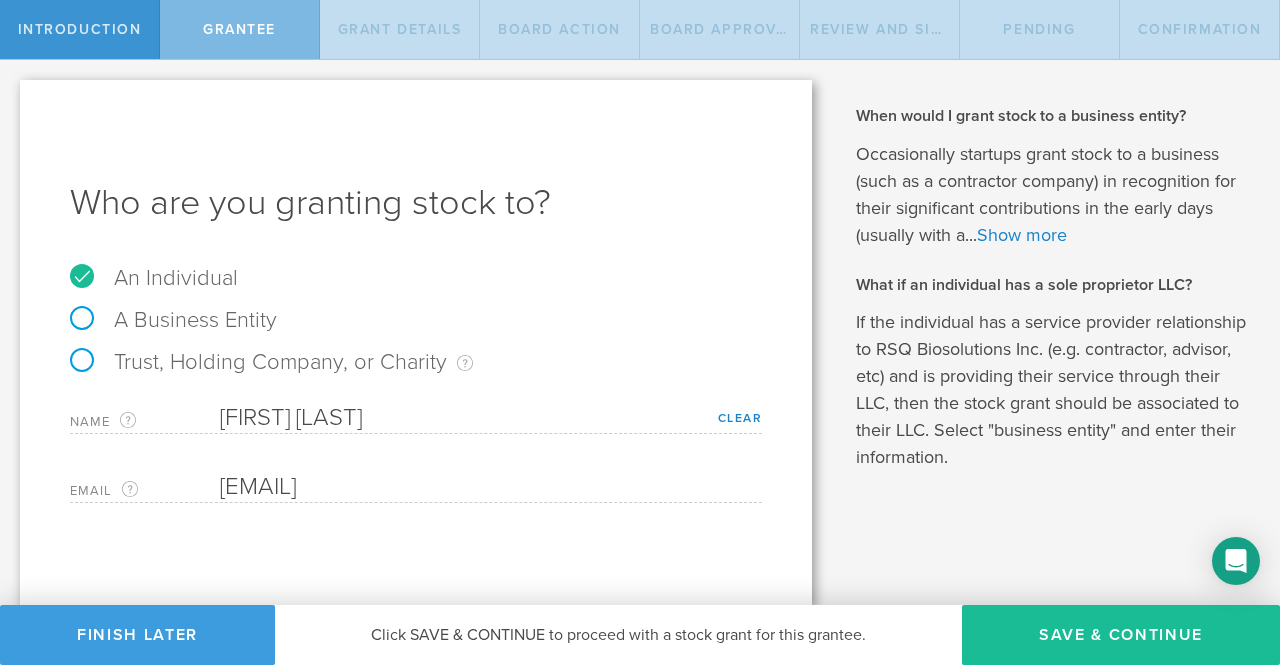 click on "Name The first and last name of the person that you are granting stock to. [FIRST] [LAST]    [FIRST] [LAST]                      Clear Email The email address of the person that you are granting stock to. [EMAIL] Please enter a valid email address." at bounding box center (416, 448) 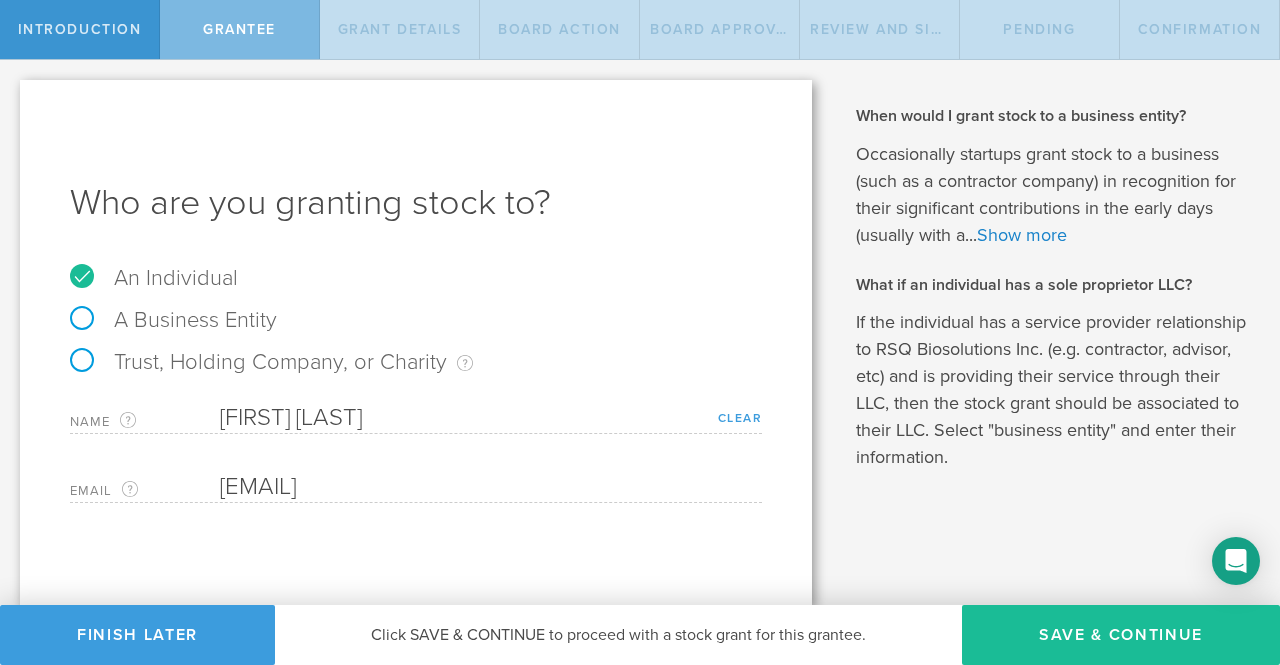 click on "Clear" at bounding box center [740, 418] 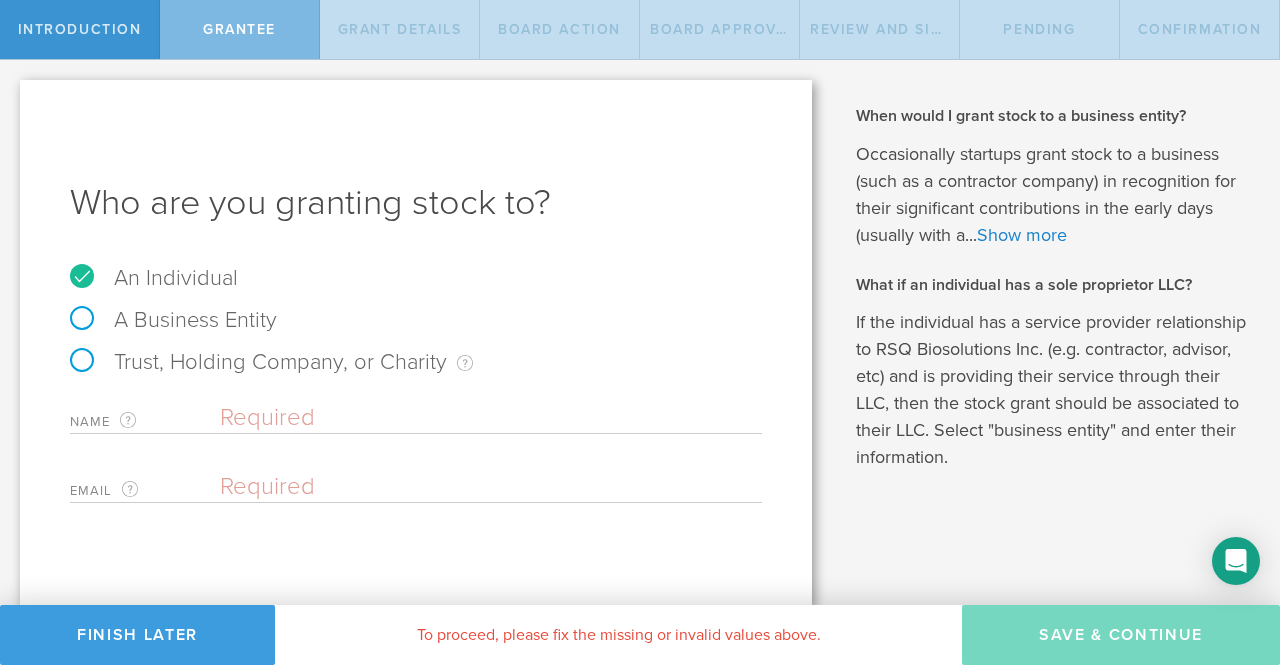 drag, startPoint x: 458, startPoint y: 437, endPoint x: 447, endPoint y: 425, distance: 16.27882 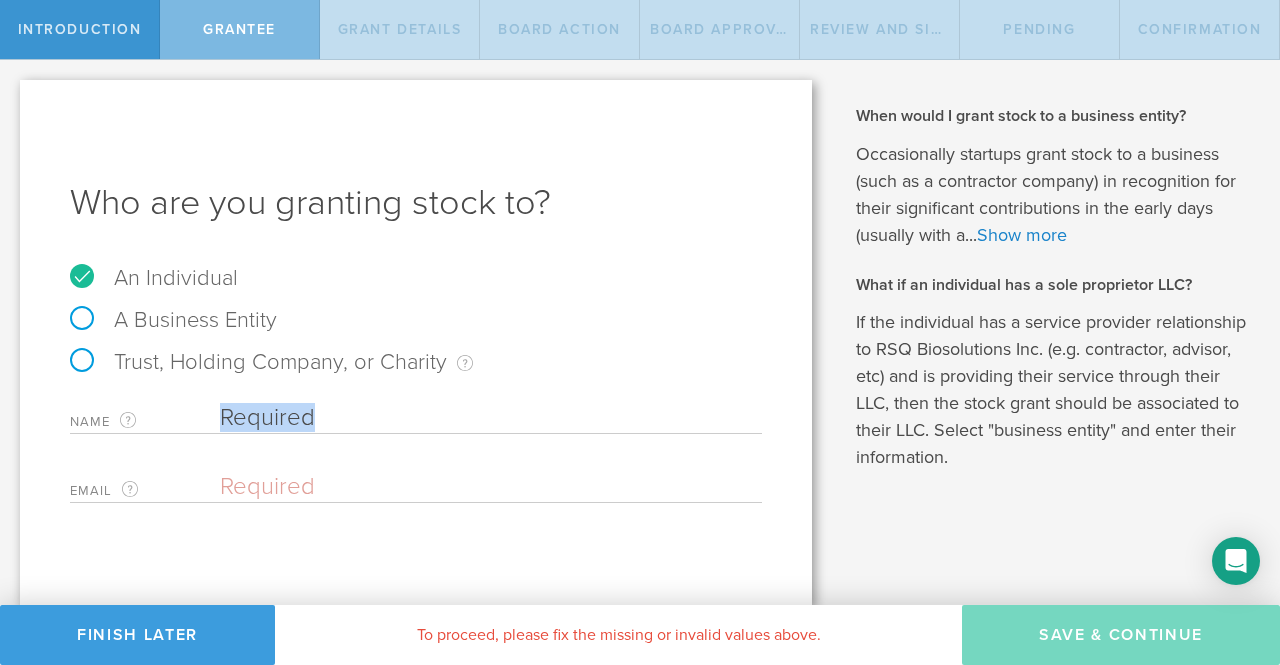 click at bounding box center (491, 418) 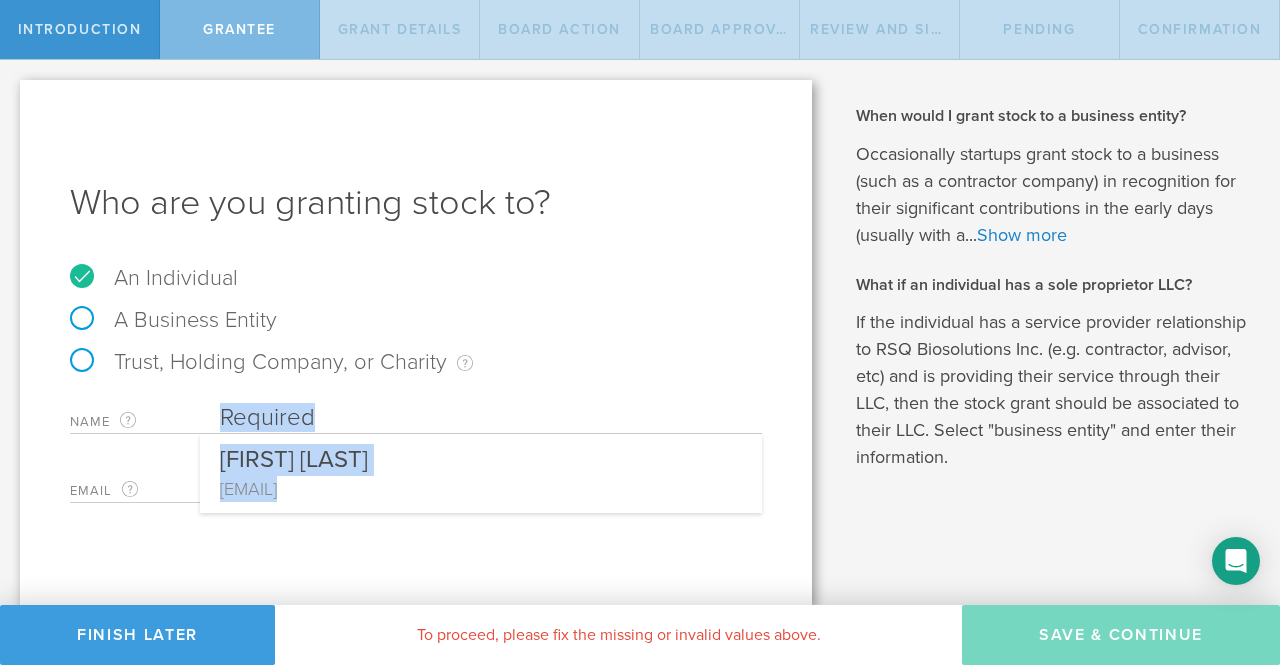 click at bounding box center [491, 418] 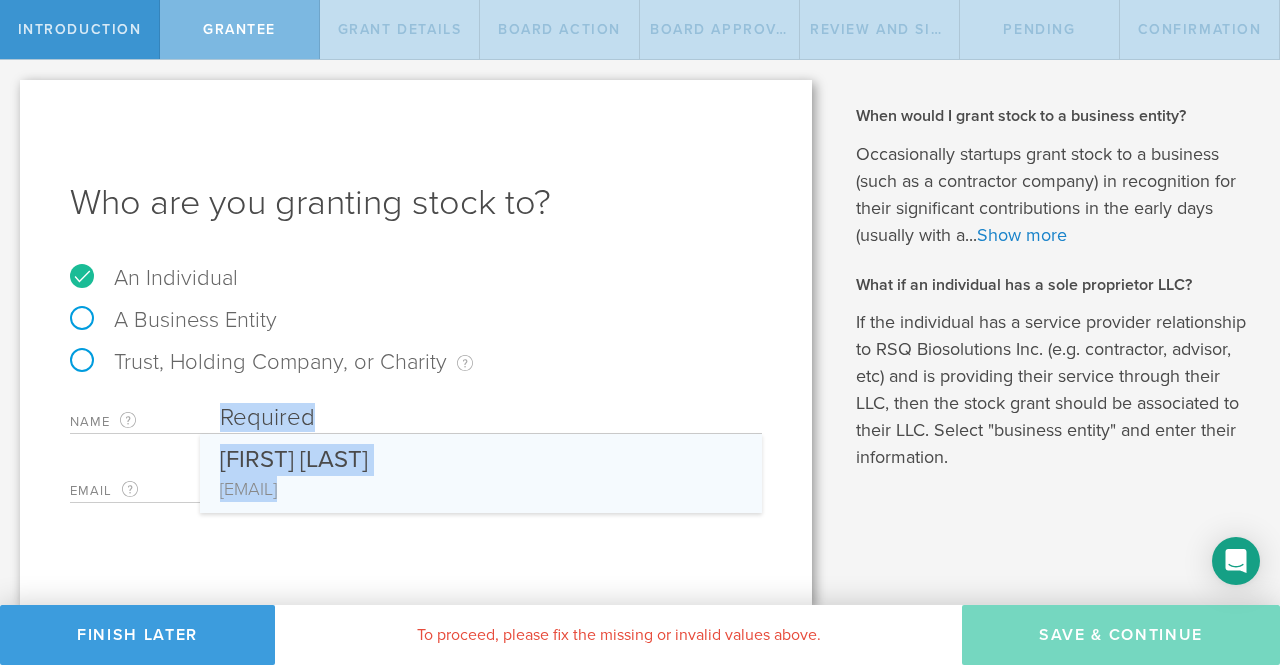 drag, startPoint x: 447, startPoint y: 481, endPoint x: 453, endPoint y: 495, distance: 15.231546 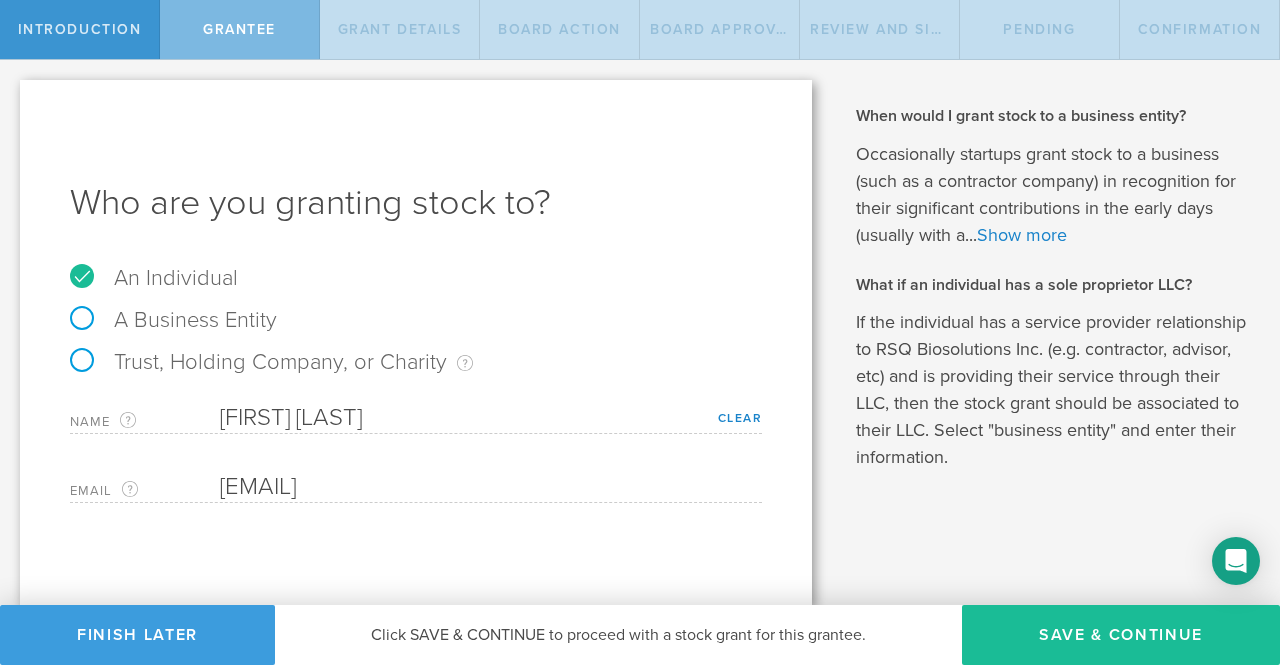 click on "Who are you granting stock to? An Individual A Business Entity Trust, Holding Company, or Charity An individual that has a service provider relationship (as an employee, advisor, board member, etc) with the startup but wants the stock to be held in a trust or holding company that holds their family assets, or wants the stock to be donated to a charity. Name The first and last name of the person that you are granting stock to. Richard Lee Giles    Richard Lee Giles                      Clear Email The email address of the person that you are granting stock to. rg@stealthbb.info Please enter a valid email address." at bounding box center [416, 343] 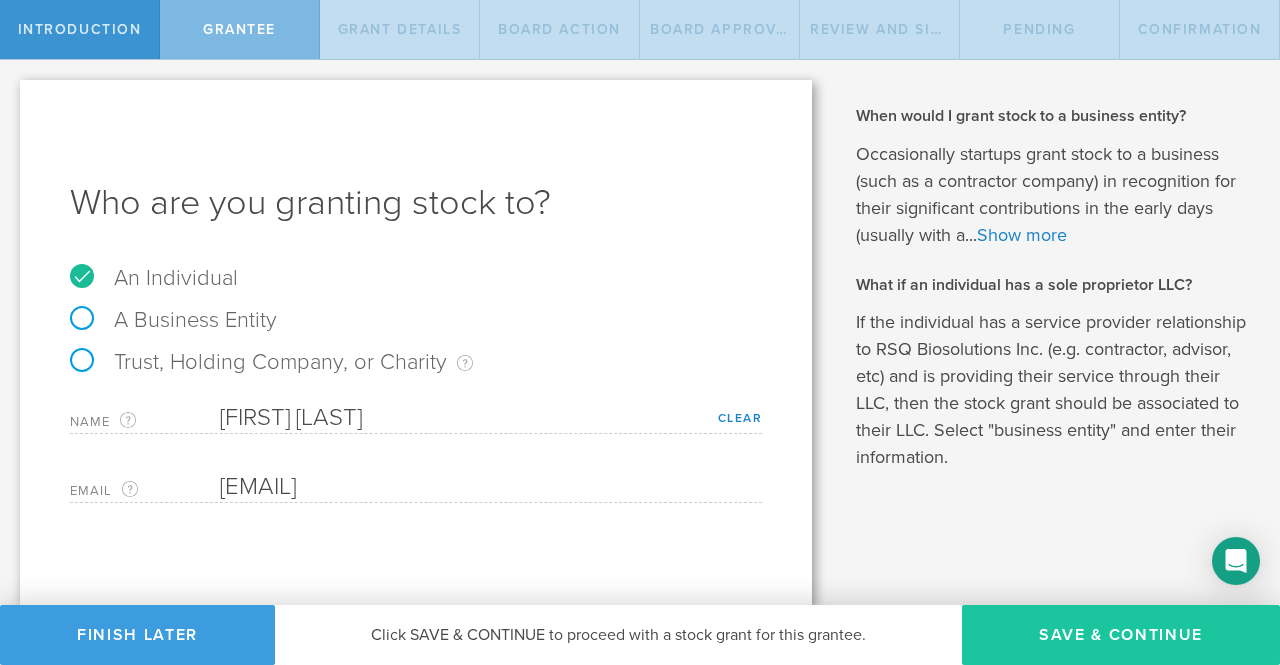 click on "Save & Continue" at bounding box center (1121, 635) 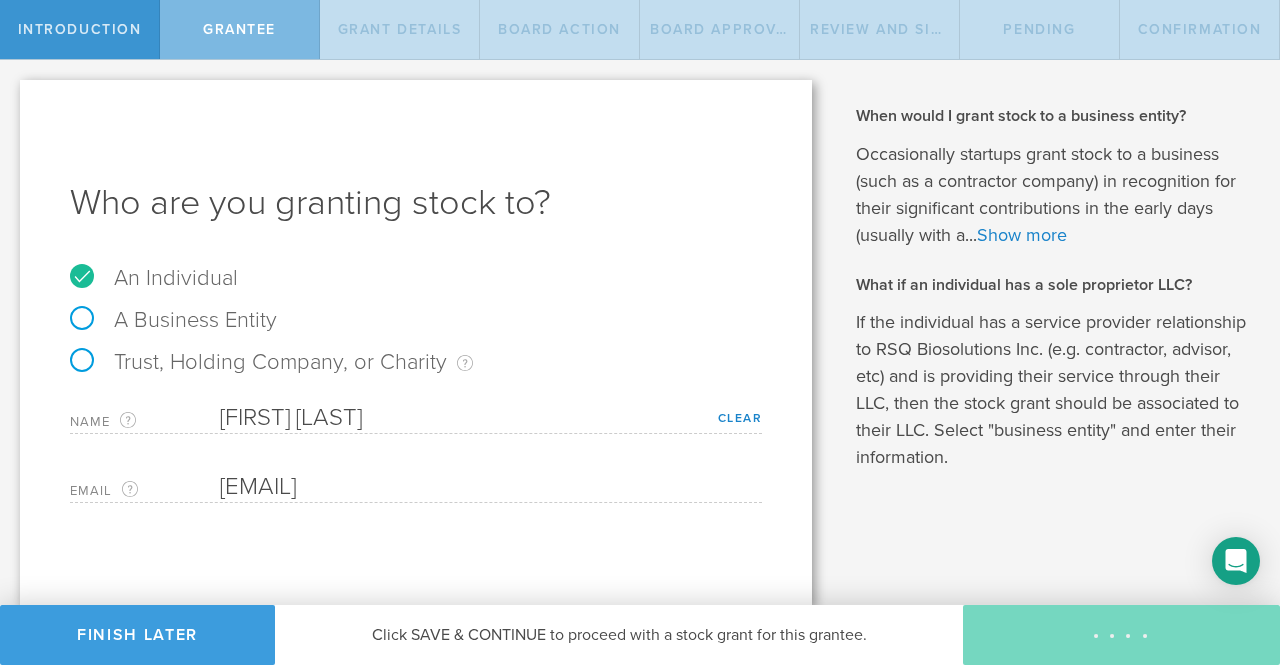 type on "4,000,000" 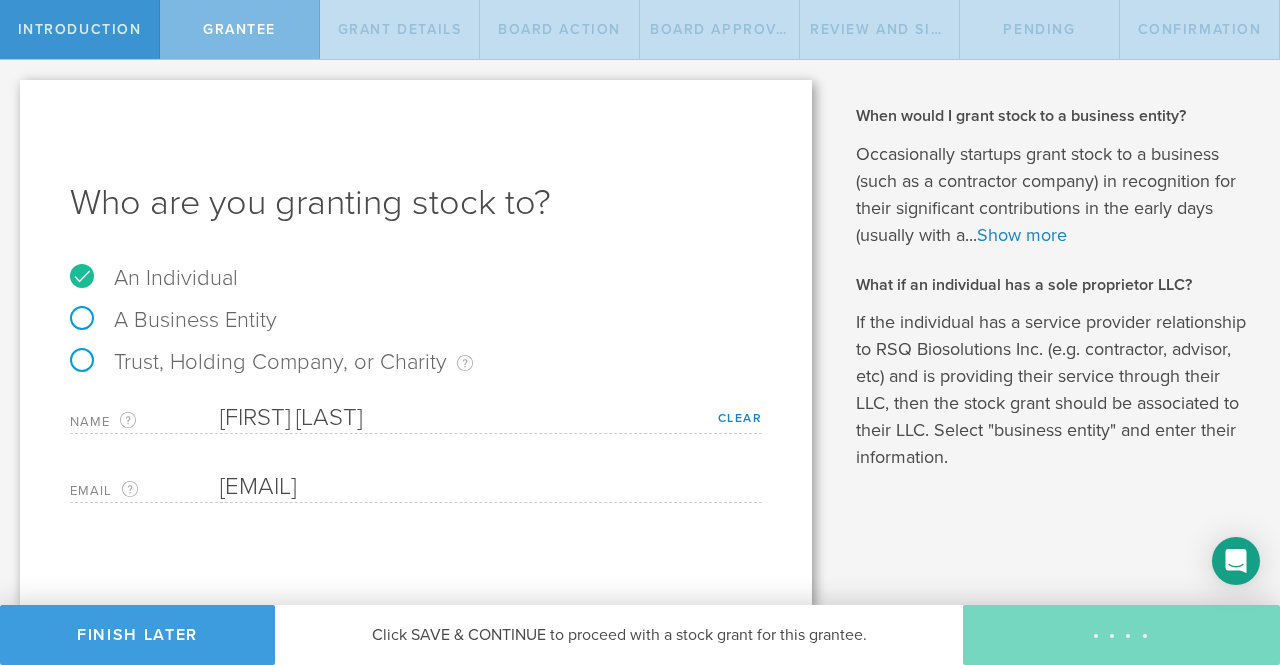 type on "48" 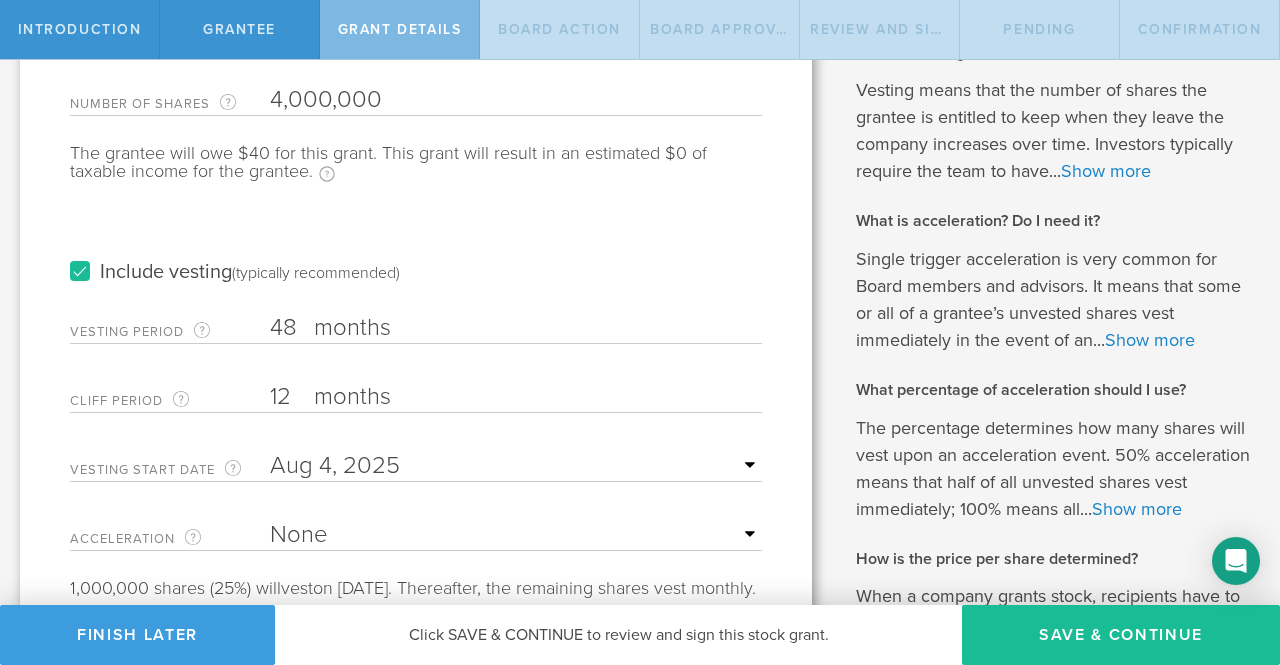 scroll, scrollTop: 200, scrollLeft: 0, axis: vertical 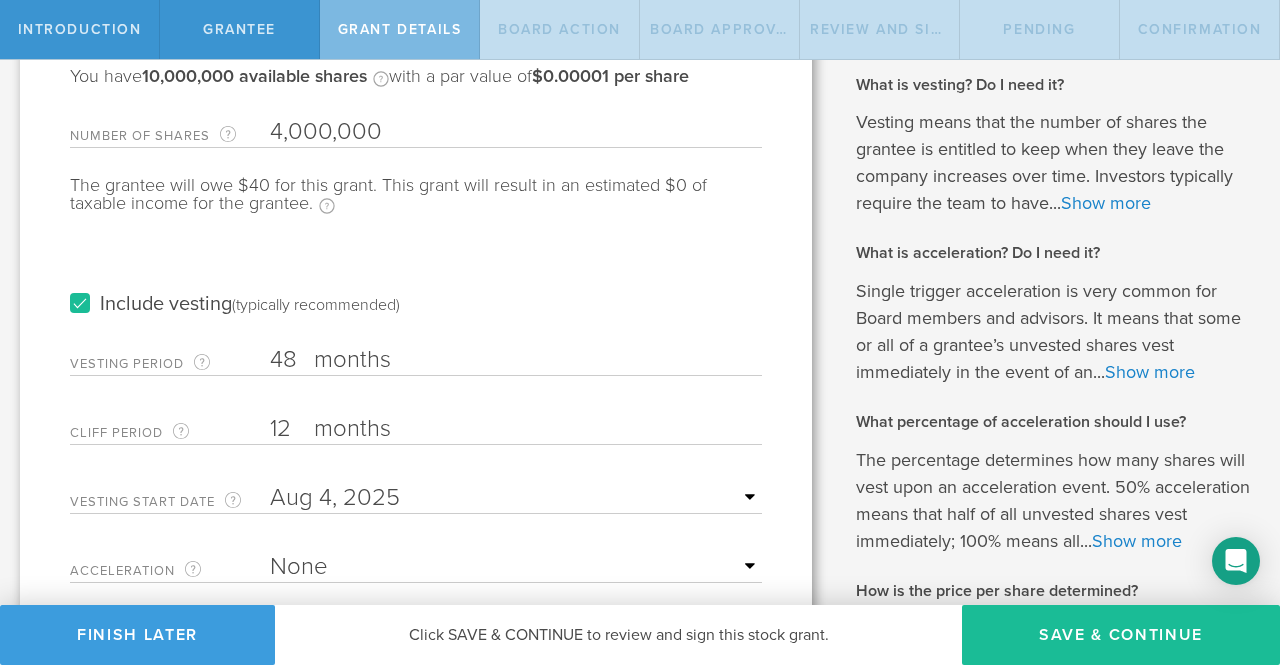 click on "Include vesting  (typically recommended)" at bounding box center [416, 284] 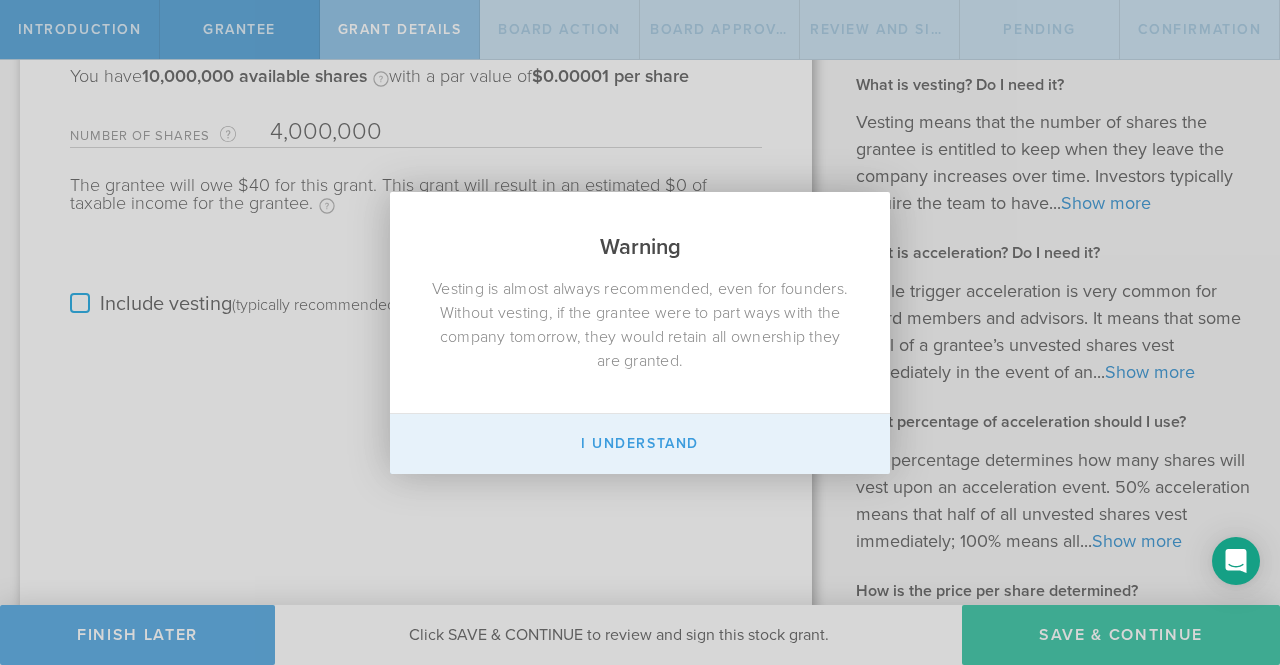 click on "I Understand" at bounding box center [640, 444] 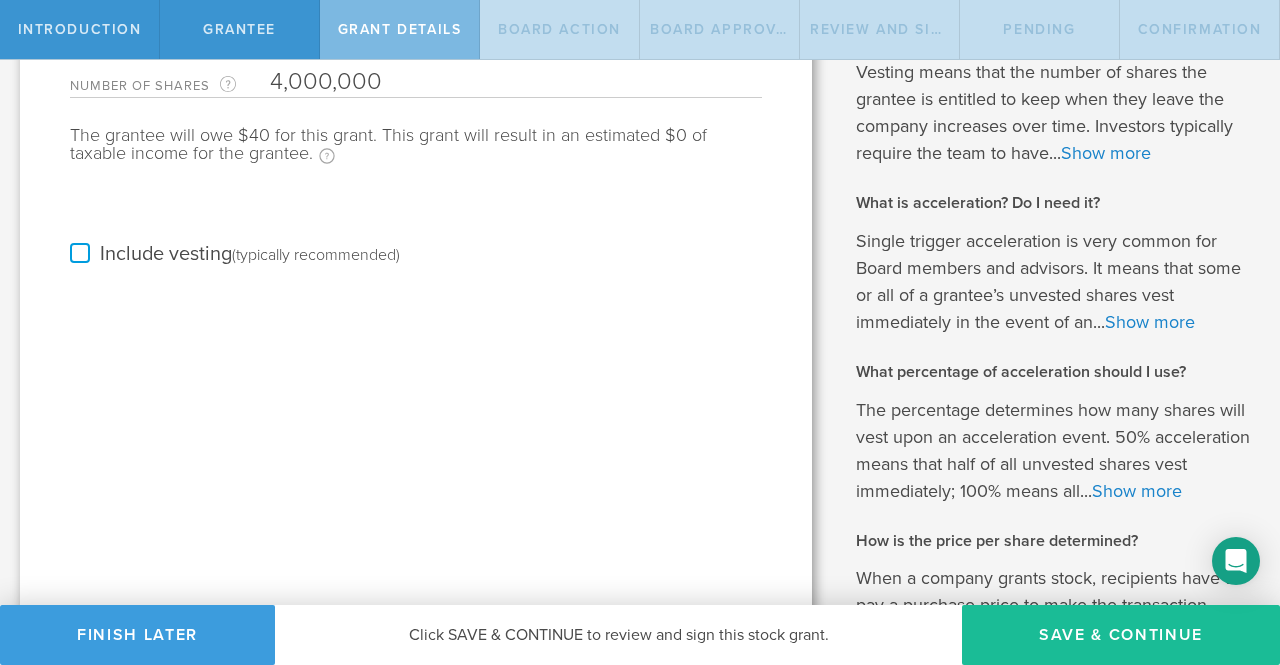 scroll, scrollTop: 463, scrollLeft: 0, axis: vertical 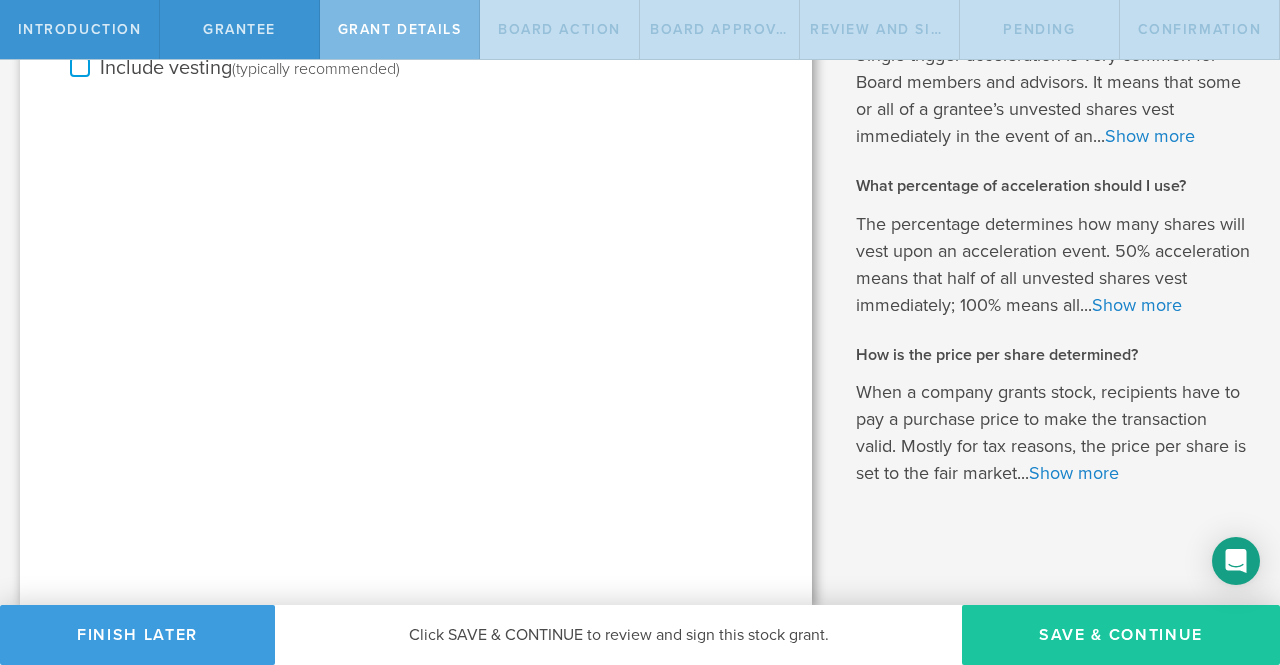 click on "Save & Continue" at bounding box center [1121, 635] 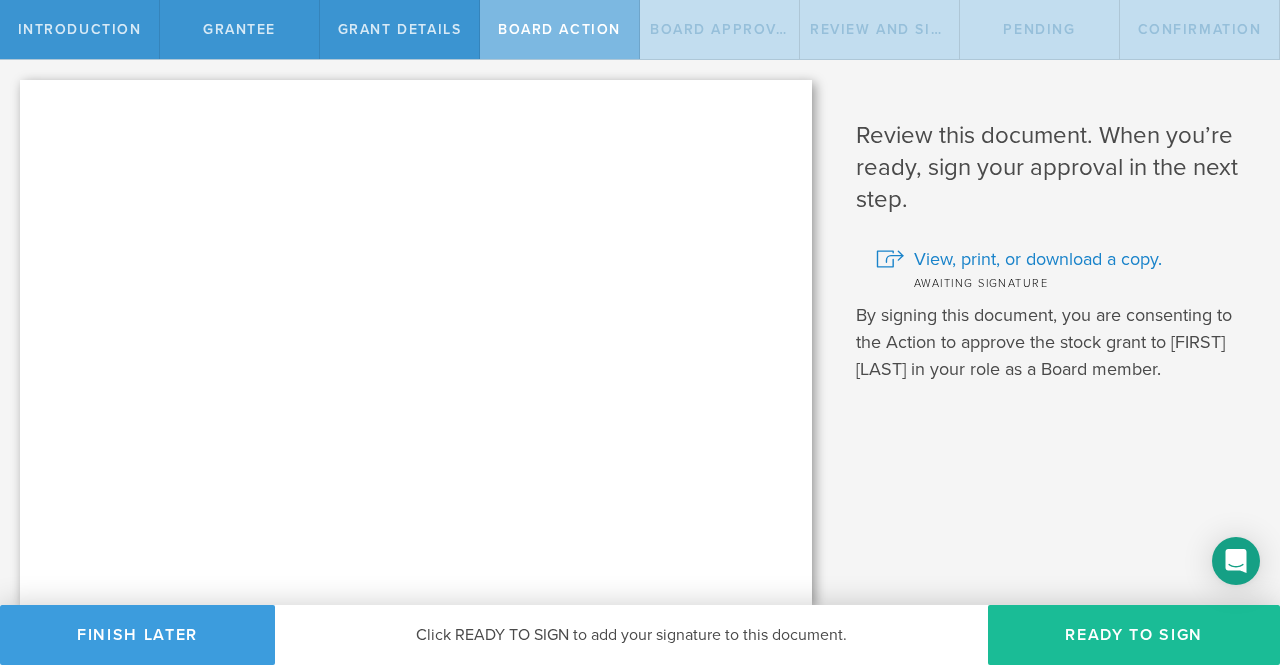 scroll, scrollTop: 0, scrollLeft: 0, axis: both 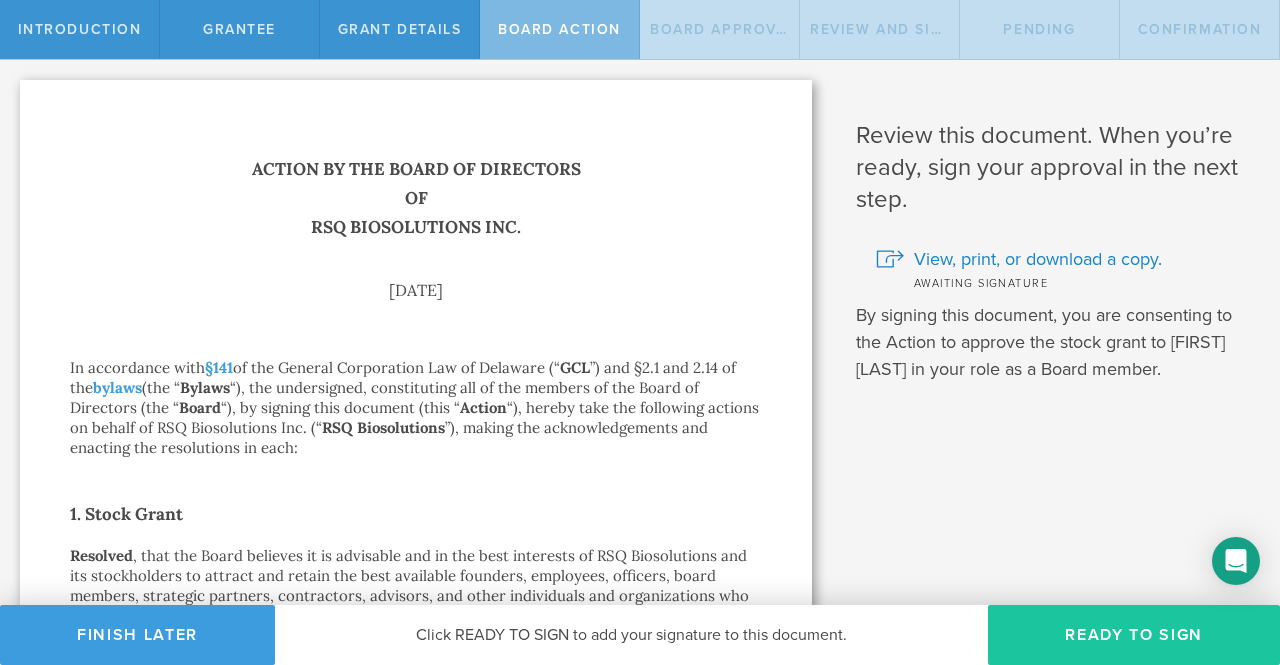 click on "Ready to Sign" at bounding box center [1134, 635] 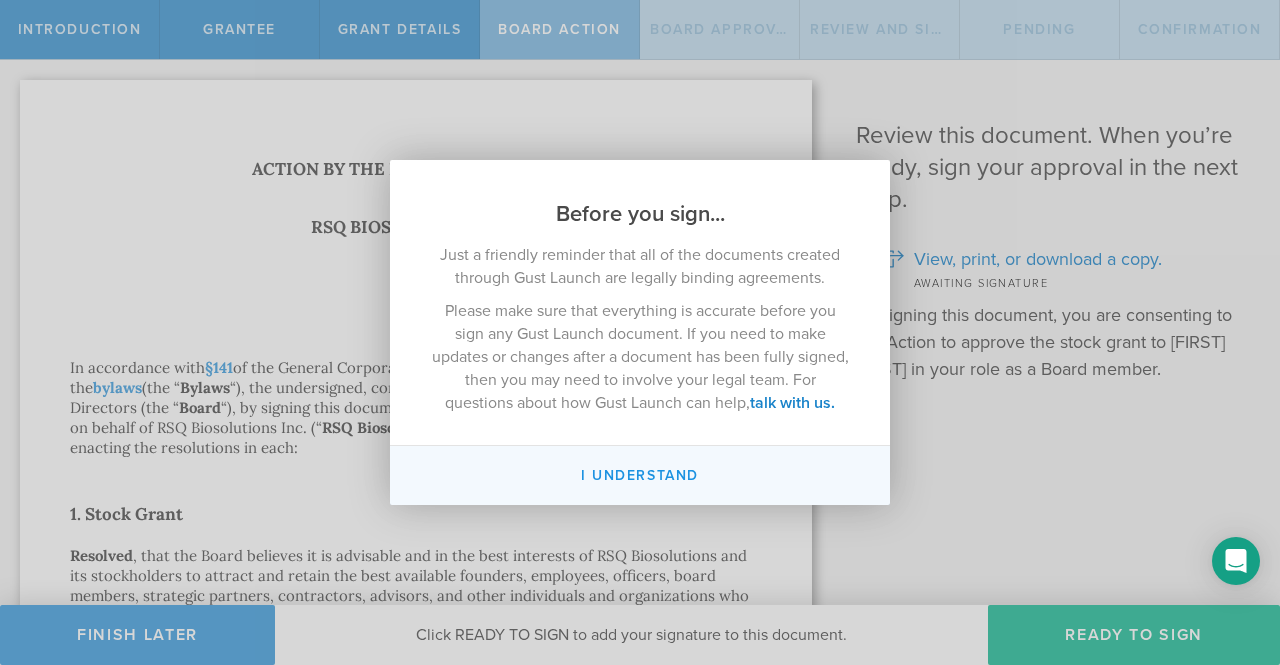 click on "I understand" at bounding box center [640, 475] 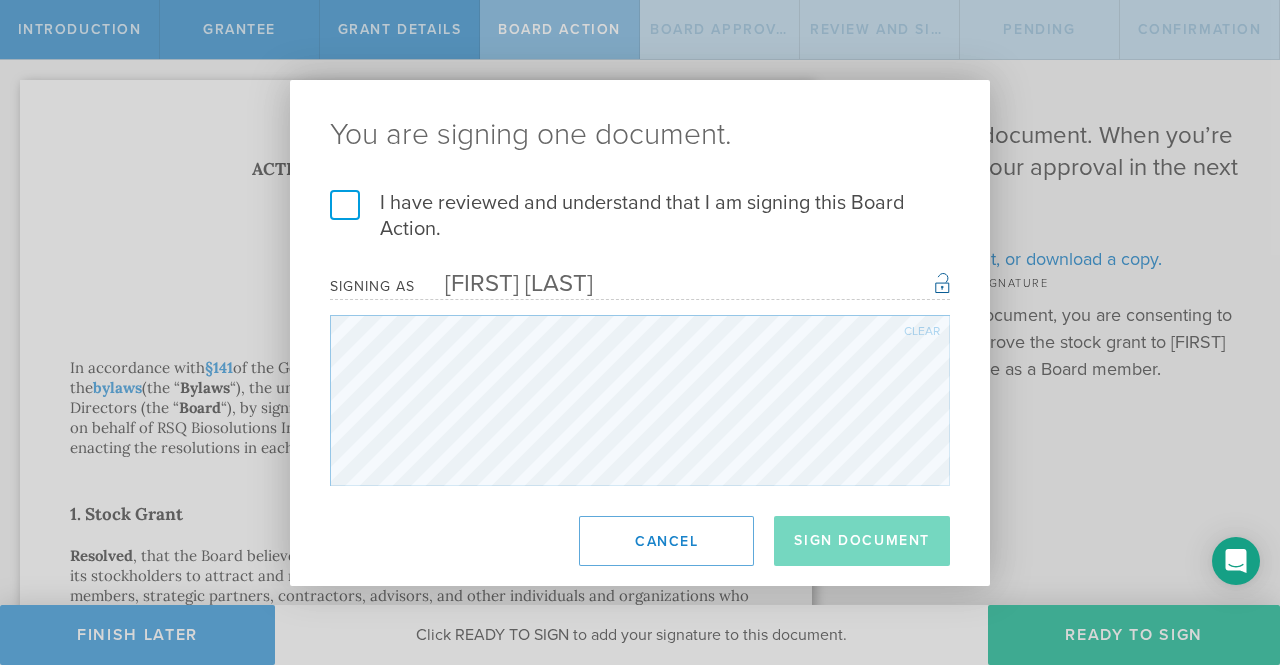 drag, startPoint x: 342, startPoint y: 200, endPoint x: 464, endPoint y: 290, distance: 151.60475 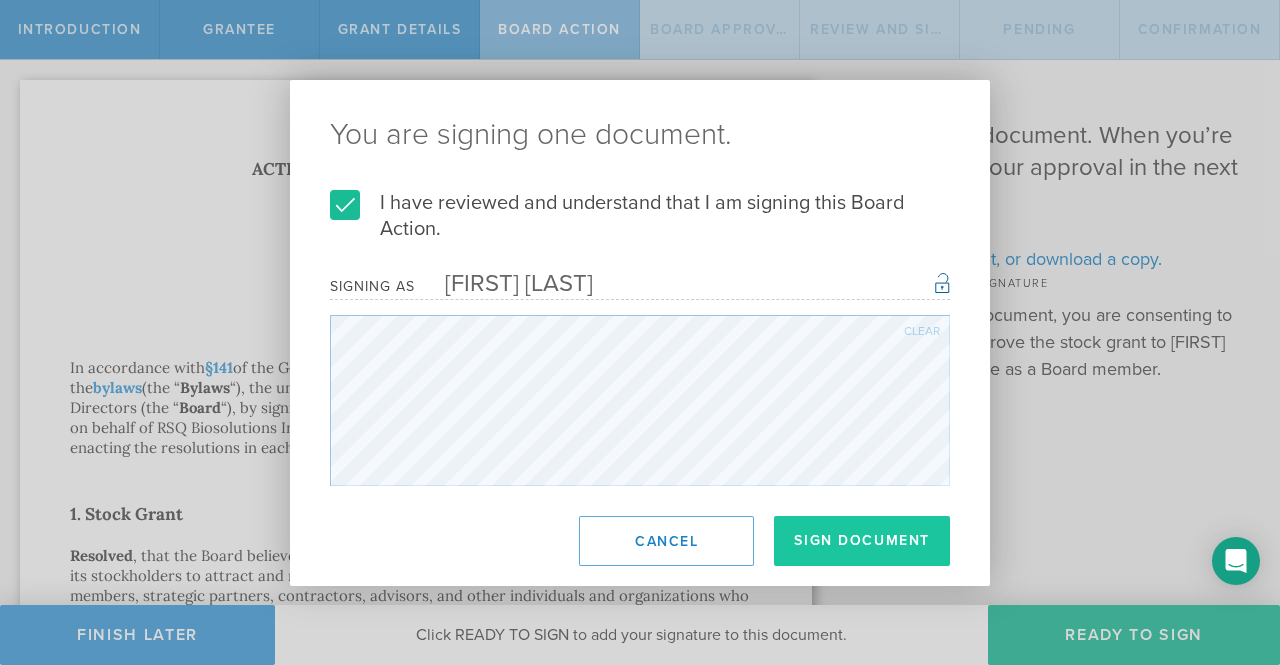 click on "Sign Document" at bounding box center (862, 541) 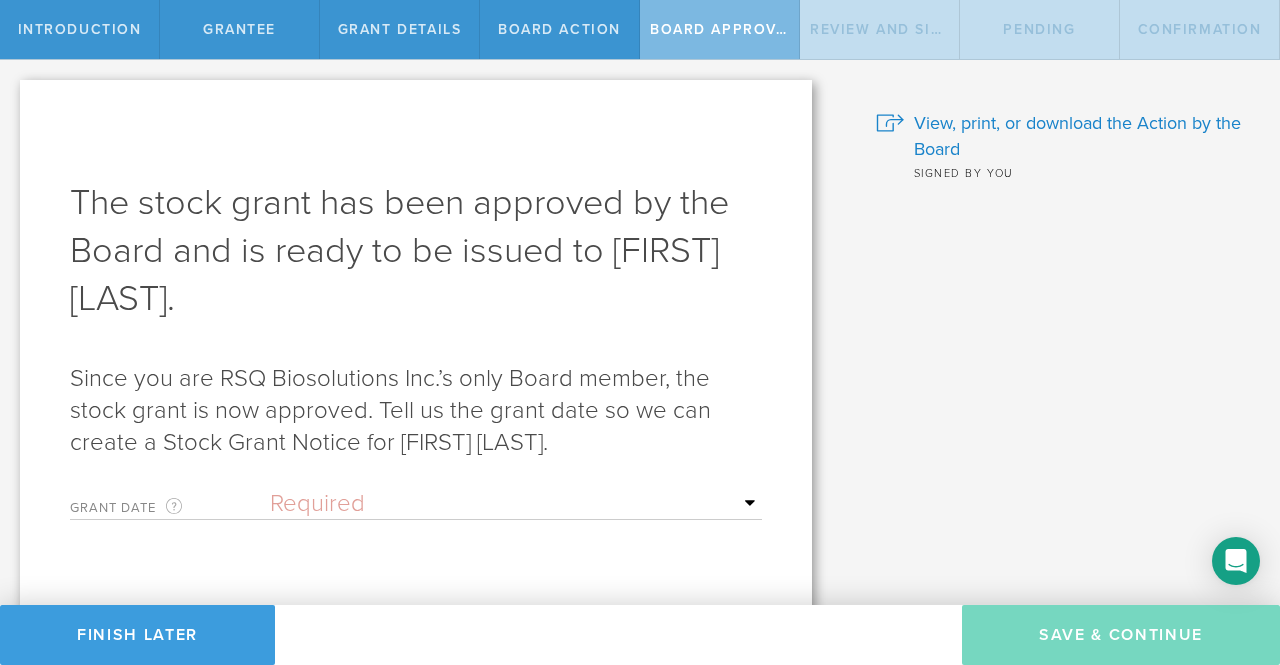 click on "Required Upon grantee's signature A specific date" at bounding box center (516, 504) 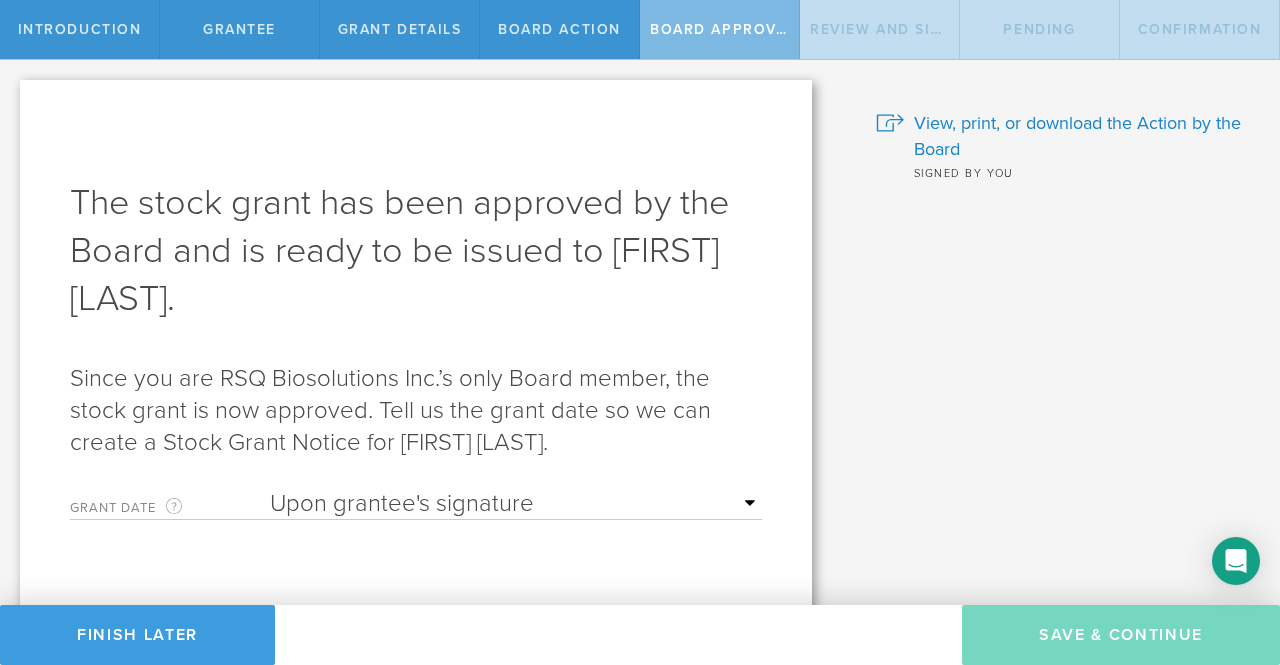 click on "Required Upon grantee's signature A specific date" at bounding box center (516, 504) 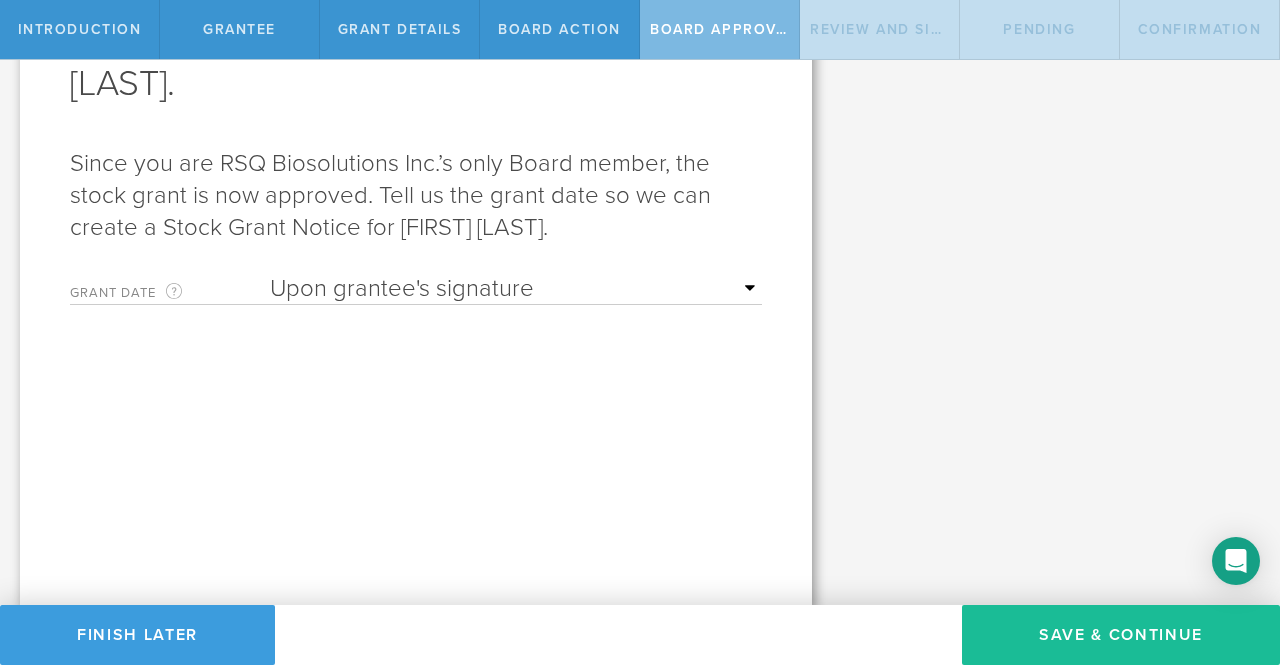 scroll, scrollTop: 217, scrollLeft: 0, axis: vertical 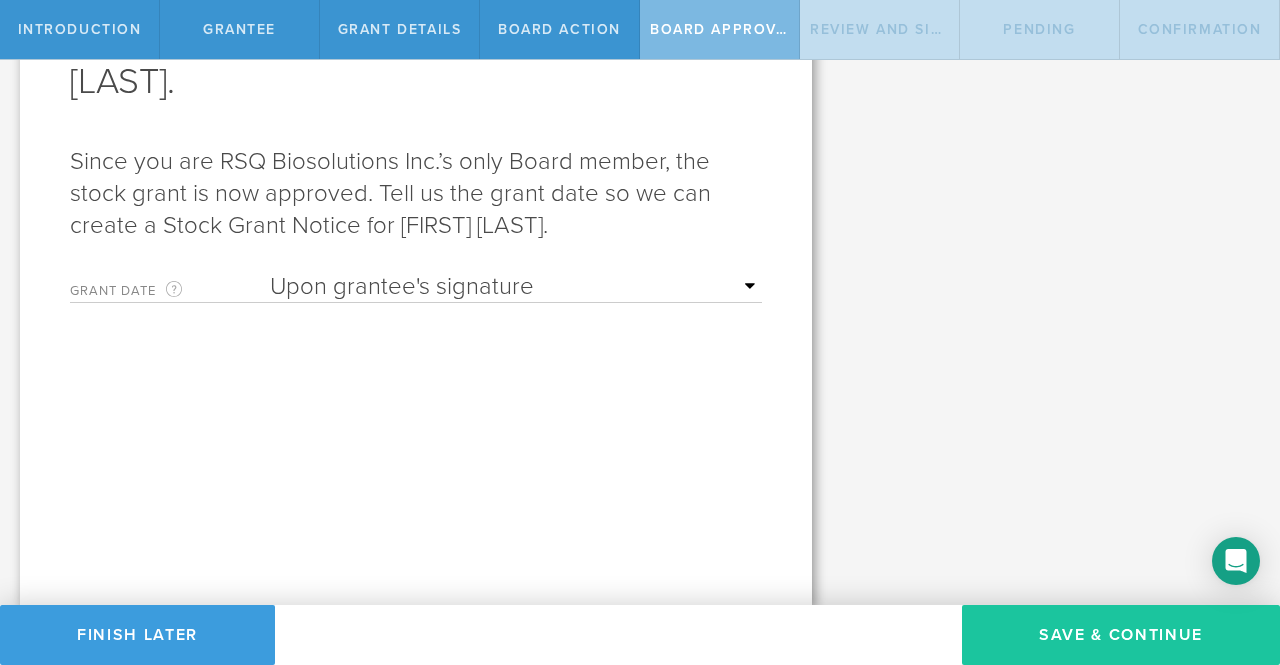 drag, startPoint x: 1102, startPoint y: 615, endPoint x: 1104, endPoint y: 625, distance: 10.198039 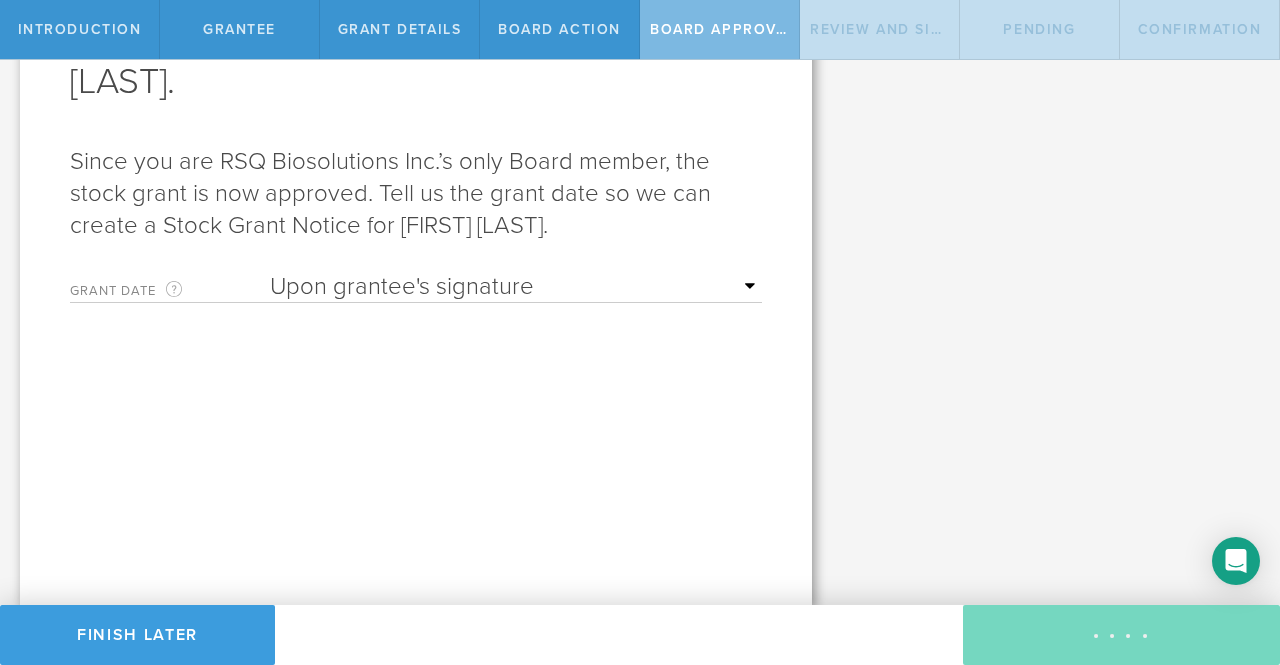 scroll, scrollTop: 0, scrollLeft: 0, axis: both 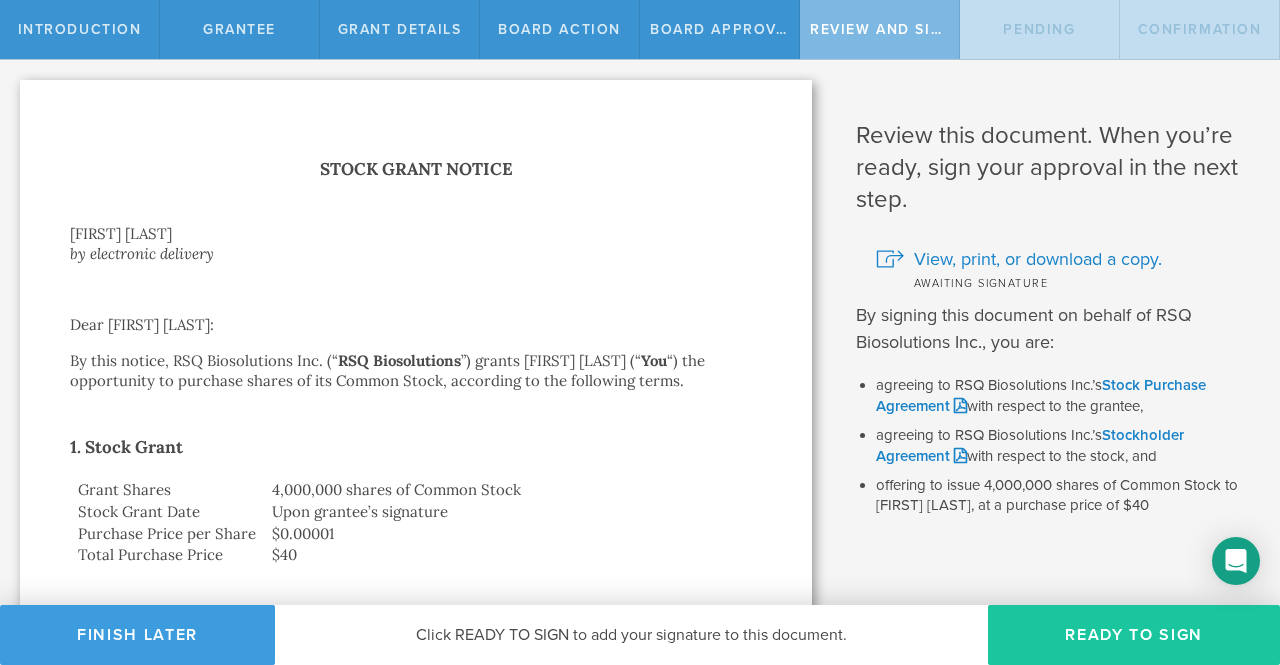 click on "Ready to Sign" at bounding box center (1134, 635) 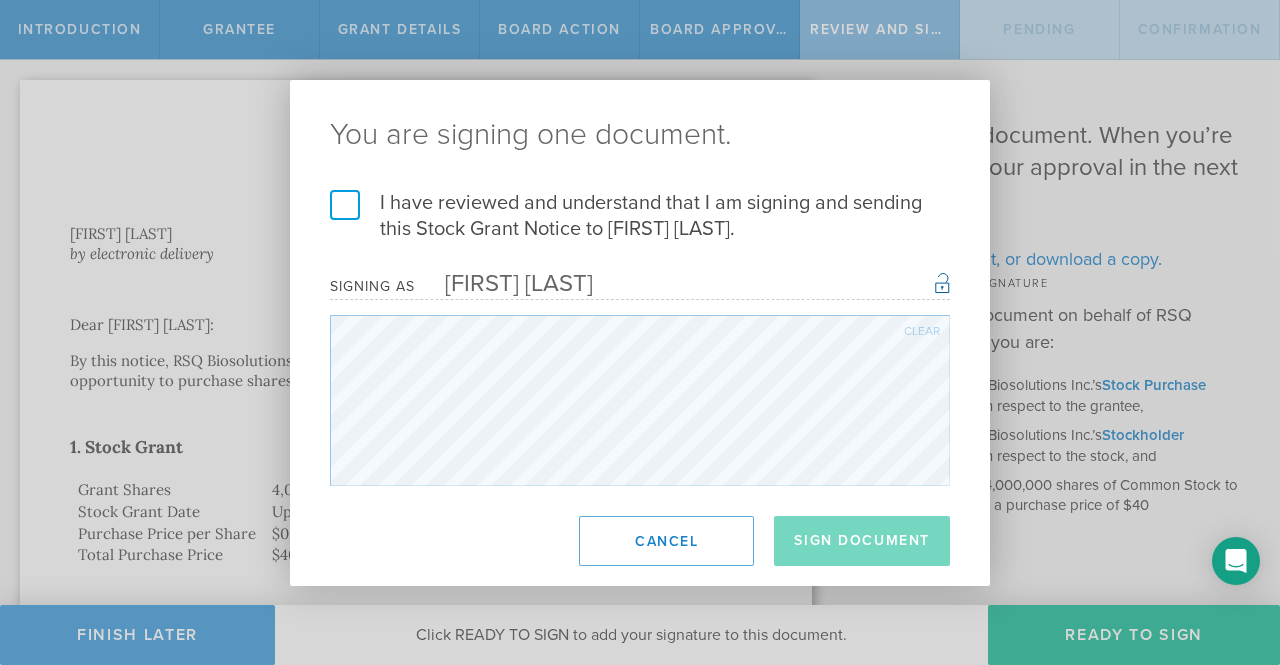 click on "I have reviewed and understand that I am signing and sending this Stock Grant Notice to Richard Lee Giles." at bounding box center (640, 216) 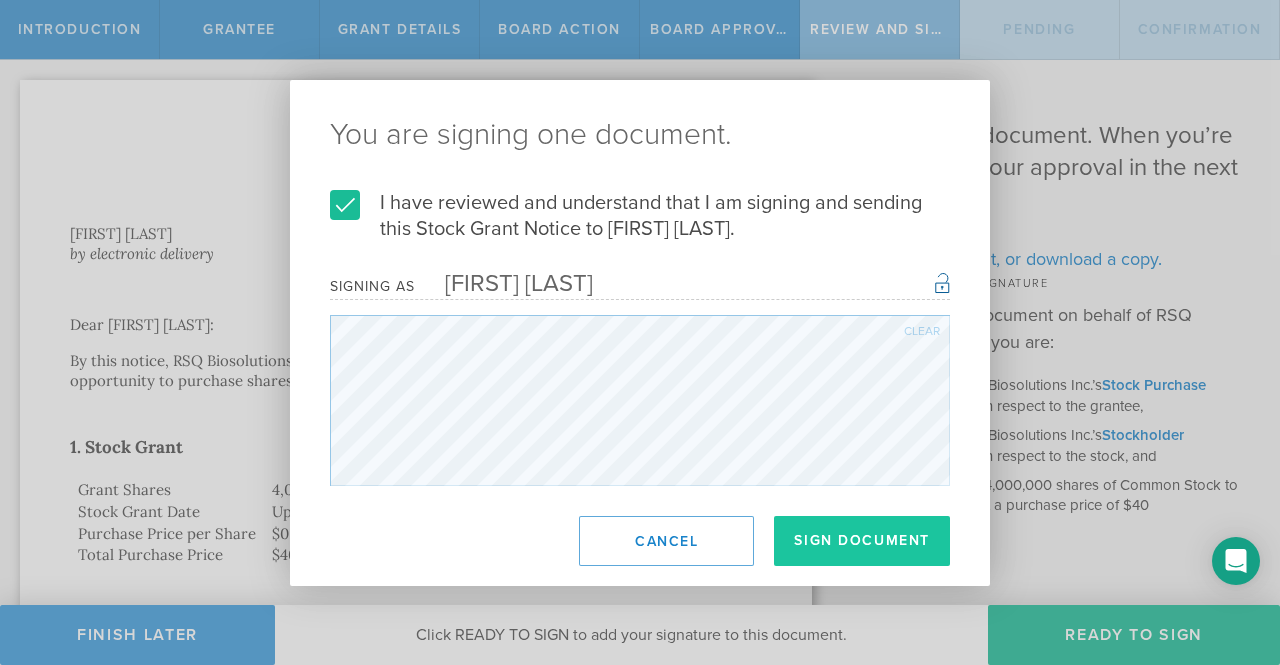 click on "Sign Document" at bounding box center [862, 541] 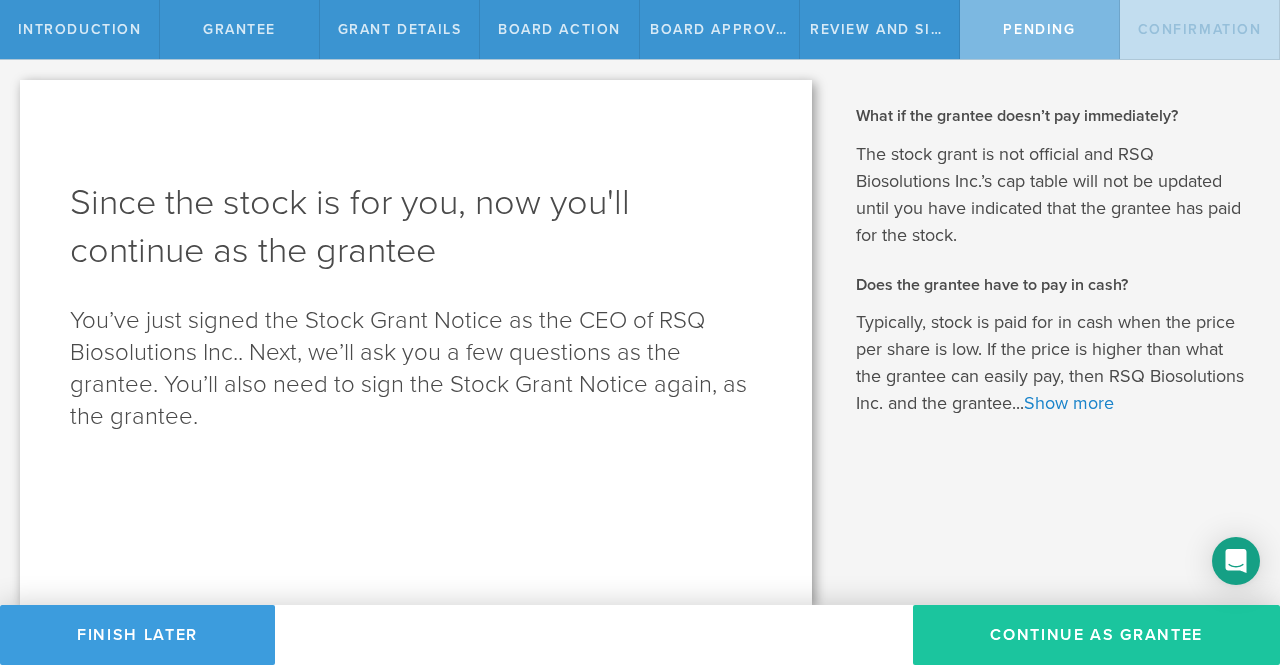 click on "Continue as Grantee" at bounding box center [1096, 635] 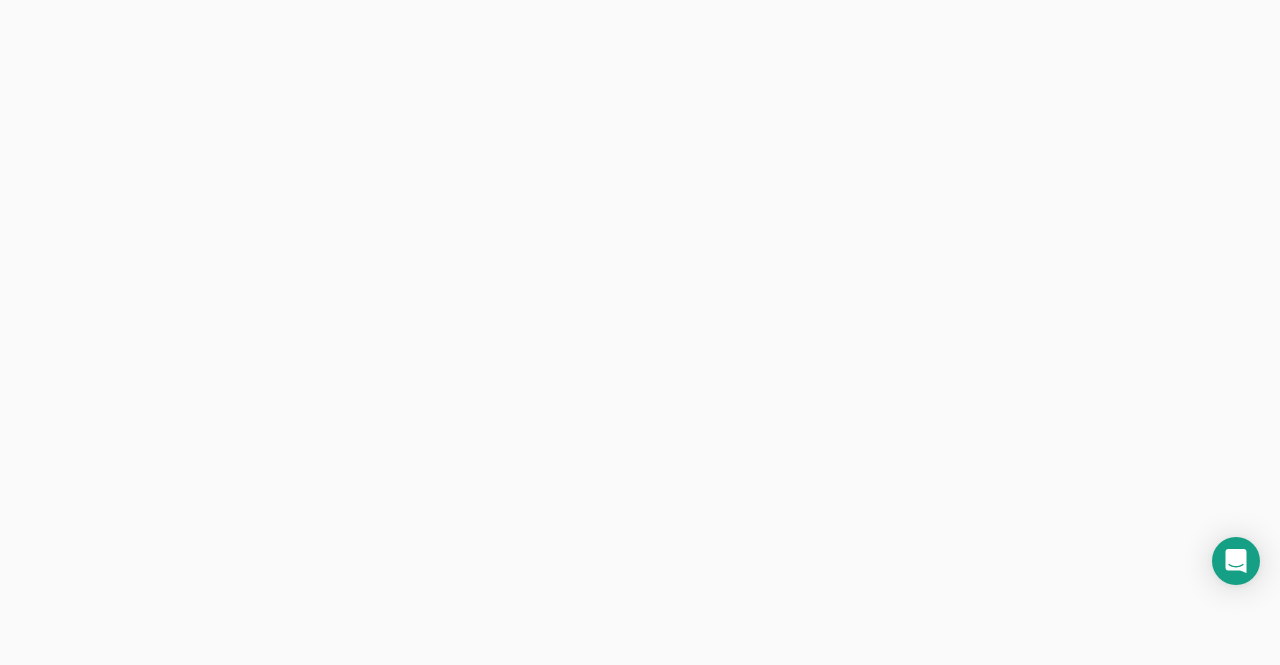scroll, scrollTop: 0, scrollLeft: 0, axis: both 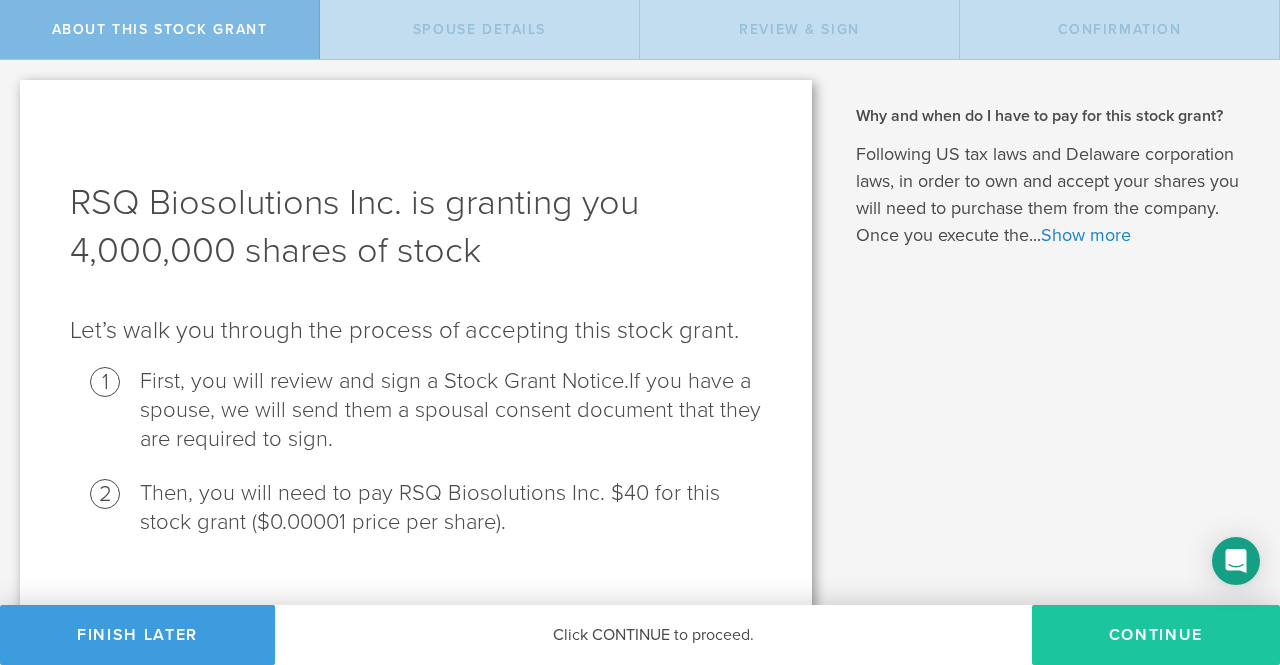 click on "CONTINUE" at bounding box center [1156, 635] 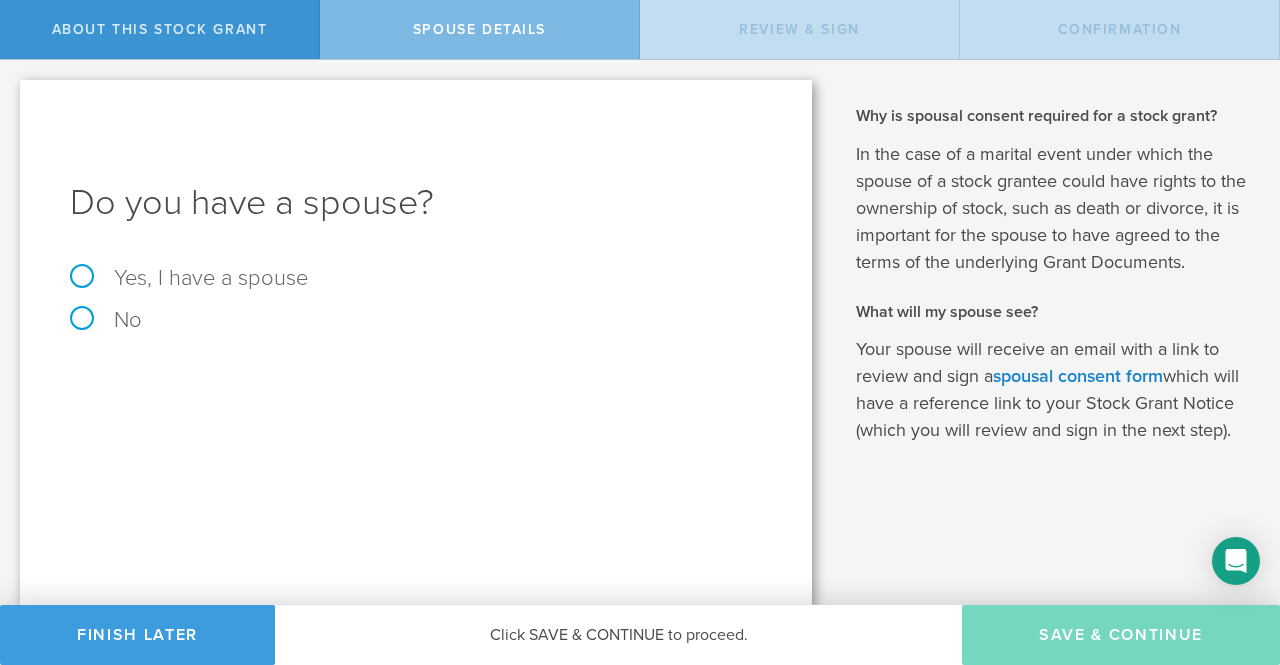 click on "Yes, I have a spouse" at bounding box center (416, 278) 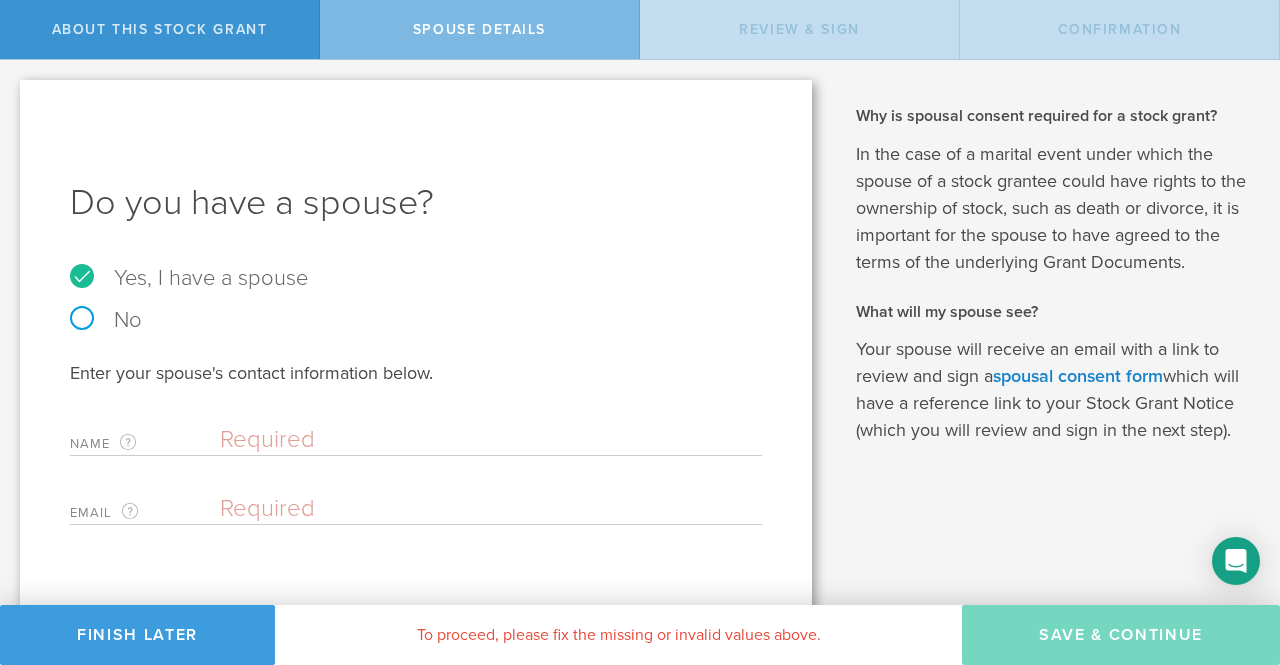 click at bounding box center (486, 440) 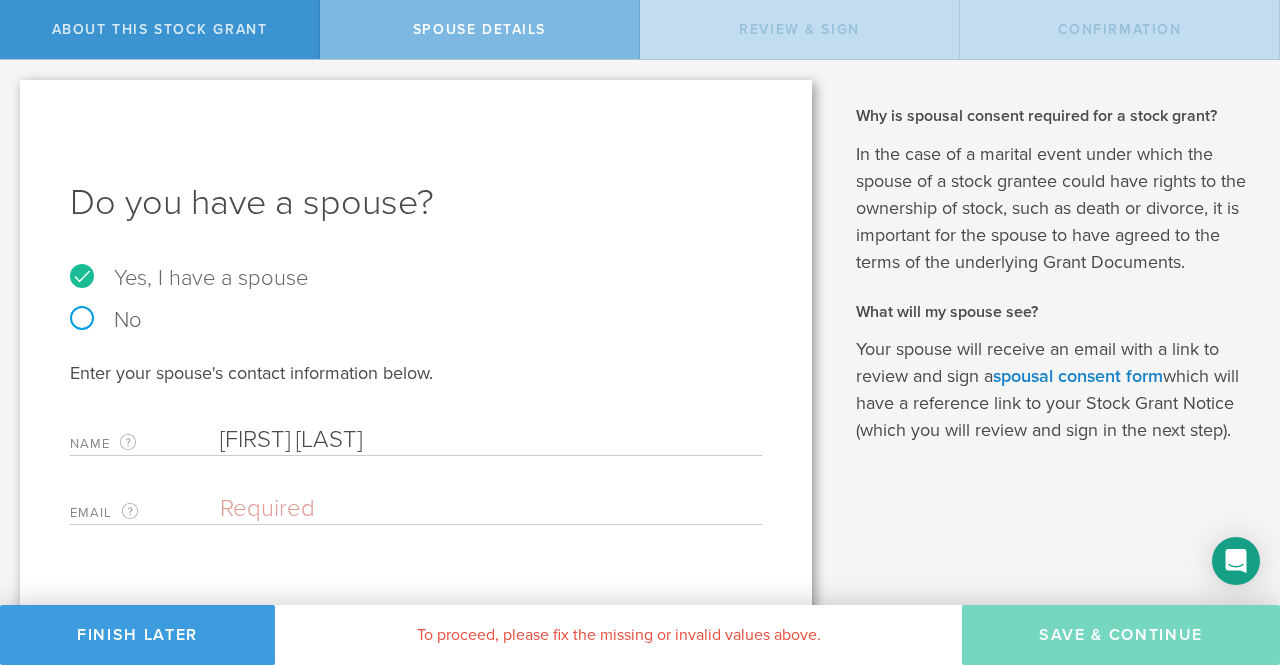 type on "[FIRST] [LAST]" 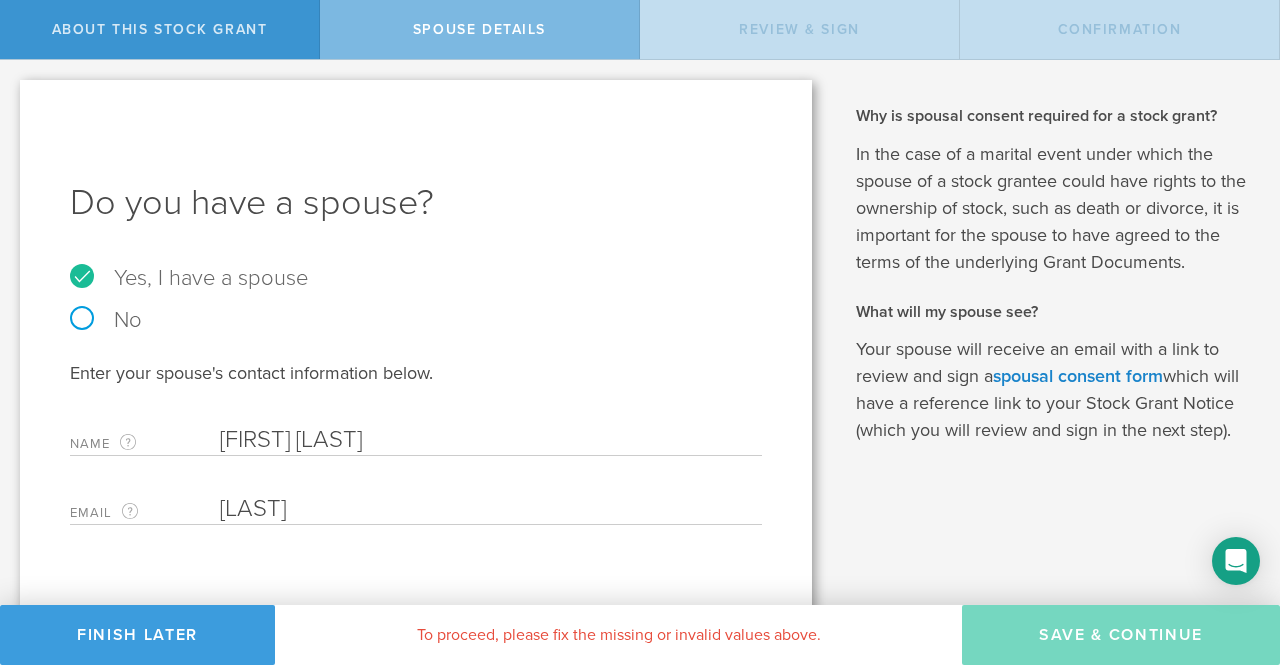 type on "[LAST]" 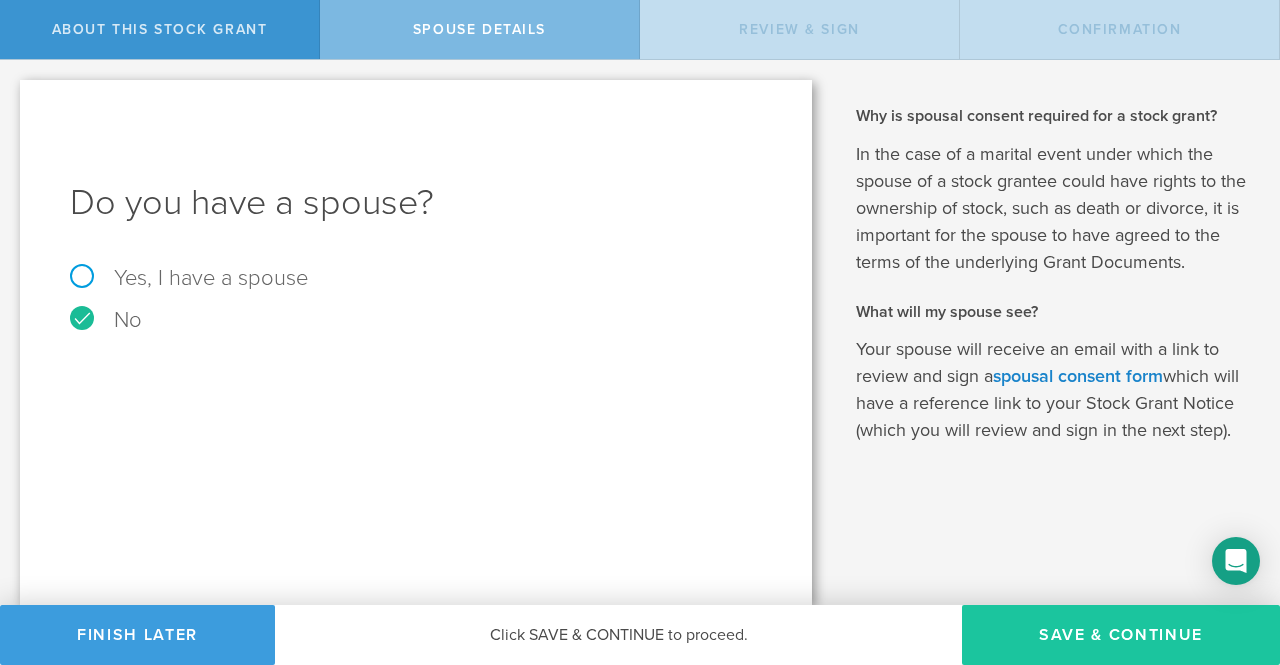 click on "Save & Continue" at bounding box center (1121, 635) 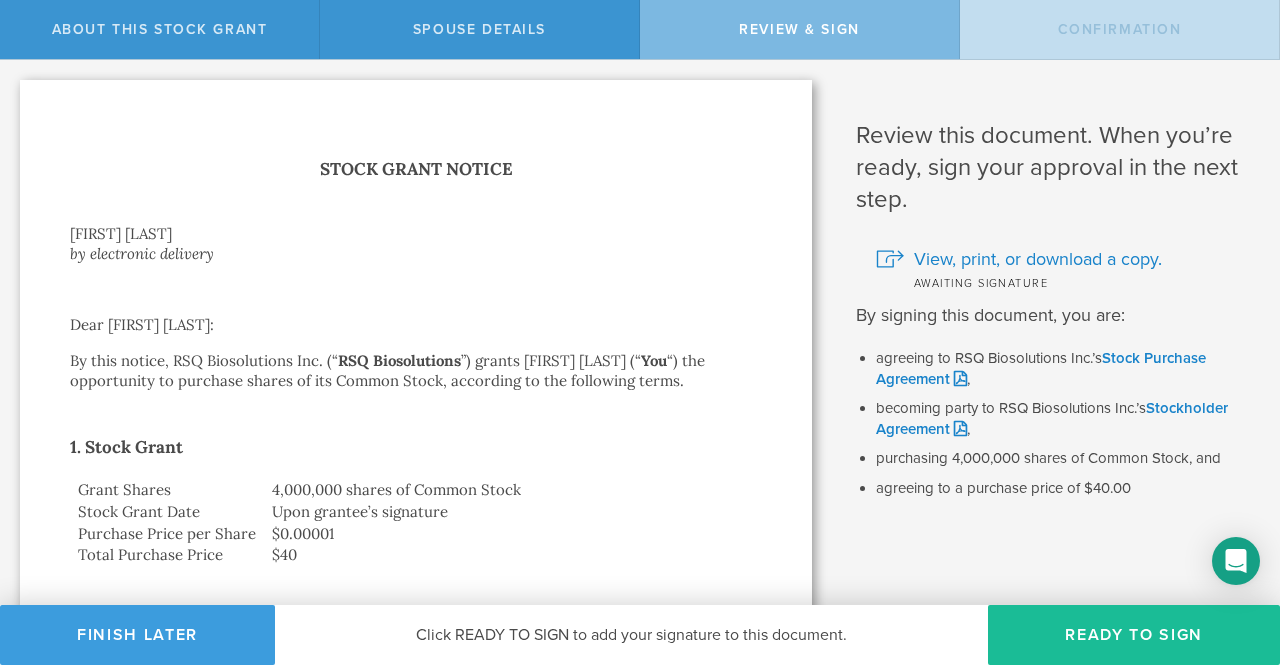 click on "Ready to Sign" at bounding box center [1134, 635] 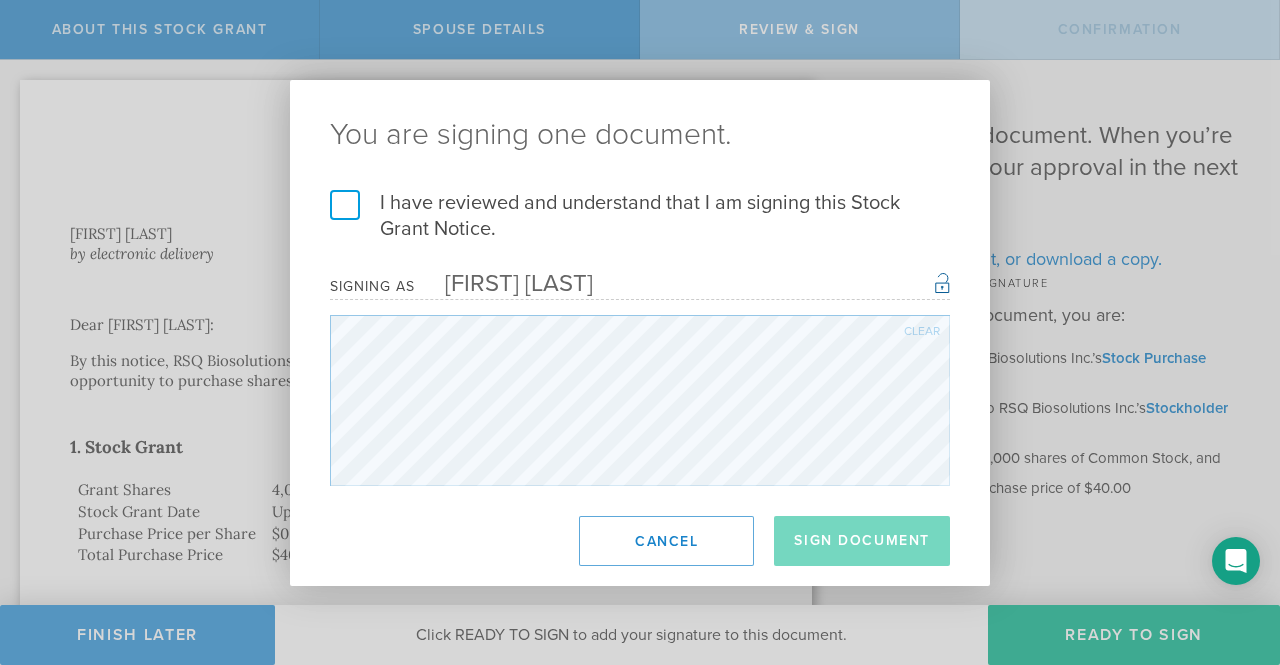 click on "I have reviewed and understand that I am signing this Stock Grant Notice." at bounding box center (640, 216) 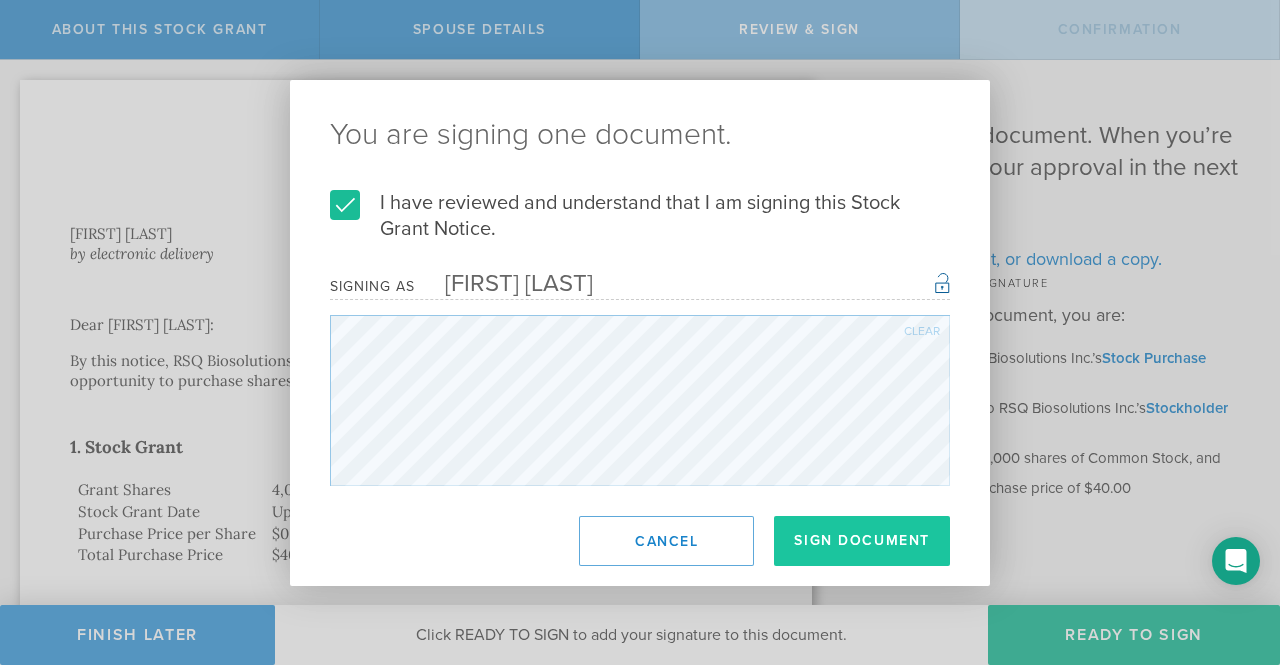 click on "Sign Document" at bounding box center [862, 541] 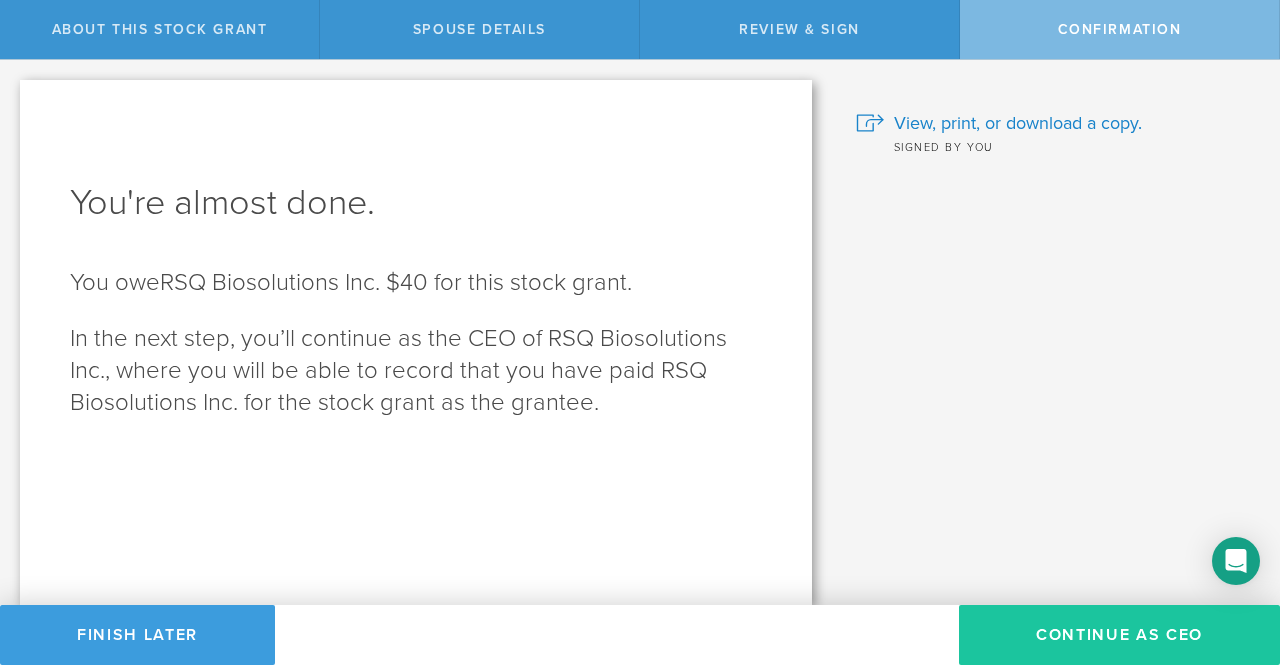 click on "Continue as CEO" at bounding box center [1119, 635] 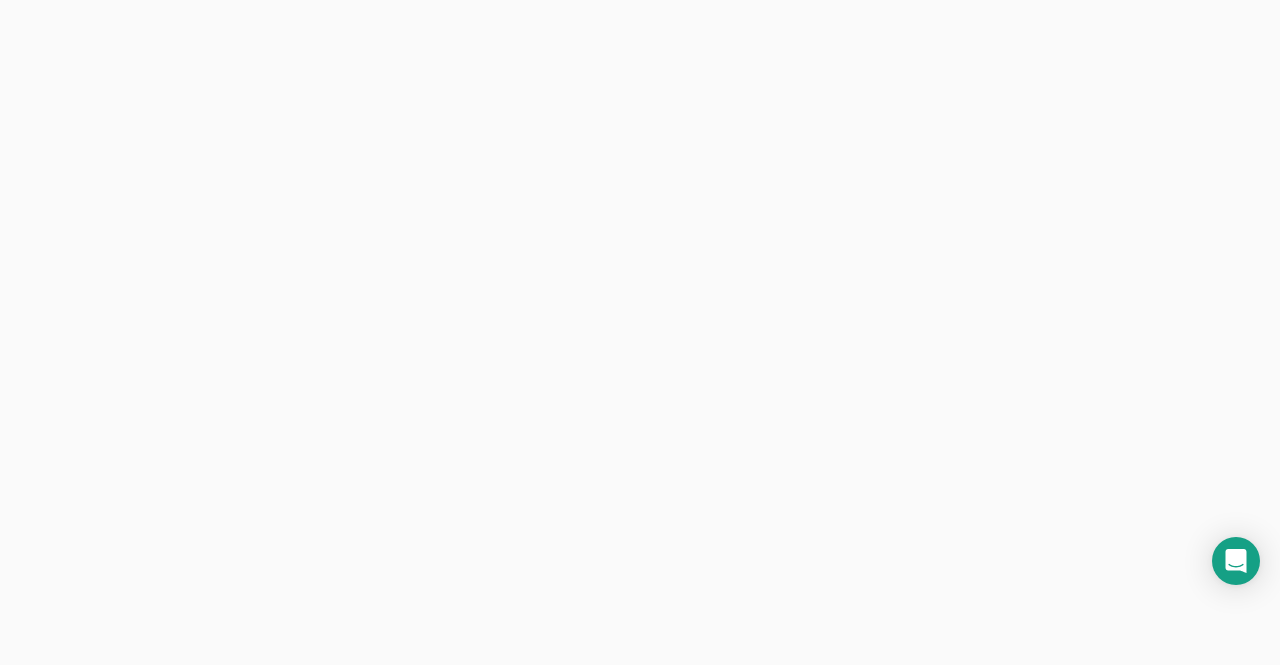 scroll, scrollTop: 0, scrollLeft: 0, axis: both 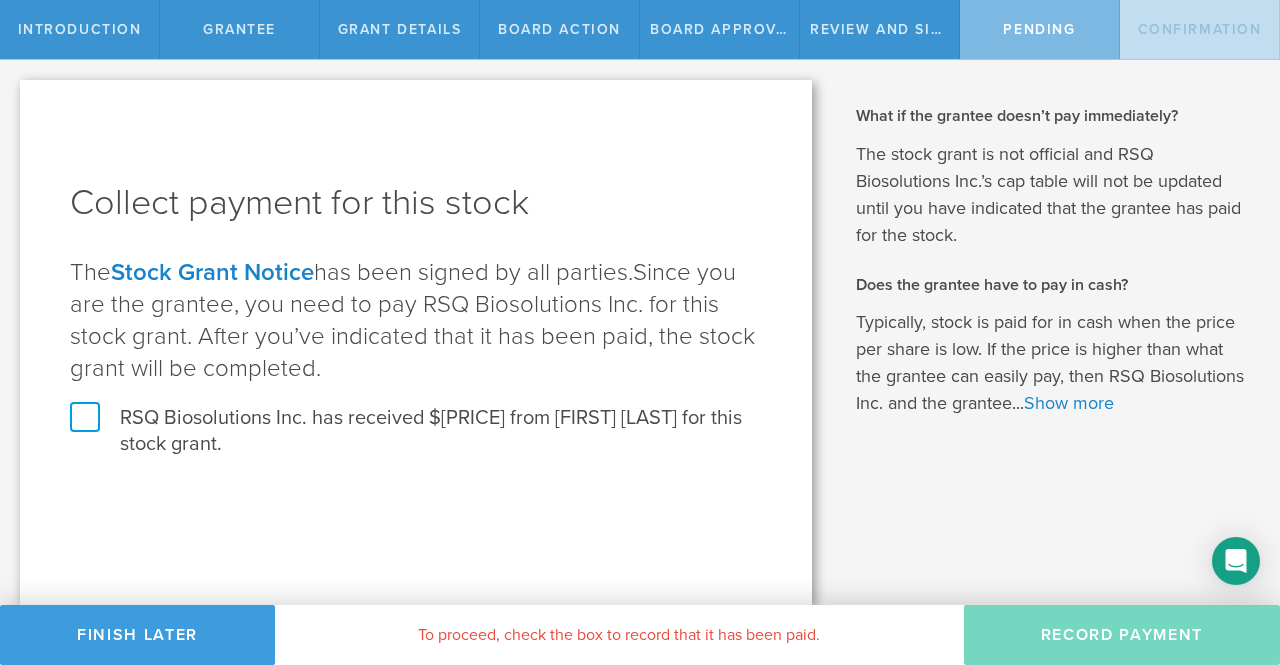 click on "RSQ Biosolutions Inc. has received $40 from Richard Lee Giles for this stock grant." at bounding box center [416, 431] 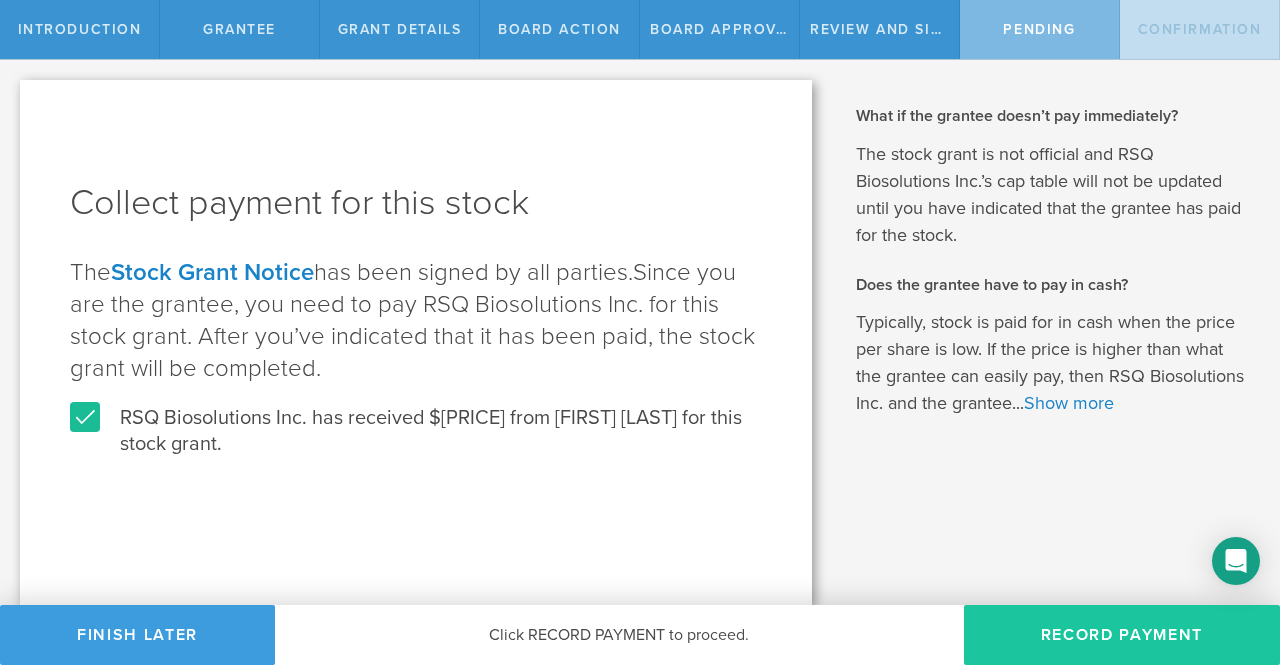 click on "Record Payment" at bounding box center [1122, 635] 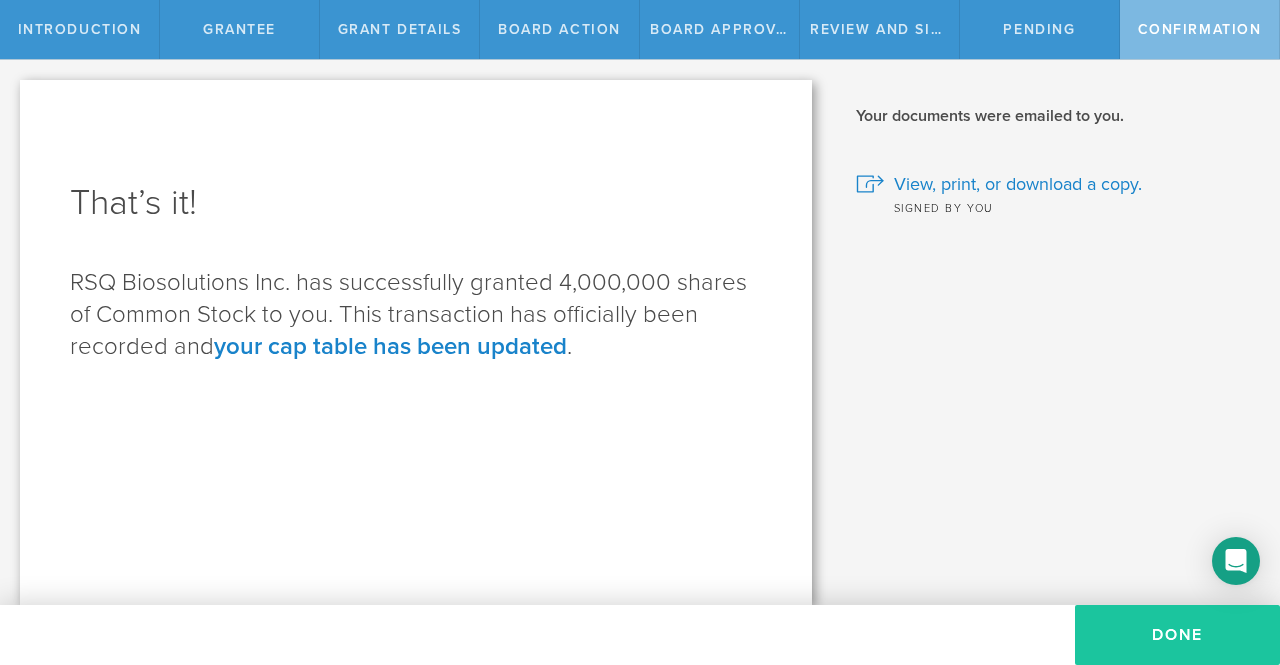 click on "Done" at bounding box center (1177, 635) 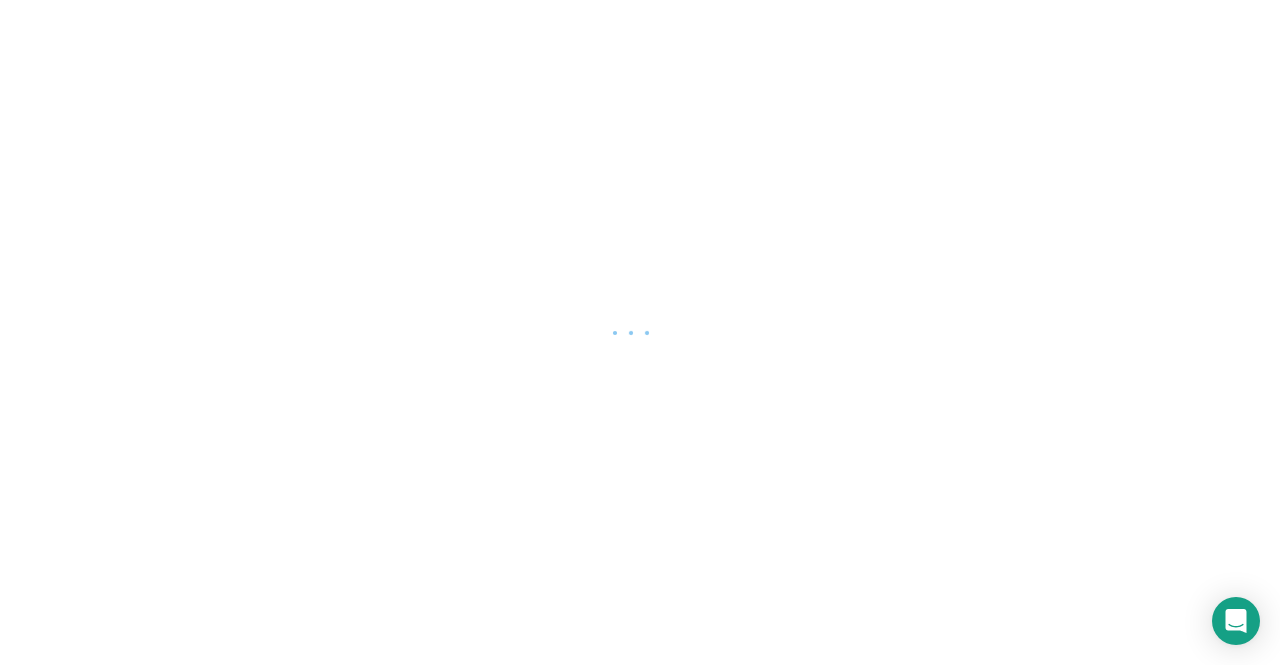 scroll, scrollTop: 0, scrollLeft: 0, axis: both 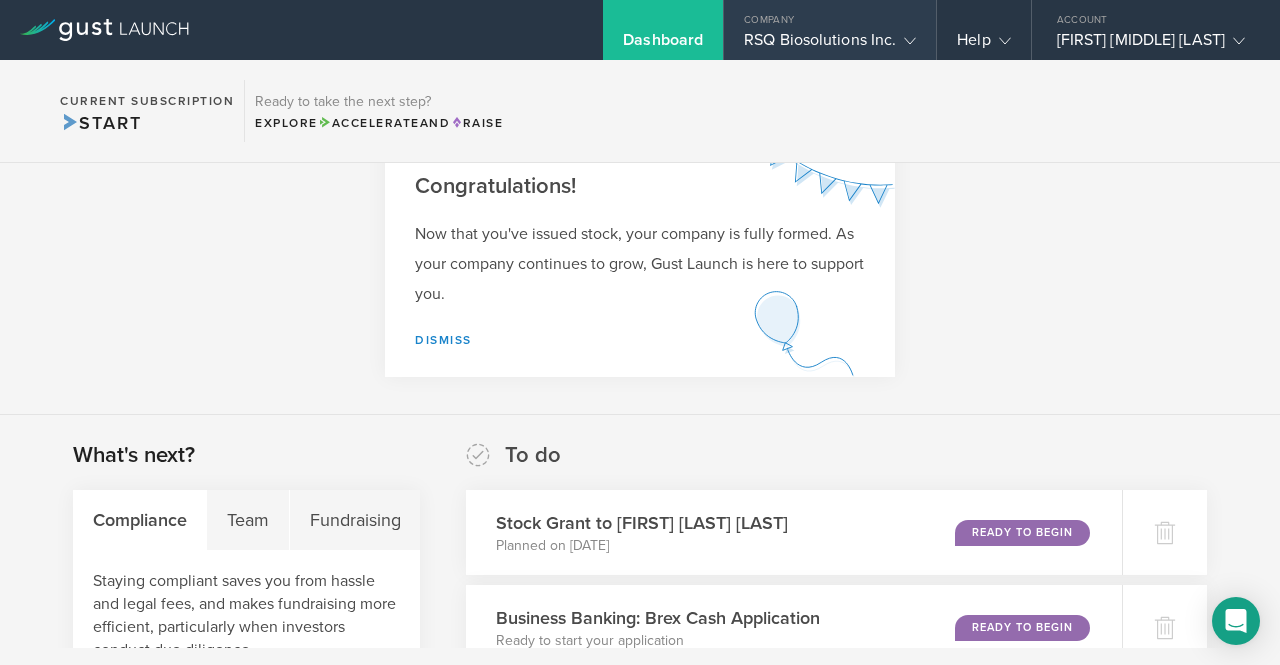 click at bounding box center (906, 40) 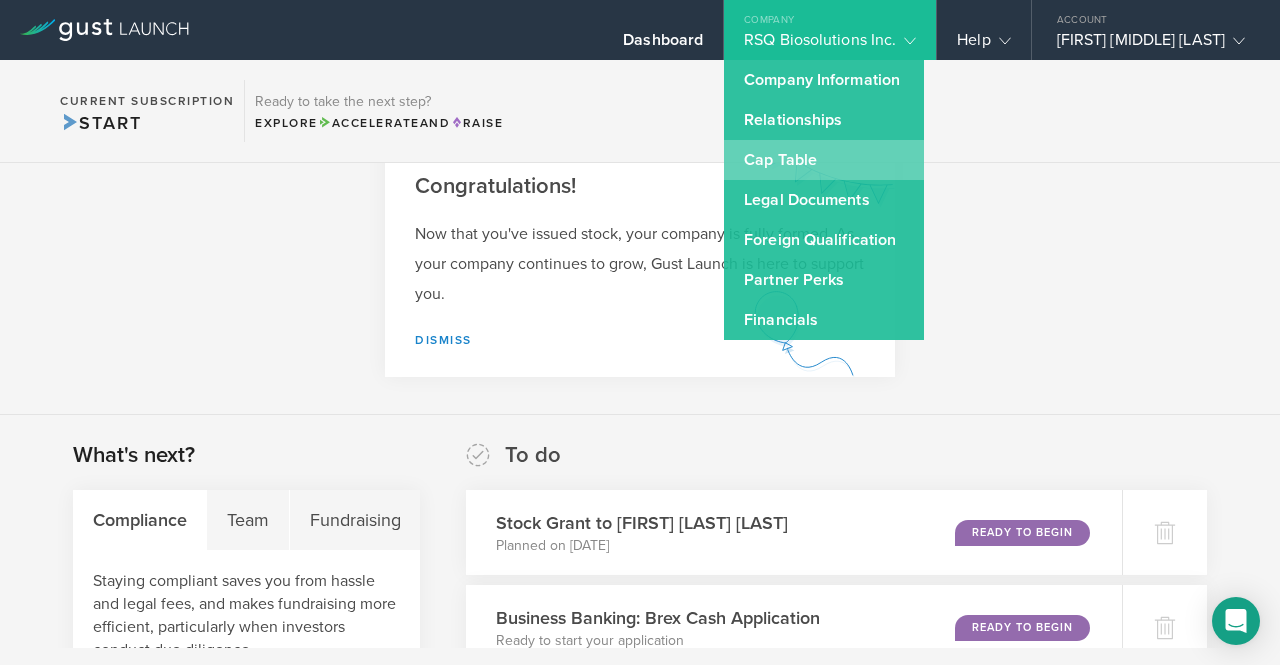 click on "Cap Table" at bounding box center (824, 160) 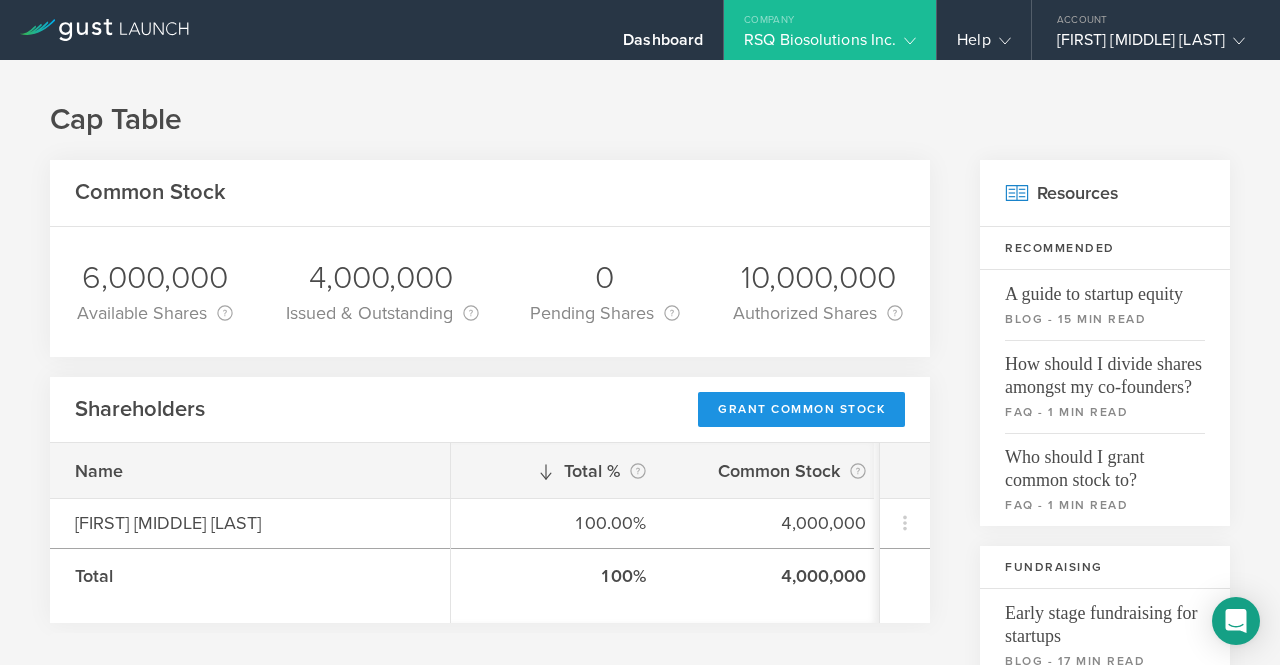 click on "Grant Common Stock" at bounding box center (801, 409) 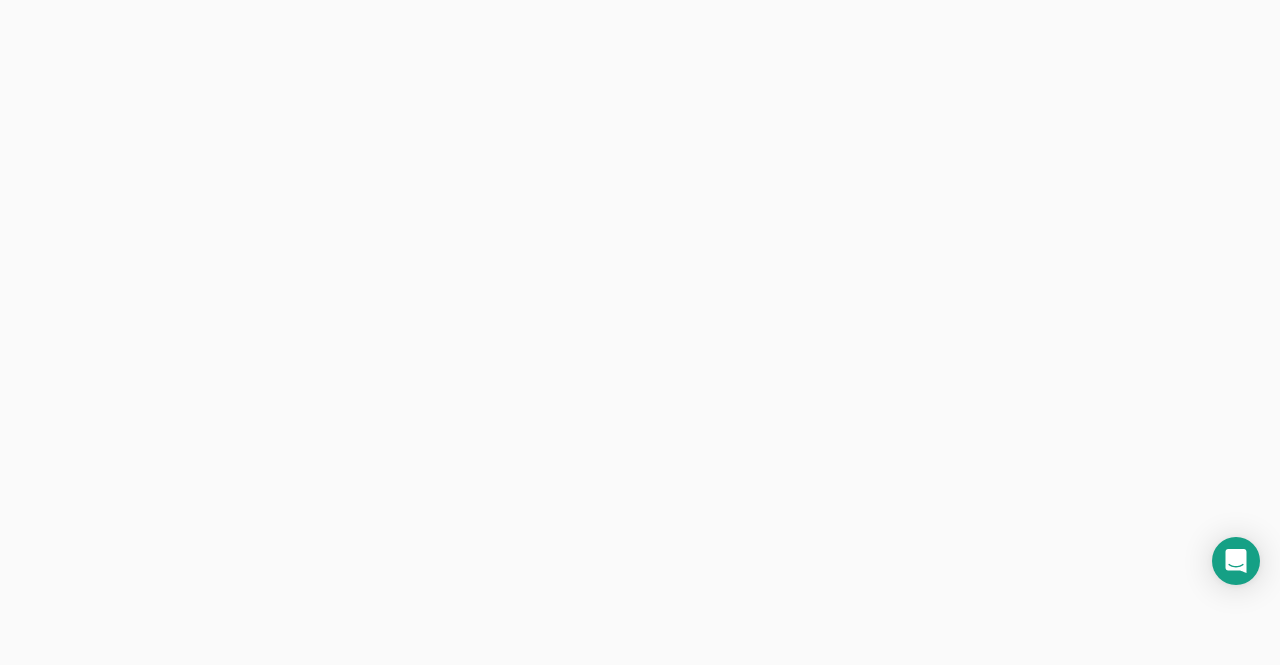 scroll, scrollTop: 0, scrollLeft: 0, axis: both 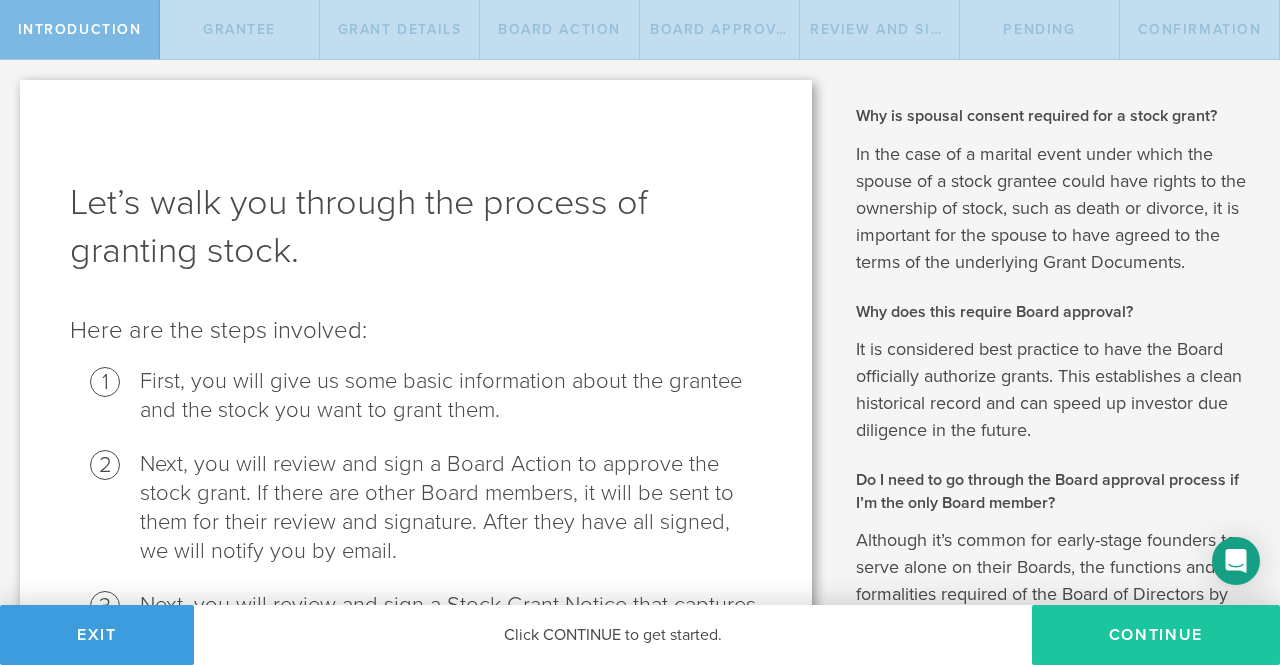 click on "Continue" at bounding box center [1156, 635] 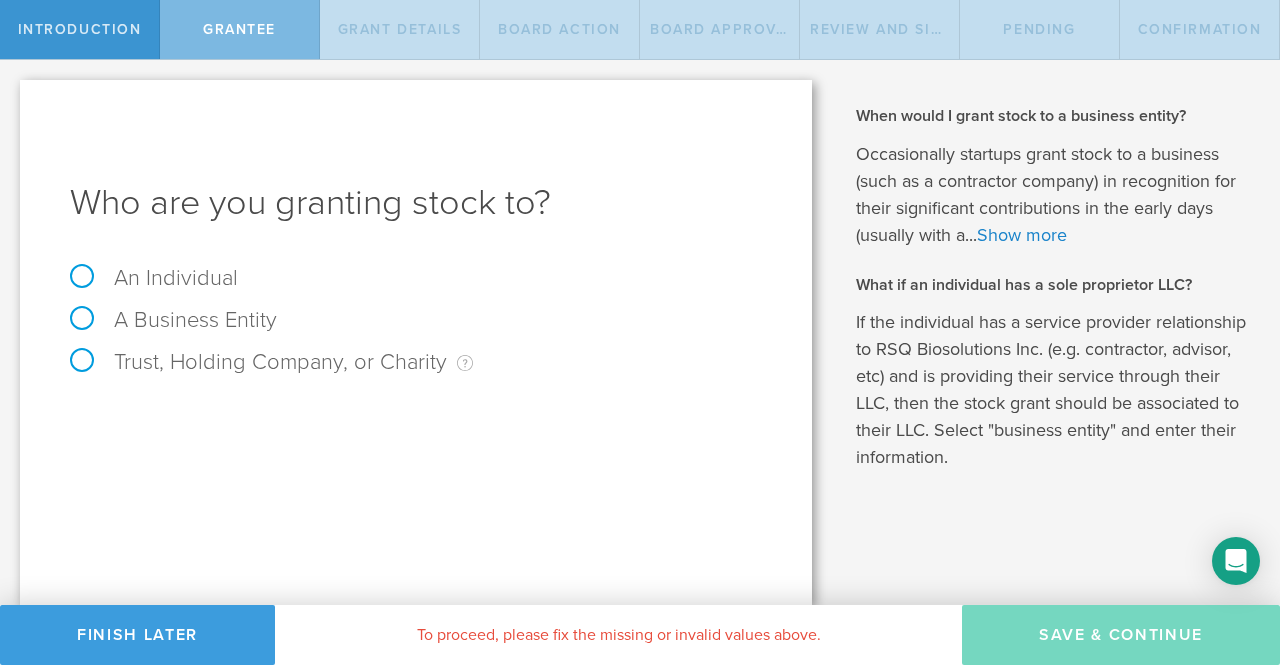 drag, startPoint x: 85, startPoint y: 312, endPoint x: 96, endPoint y: 324, distance: 16.27882 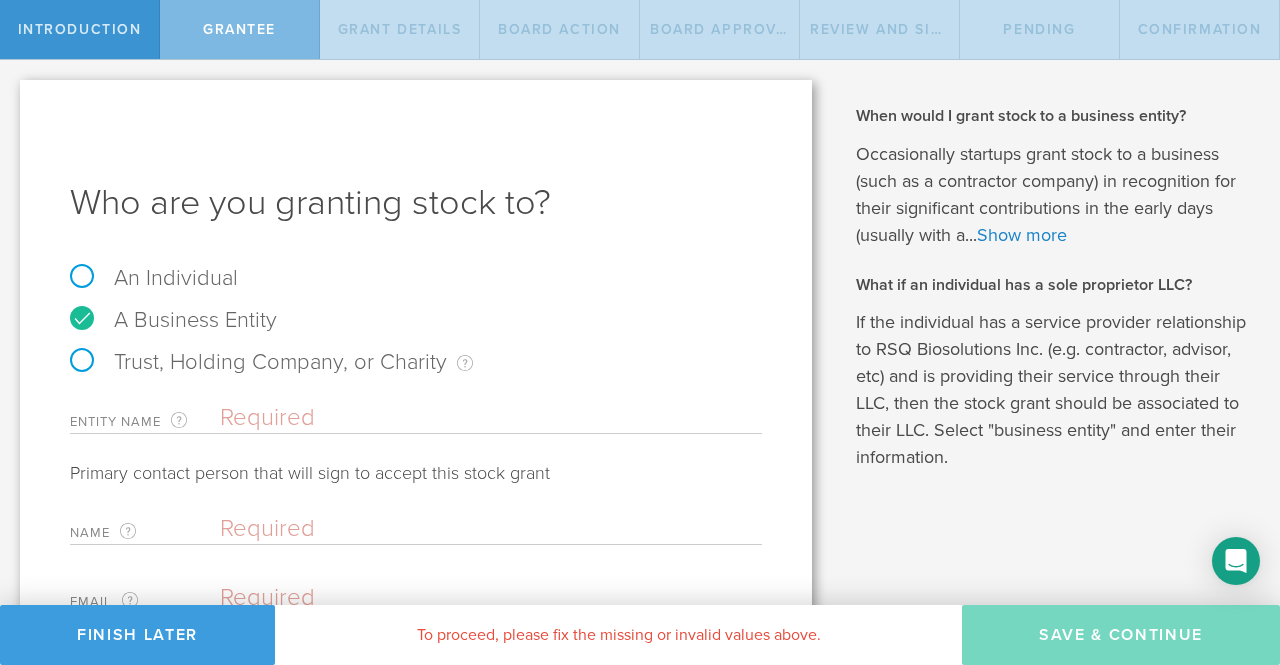 click at bounding box center [491, 418] 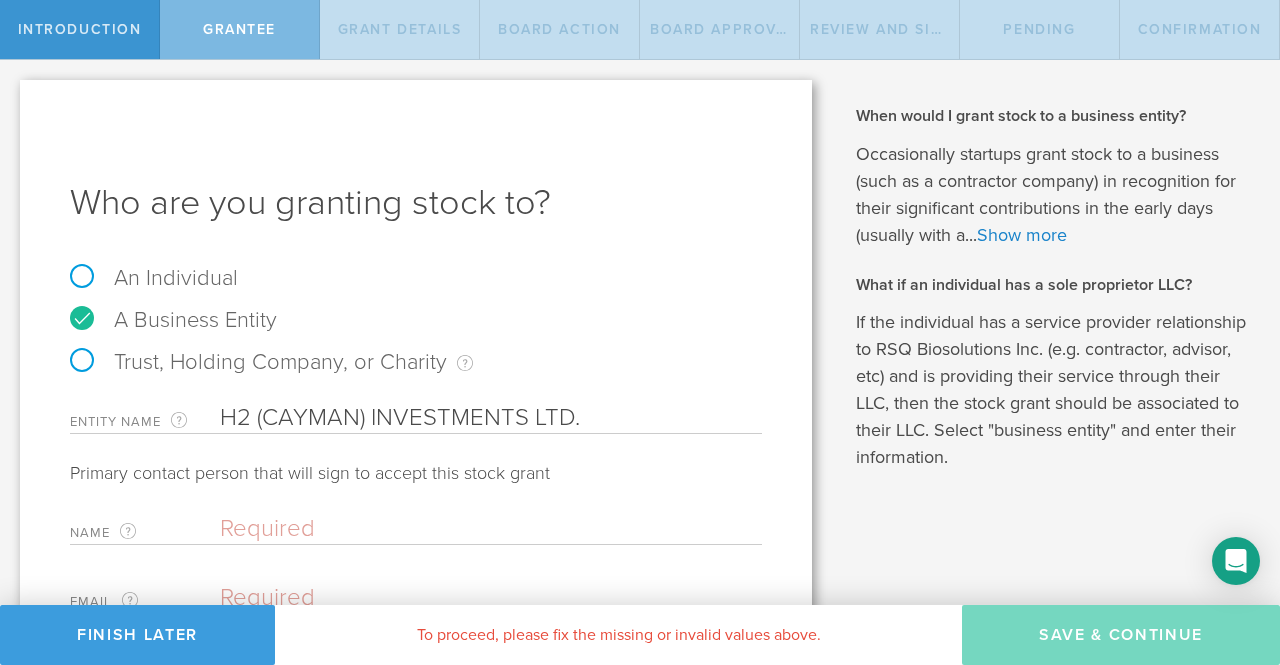 click at bounding box center (486, 529) 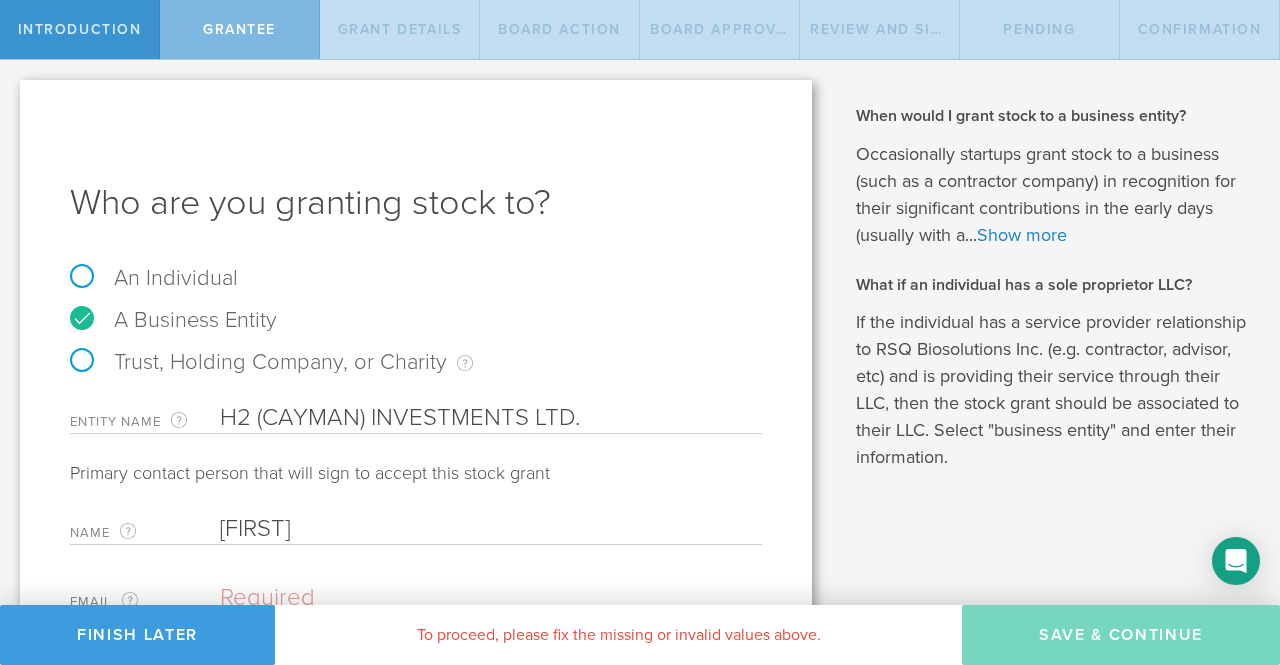 type on "John" 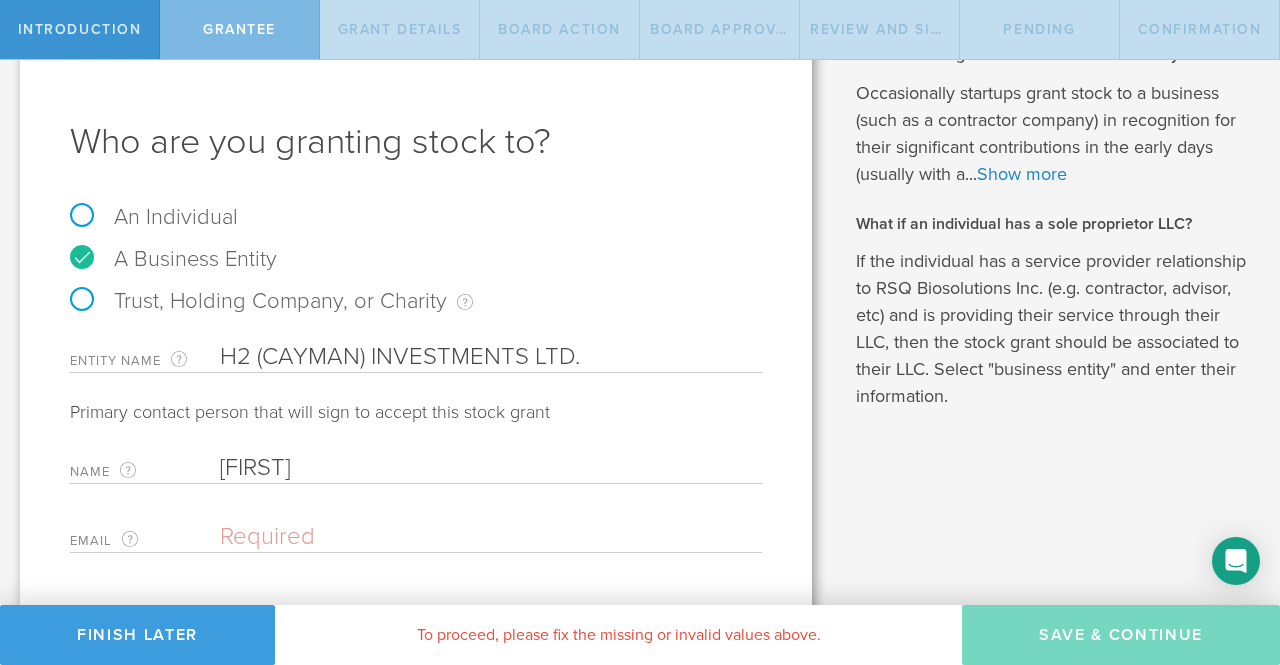 scroll, scrollTop: 110, scrollLeft: 0, axis: vertical 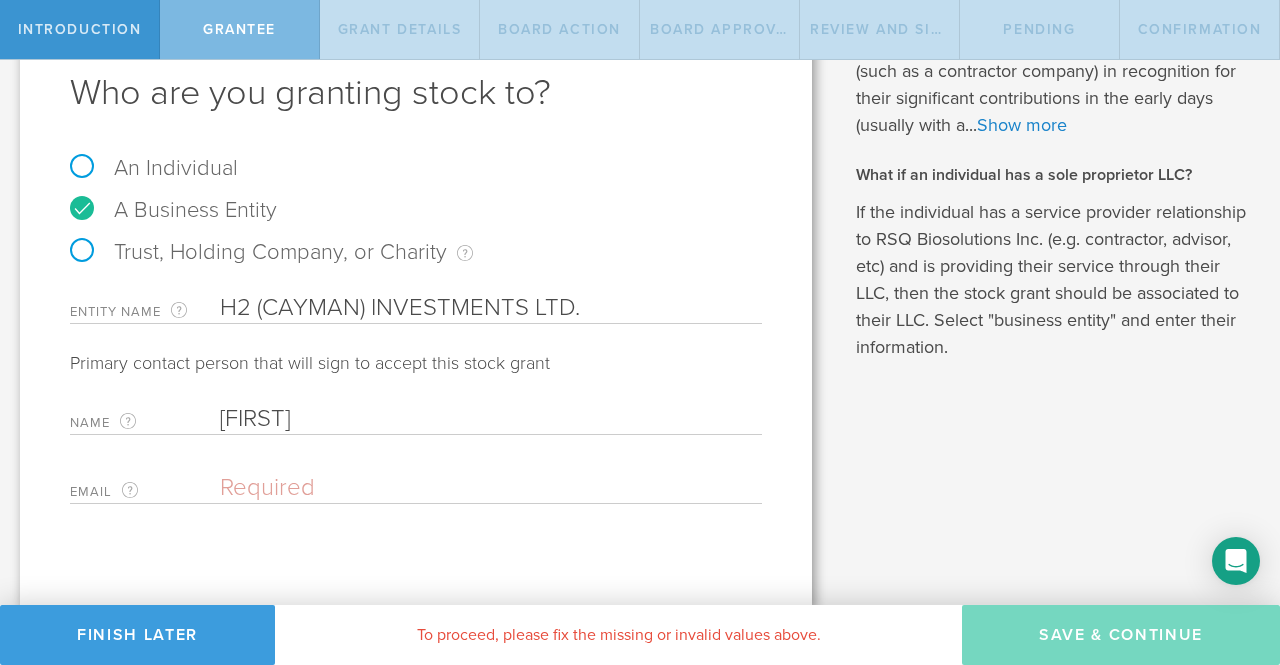 click at bounding box center [486, 488] 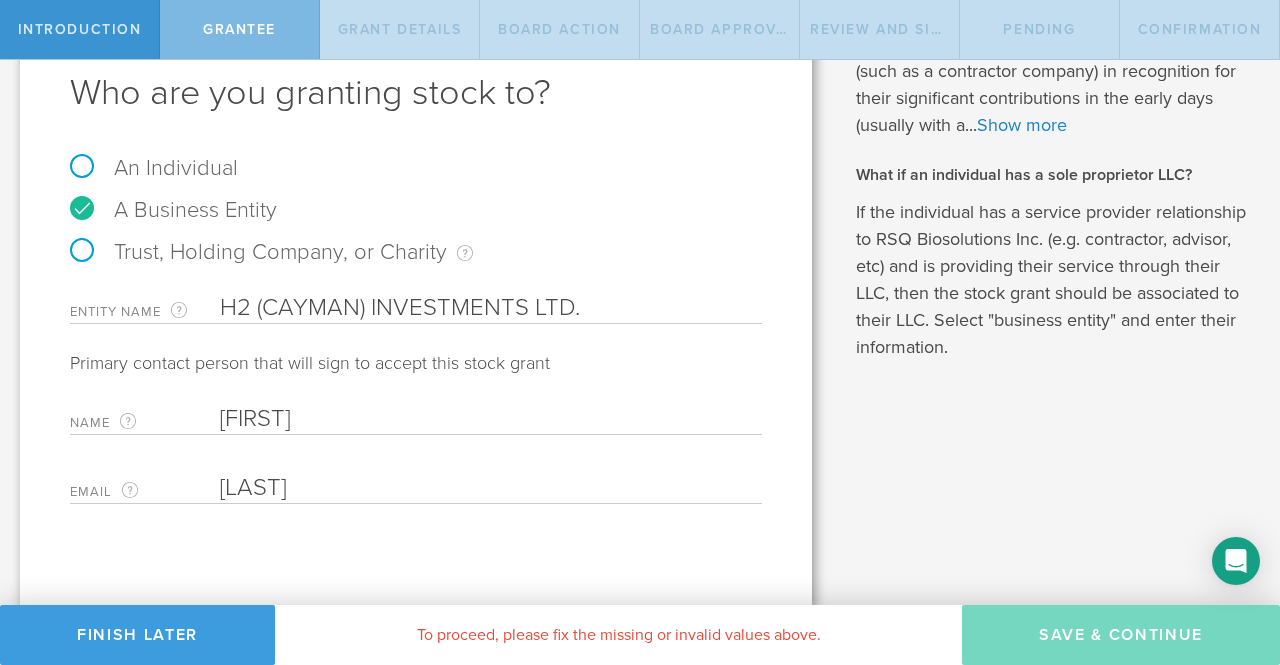 type on "Sharp" 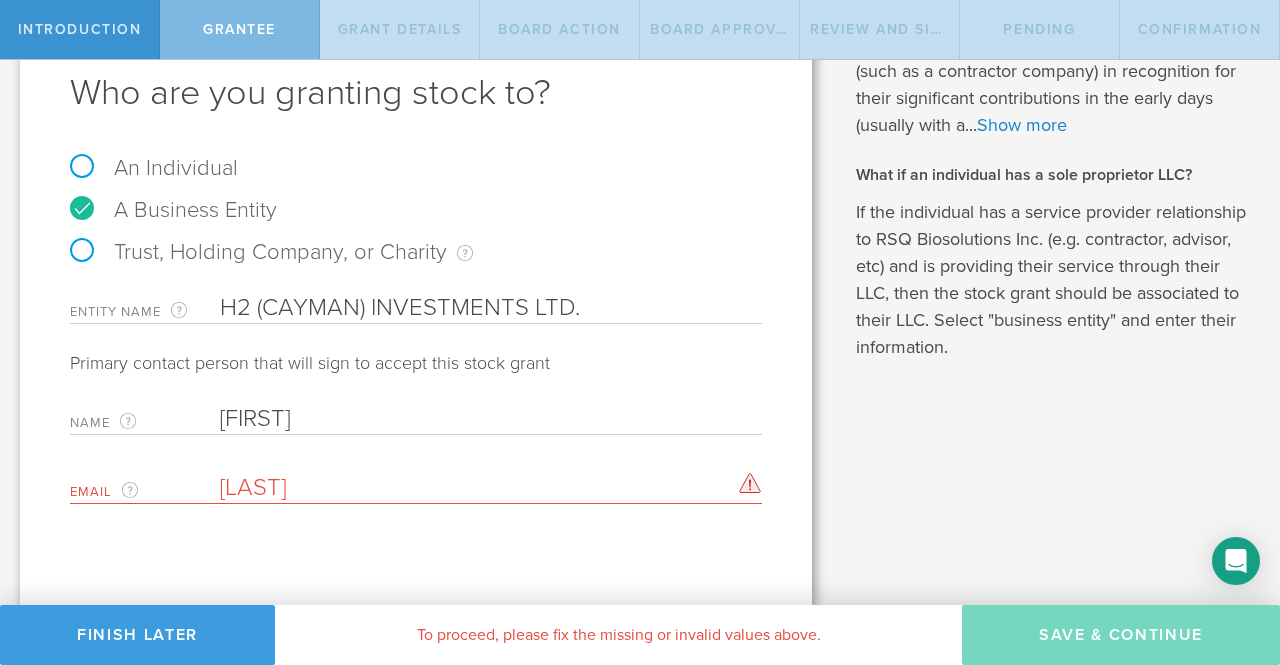 click on "Who are you granting stock to? An Individual A Business Entity Trust, Holding Company, or Charity An individual that has a service provider relationship (as an employee, advisor, board member, etc) with the startup but wants the stock to be held in a trust or holding company that holds their family assets, or wants the stock to be donated to a charity. Entity Name The name of the business entity that you are granting stock to.    H2 (CAYMAN) INVESTMENTS LTD.                      Primary contact person that will sign to accept this stock grant Name The first and last name of the person that is signing on behalf of the business entity. John    J                      Email The email address of the person that is signing on behalf of the business entity. Sharp Please enter a valid email address." at bounding box center [416, 288] 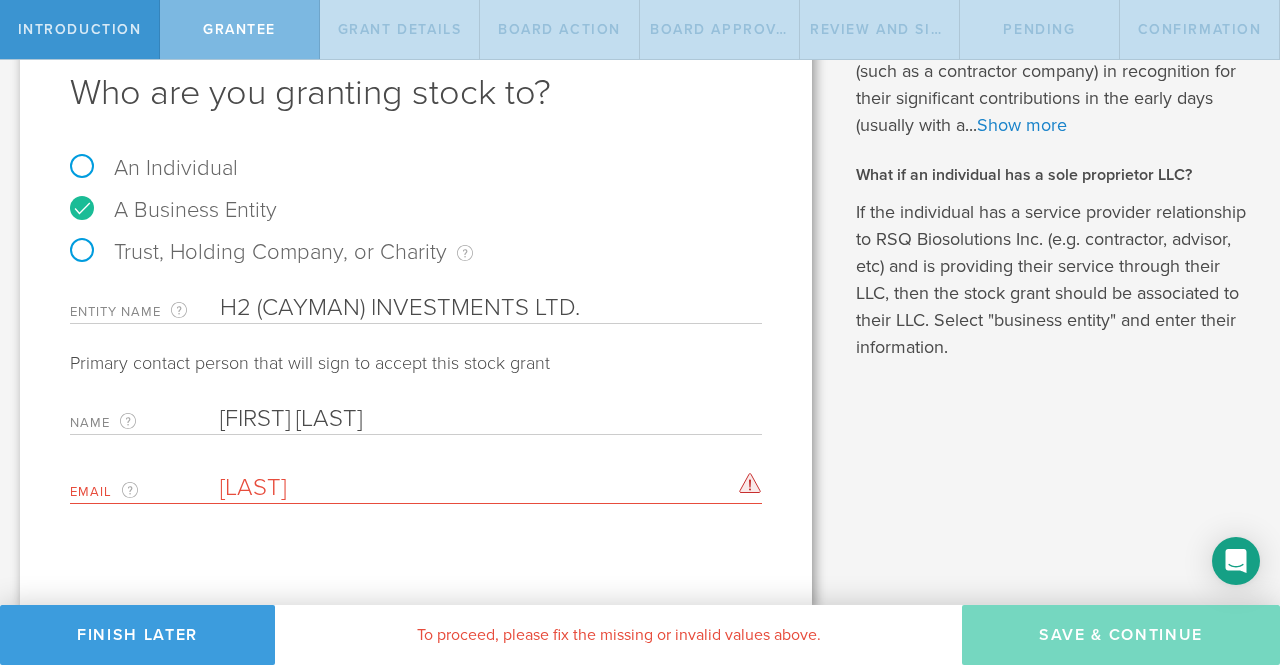 type on "John Sharp" 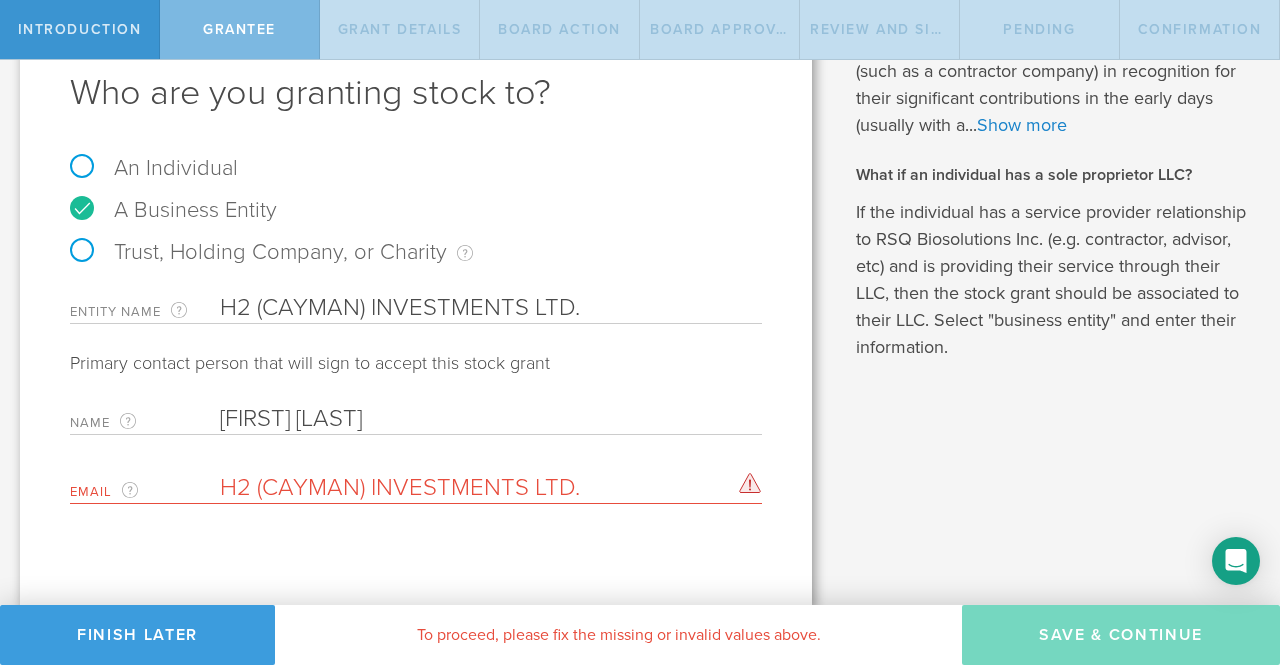 drag, startPoint x: 578, startPoint y: 485, endPoint x: 164, endPoint y: 477, distance: 414.0773 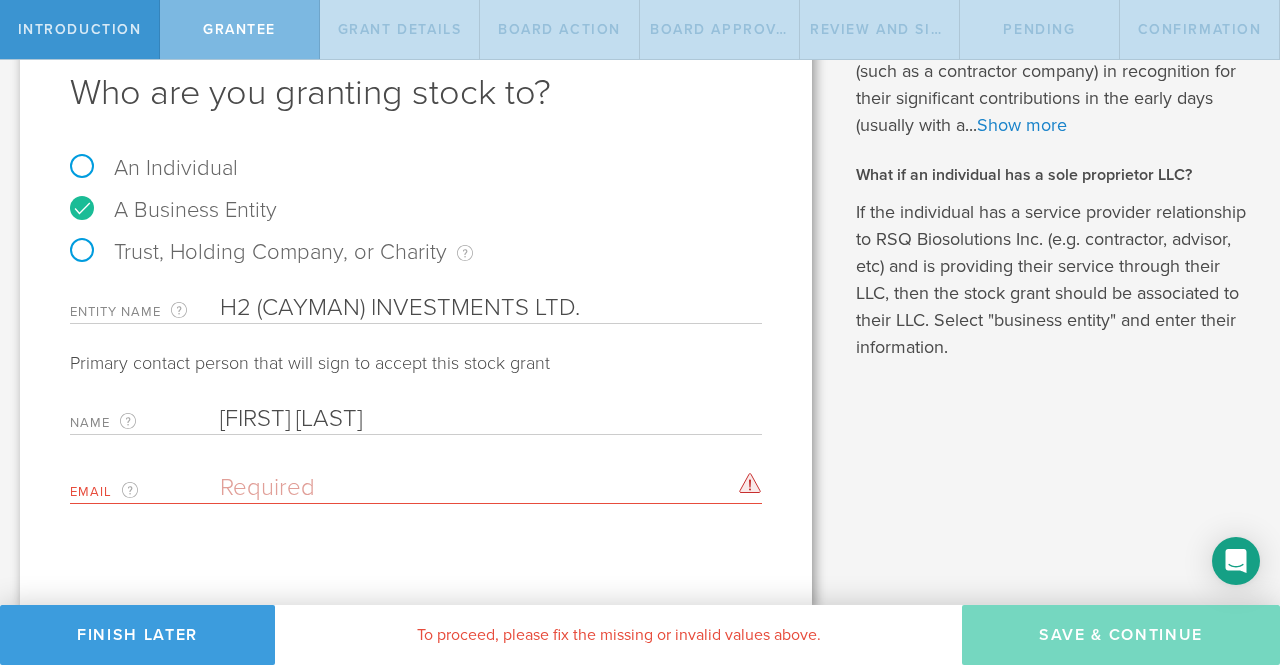 paste on "[EMAIL]" 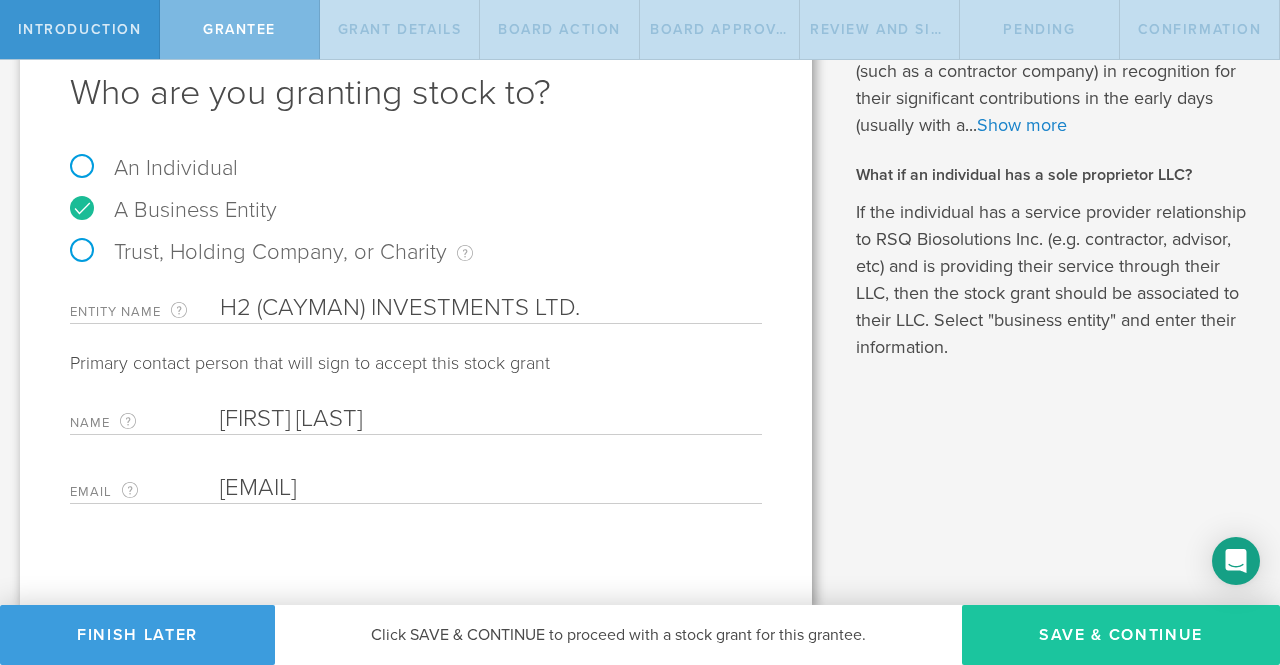 type on "[EMAIL]" 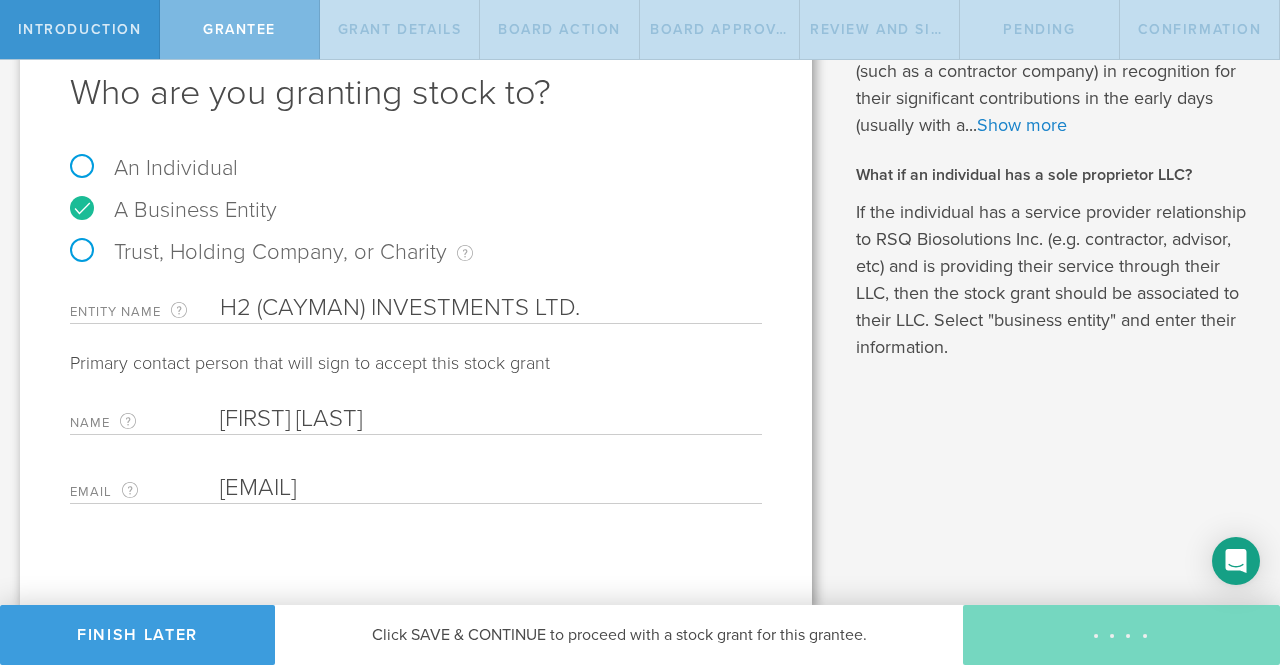 type on "48" 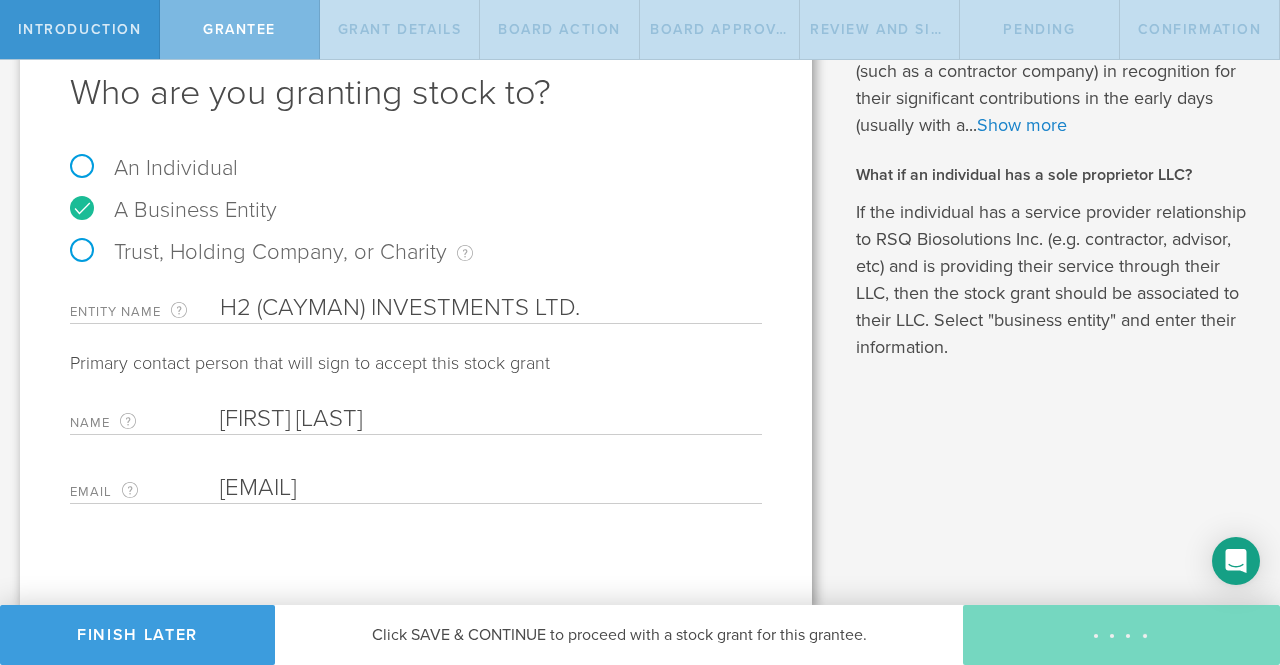 type on "12" 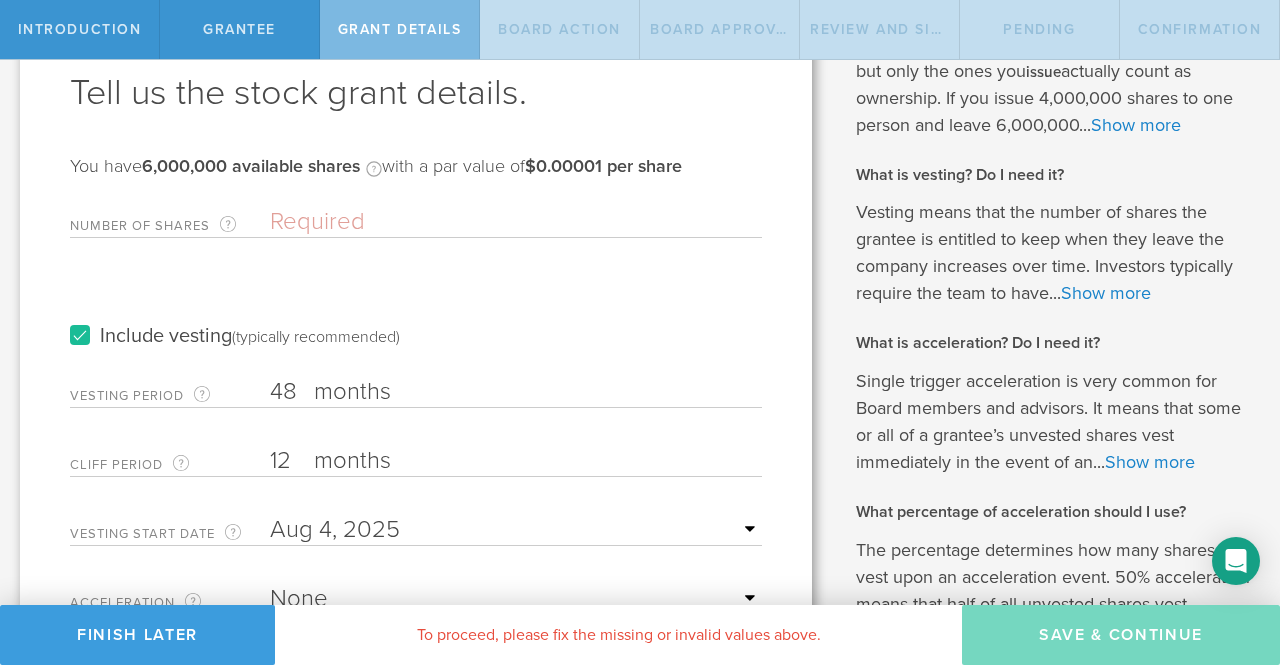 scroll, scrollTop: 0, scrollLeft: 0, axis: both 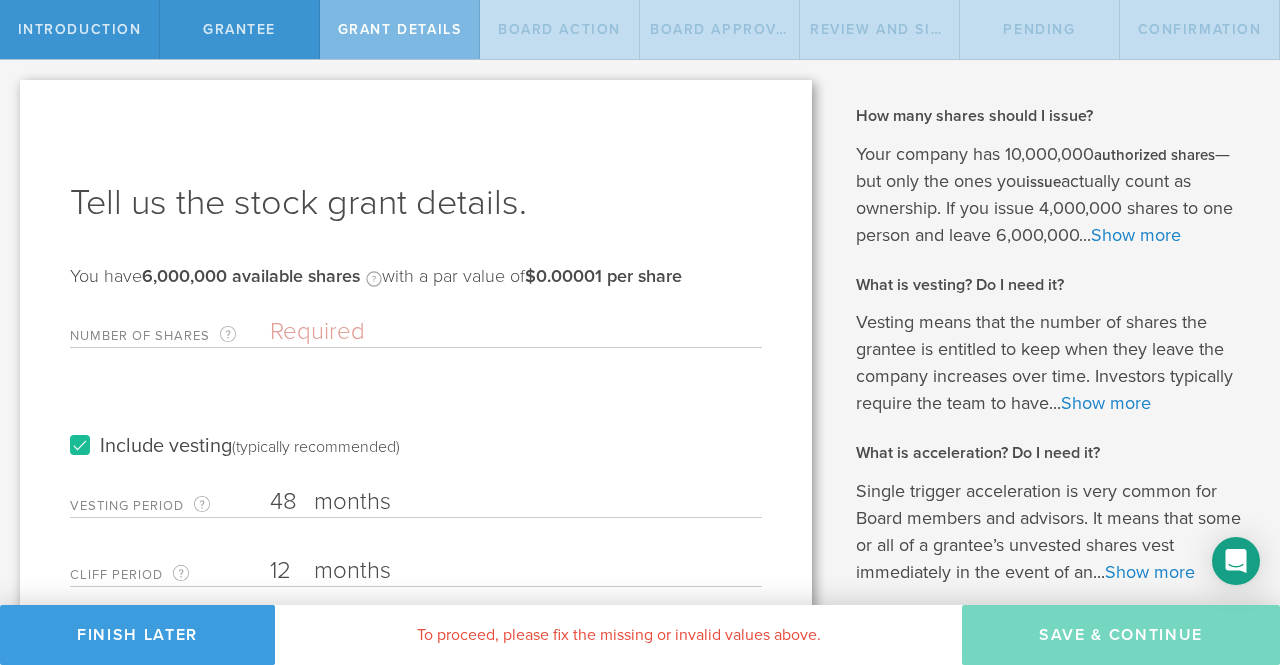 click on "Number of Shares The total amount of stock the company is granting to this recipient." at bounding box center [516, 332] 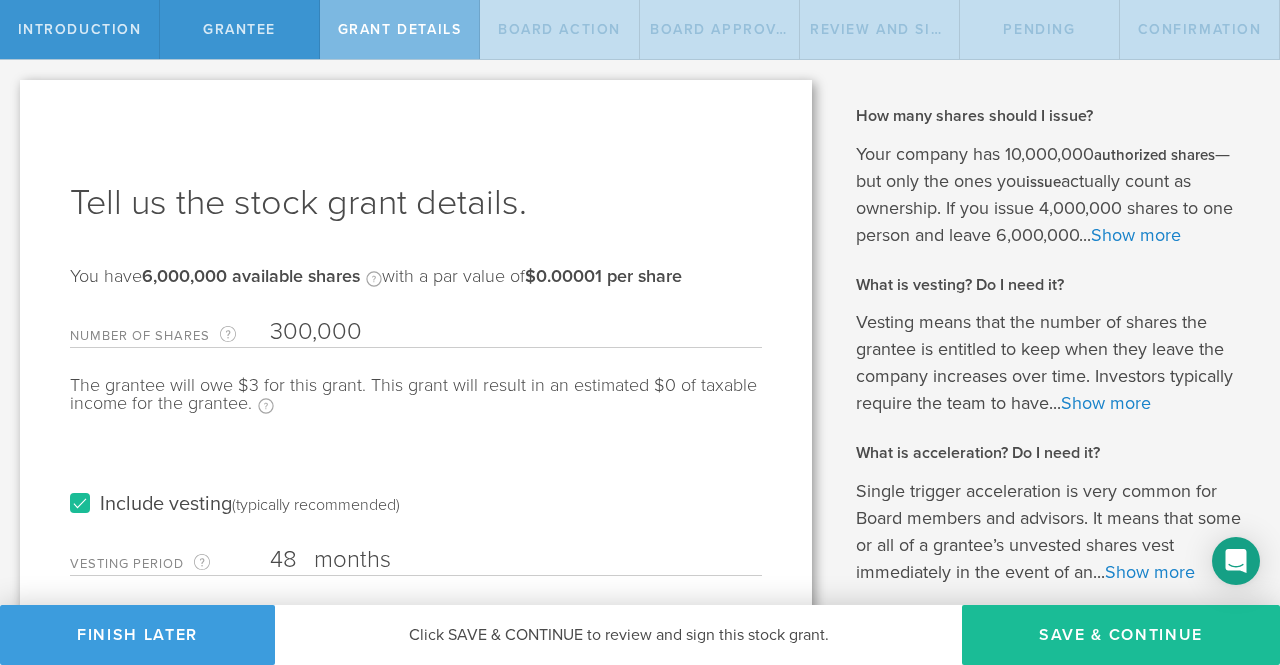 type on "300,000" 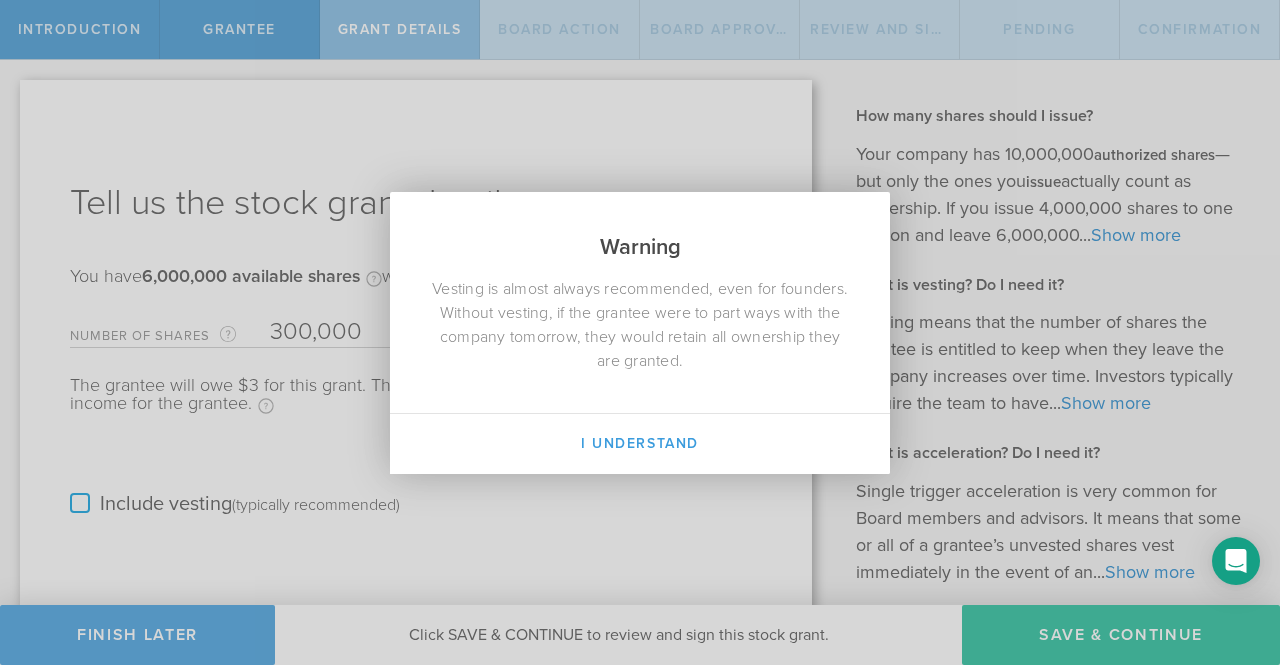 click on "I Understand" at bounding box center (640, 444) 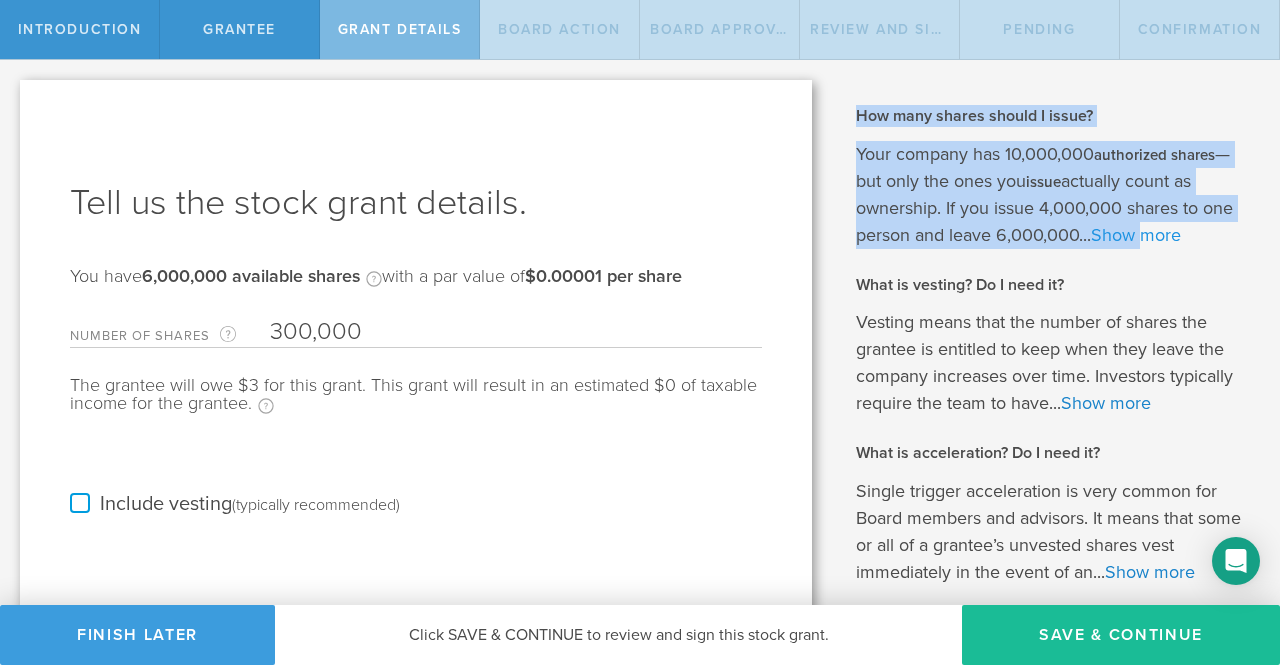 drag, startPoint x: 846, startPoint y: 108, endPoint x: 1132, endPoint y: 241, distance: 315.4124 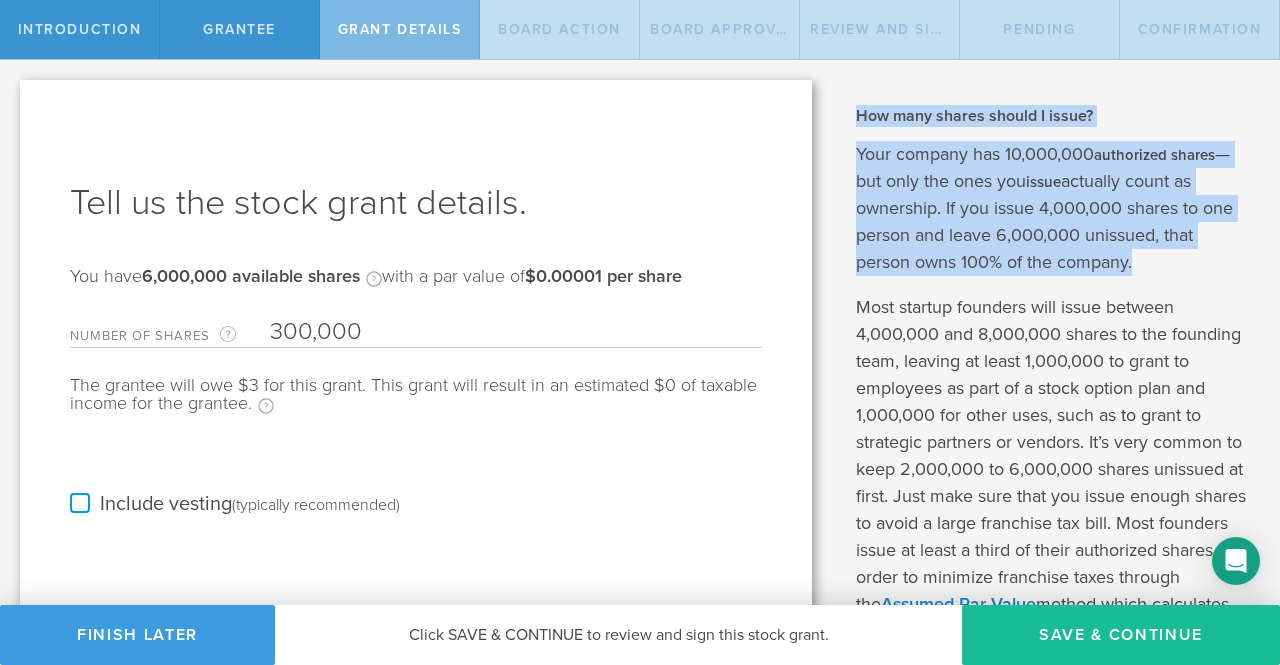 click on "Your company has 10,000,000  authorized shares —but only the ones you  issue  actually count as ownership. If you issue 4,000,000 shares to one person and leave
6,000,000 unissued, that person owns 100% of the company." at bounding box center (1053, 208) 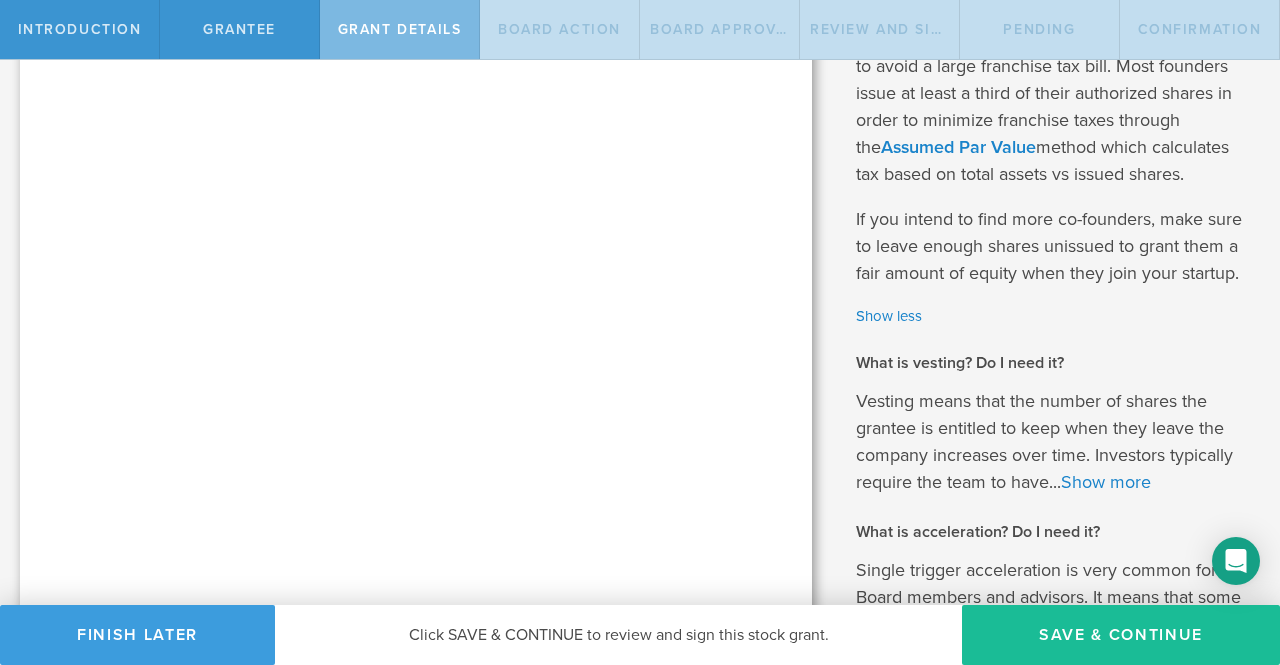 scroll, scrollTop: 500, scrollLeft: 0, axis: vertical 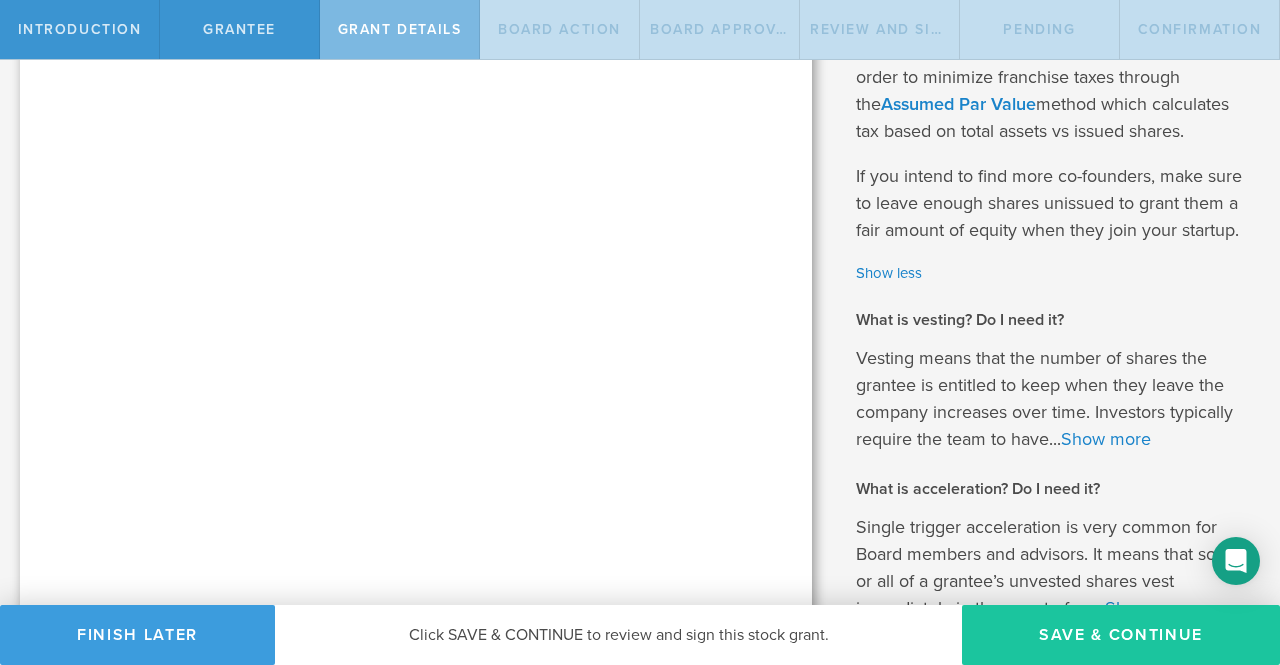 click on "Save & Continue" at bounding box center (1121, 635) 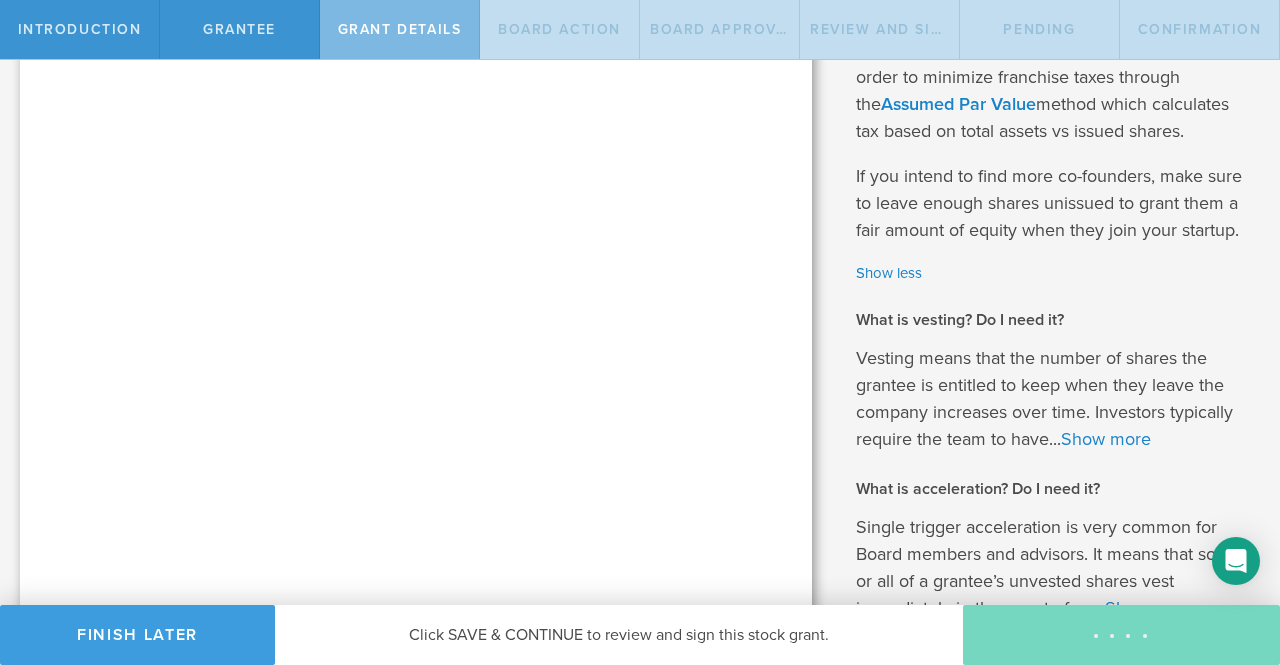 scroll, scrollTop: 0, scrollLeft: 0, axis: both 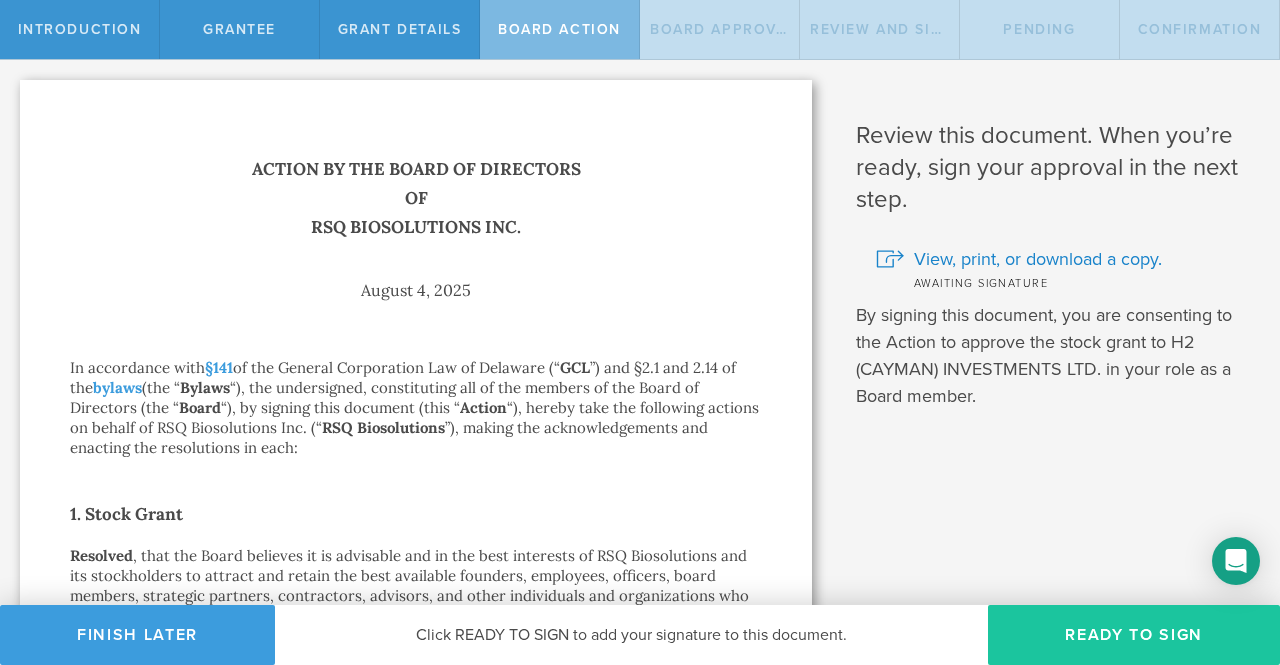 click on "Ready to Sign" at bounding box center [1134, 635] 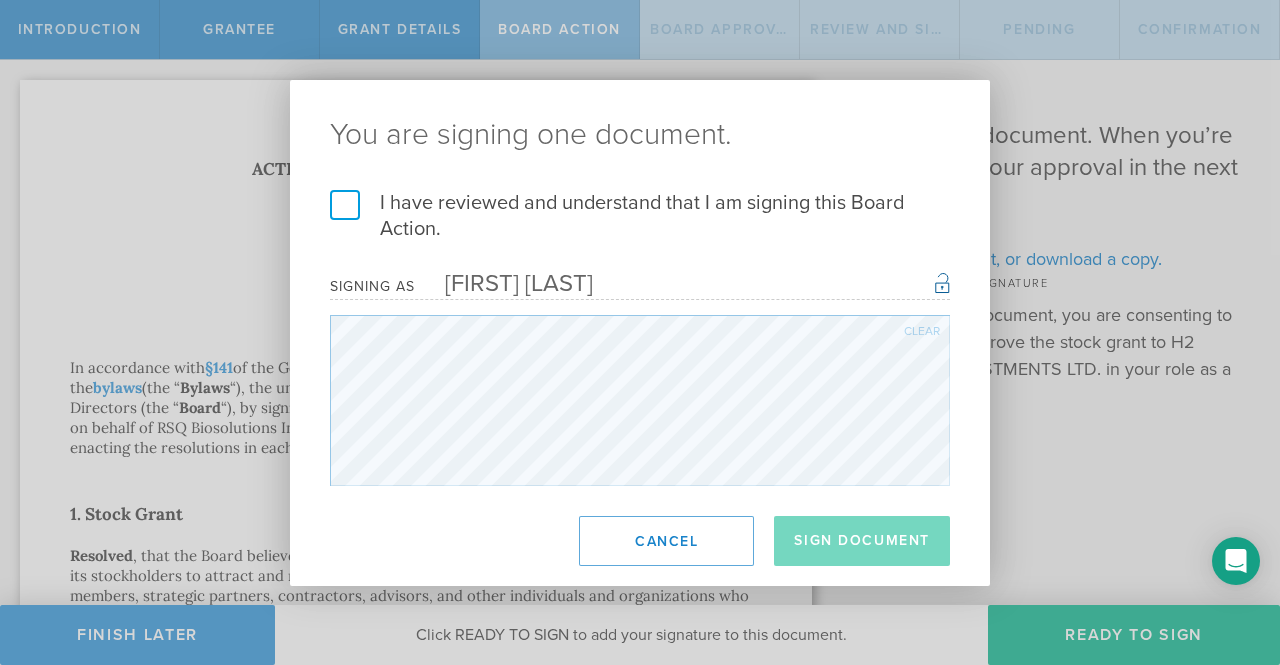 click on "I have reviewed and understand that I am signing this Board Action." at bounding box center (640, 216) 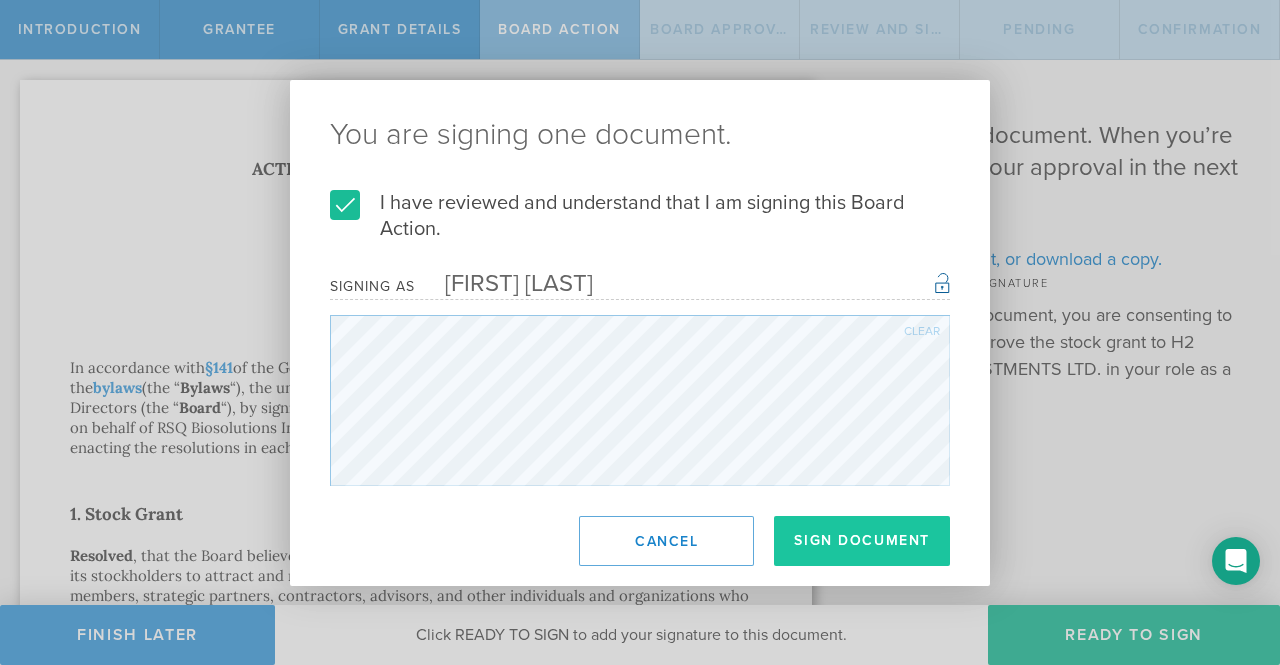 click on "Sign Document" at bounding box center (862, 541) 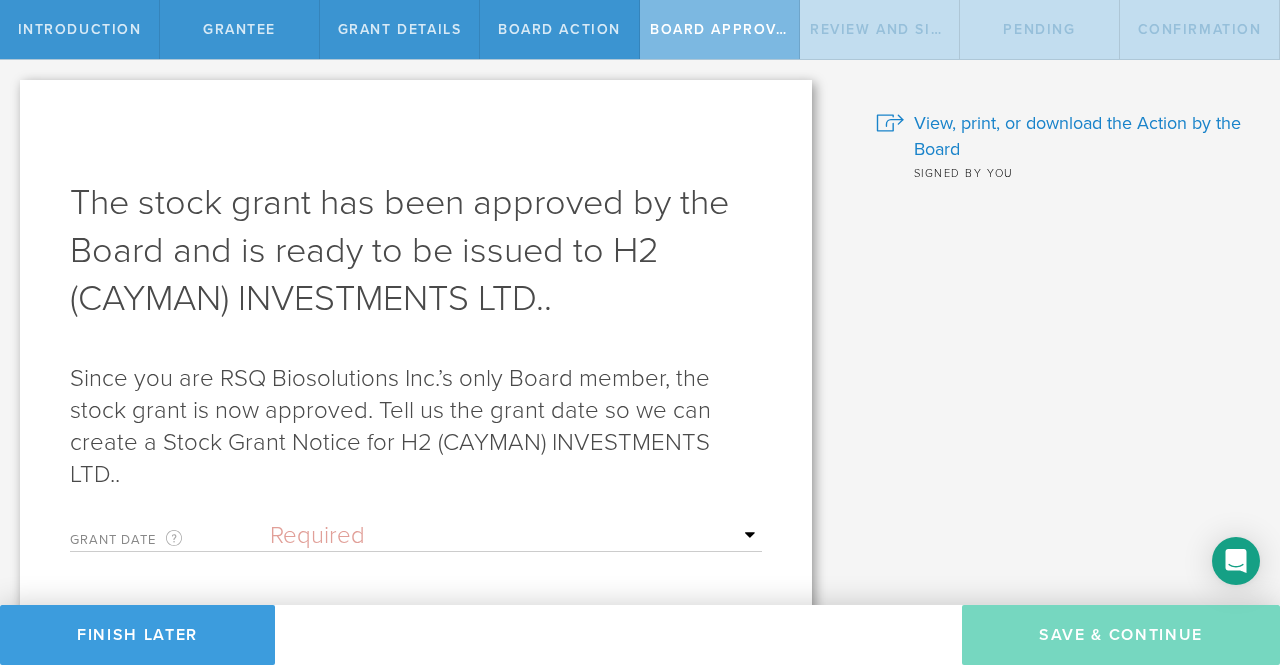 click on "Required Upon grantee's signature A specific date" at bounding box center [516, 536] 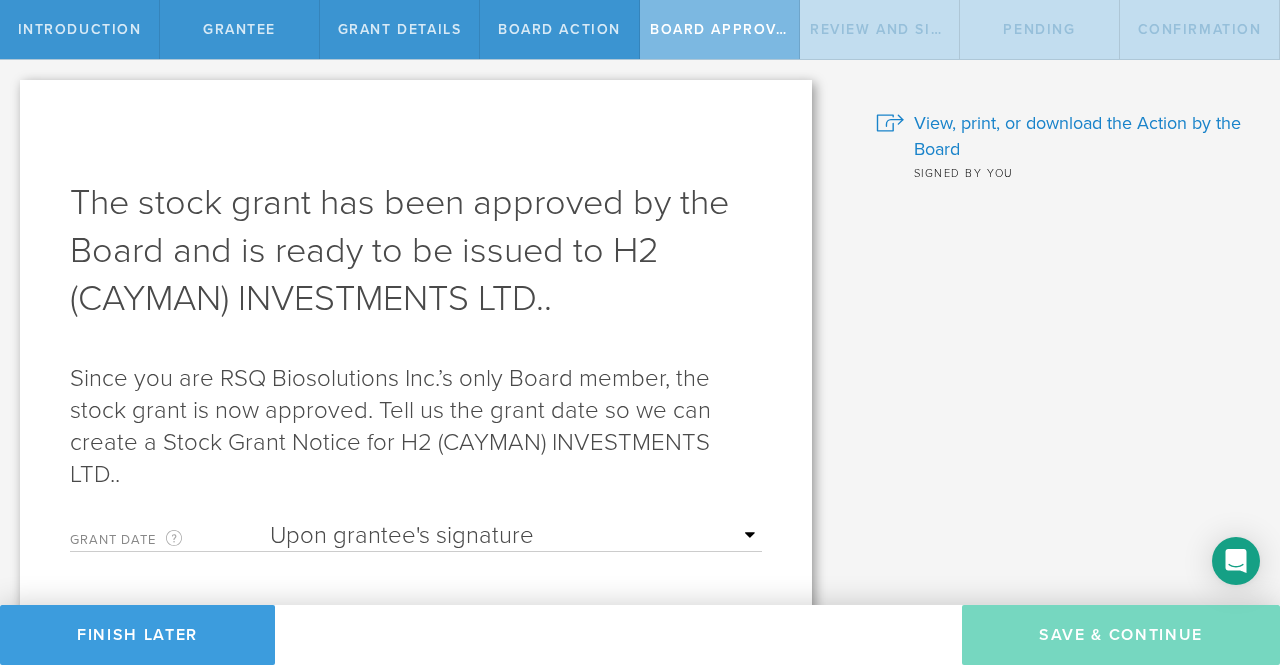 click on "Required Upon grantee's signature A specific date" at bounding box center (516, 536) 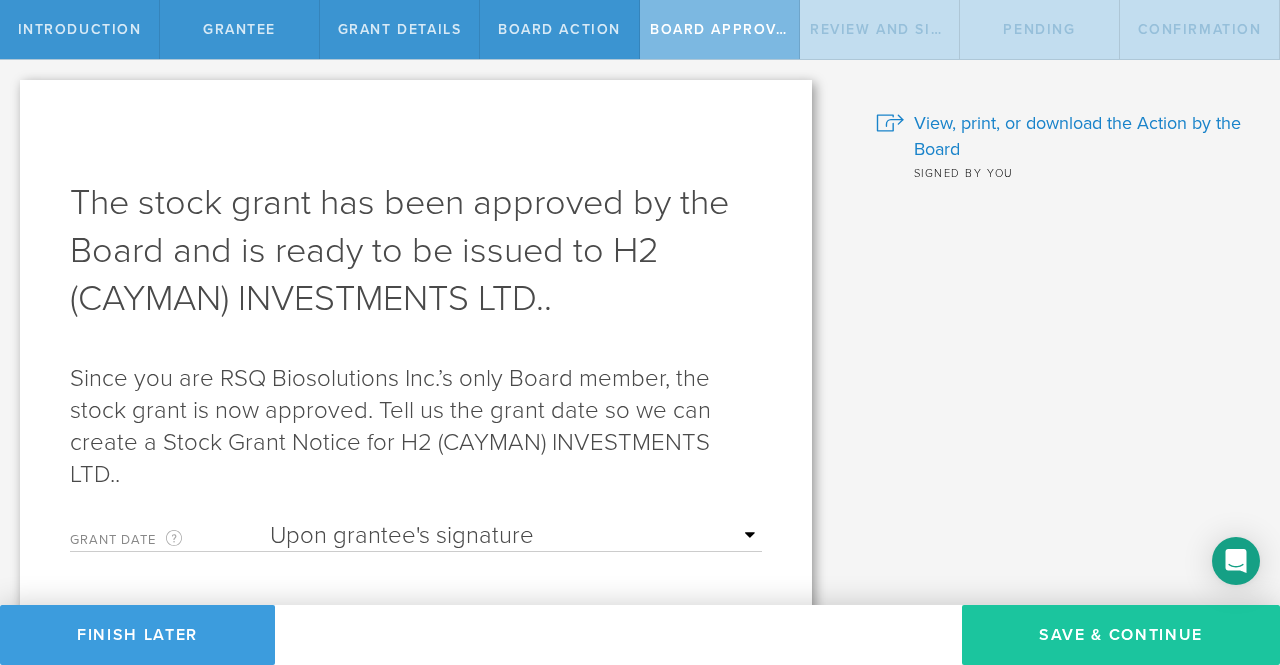 click on "Save & Continue" at bounding box center (1121, 635) 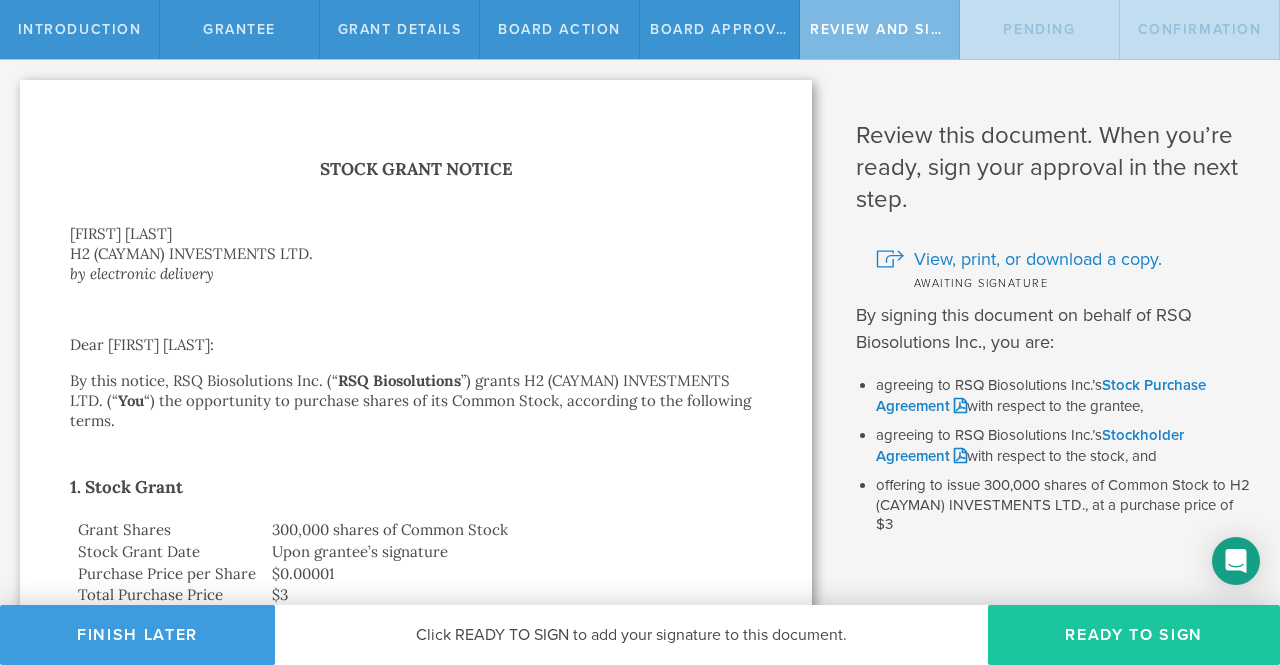 click on "Ready to Sign" at bounding box center (1134, 635) 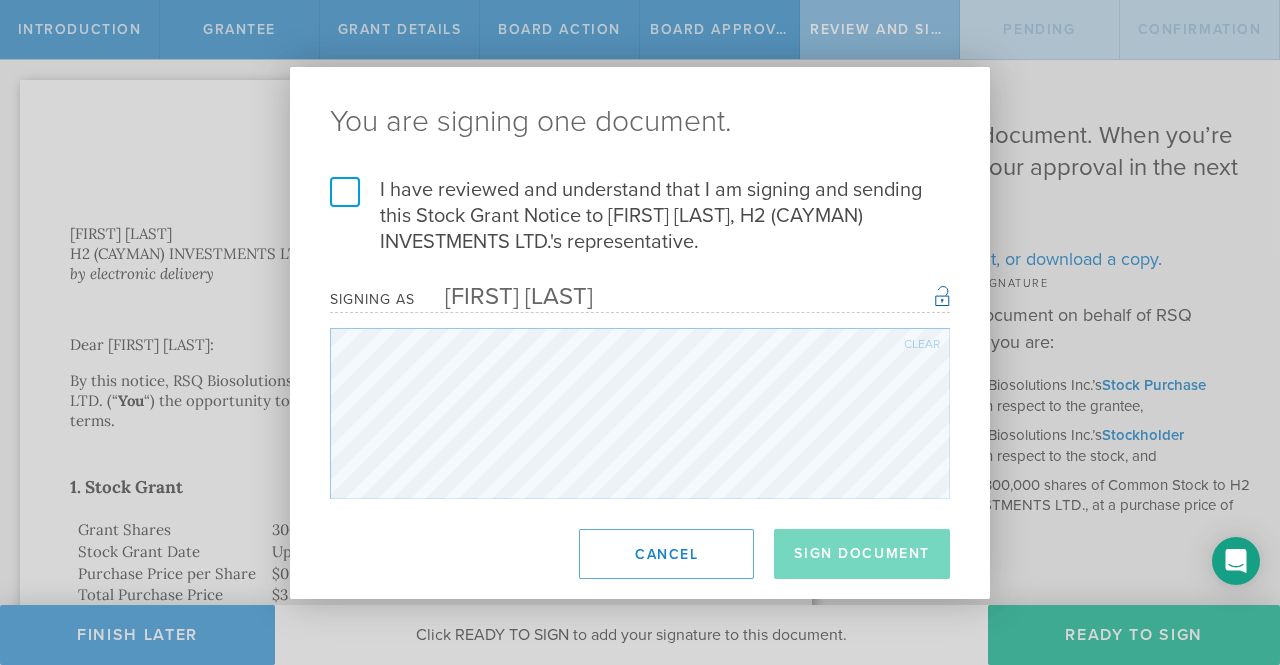 click on "I have reviewed and understand that I am signing and sending this Stock Grant Notice to John Sharp, H2 (CAYMAN) INVESTMENTS LTD.'s representative." at bounding box center (640, 216) 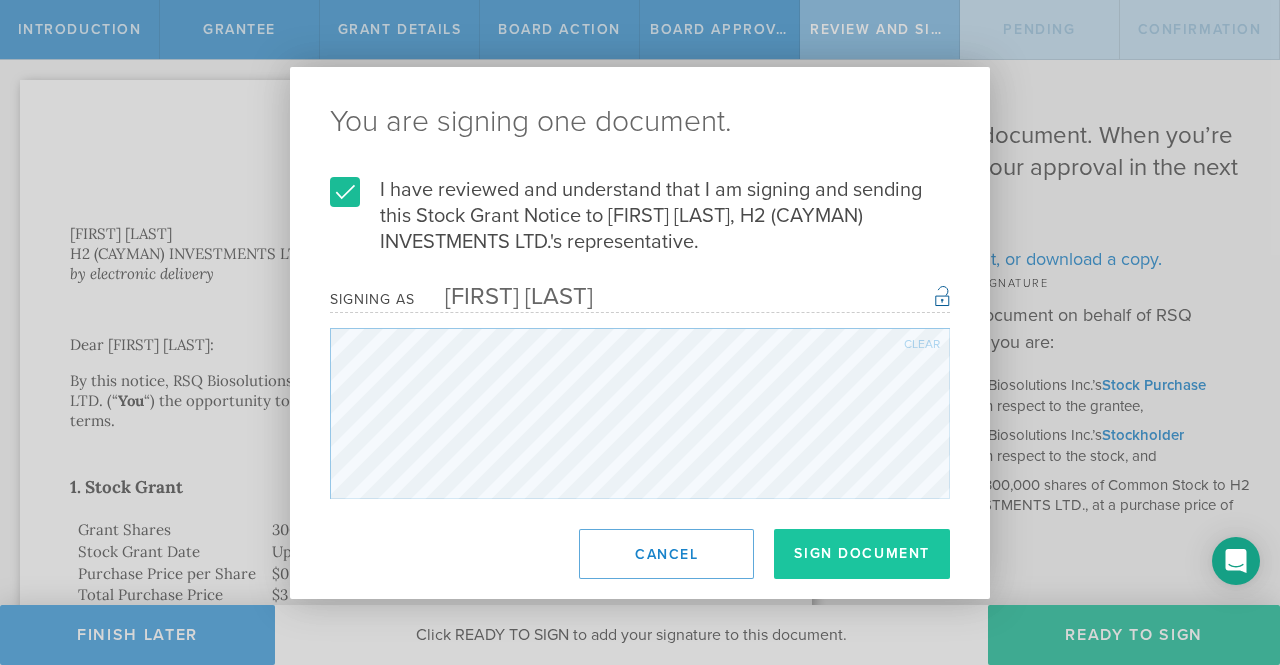 click on "Sign Document" at bounding box center (862, 554) 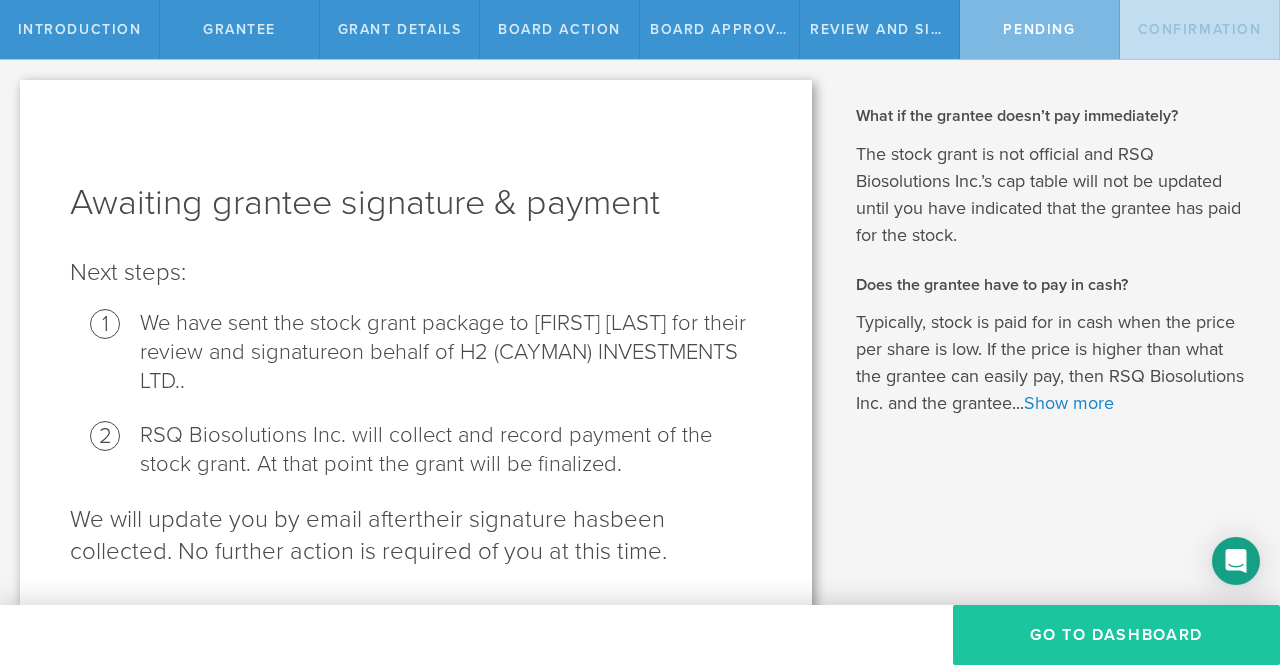 click on "Go To Dashboard" at bounding box center (1116, 635) 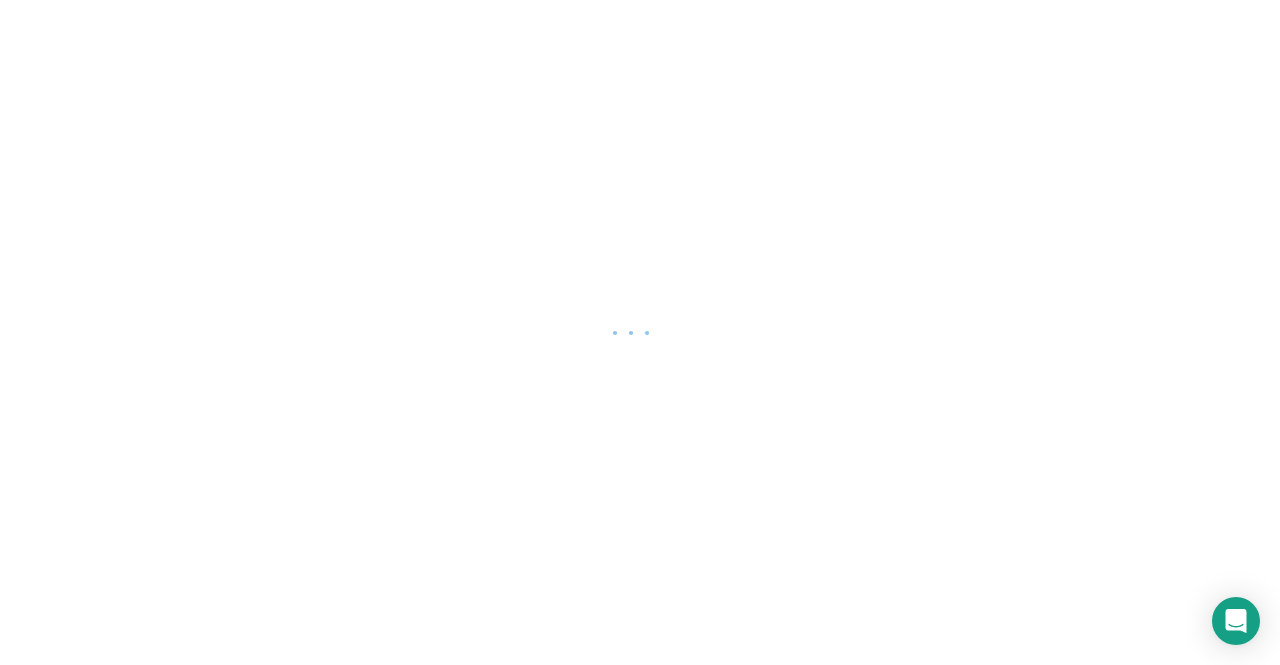 scroll, scrollTop: 0, scrollLeft: 0, axis: both 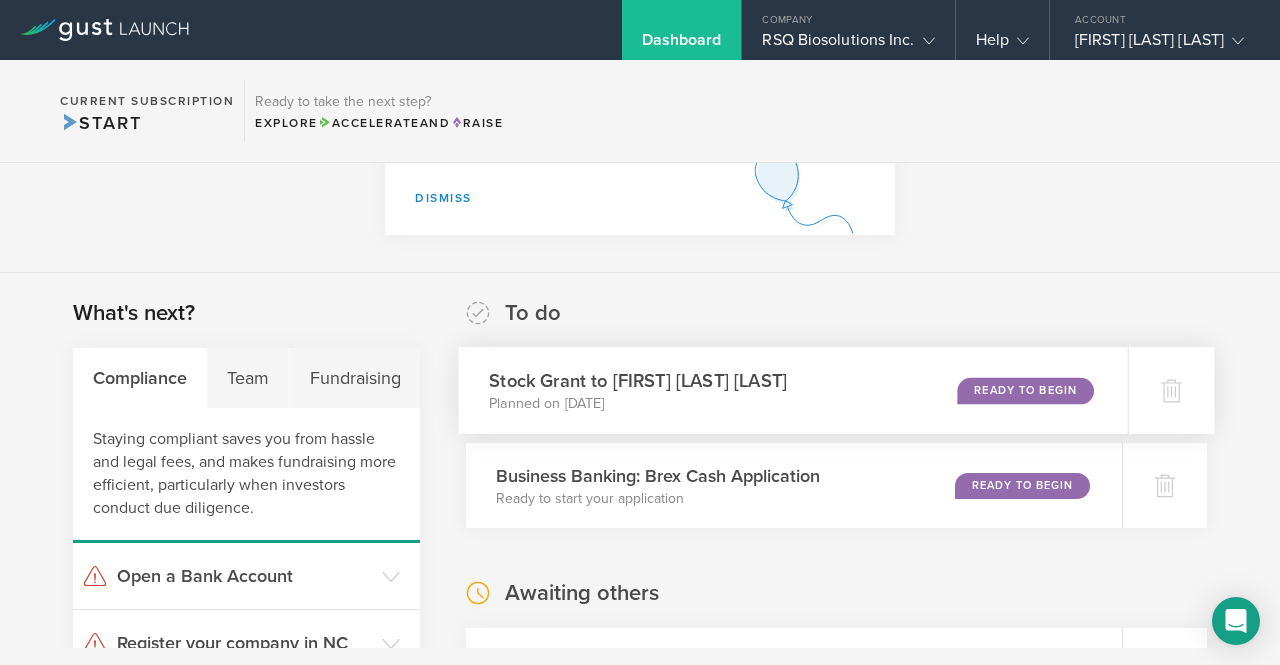 click on "Ready to Begin" at bounding box center [1025, 390] 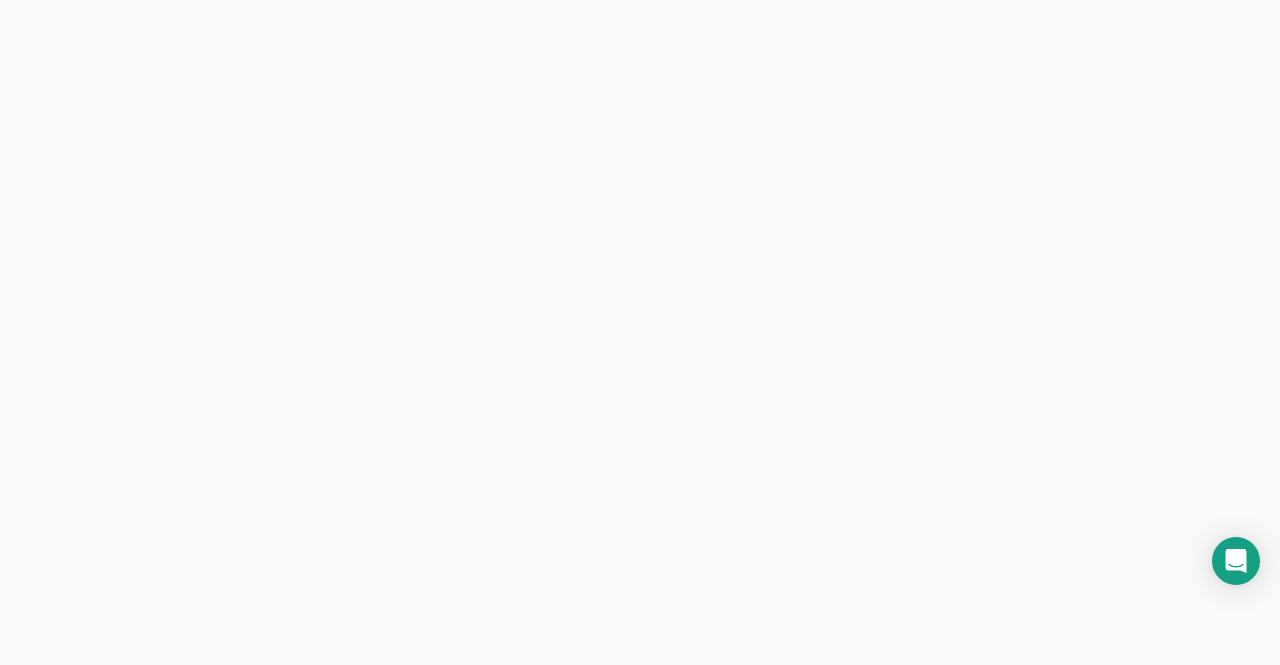 scroll, scrollTop: 0, scrollLeft: 0, axis: both 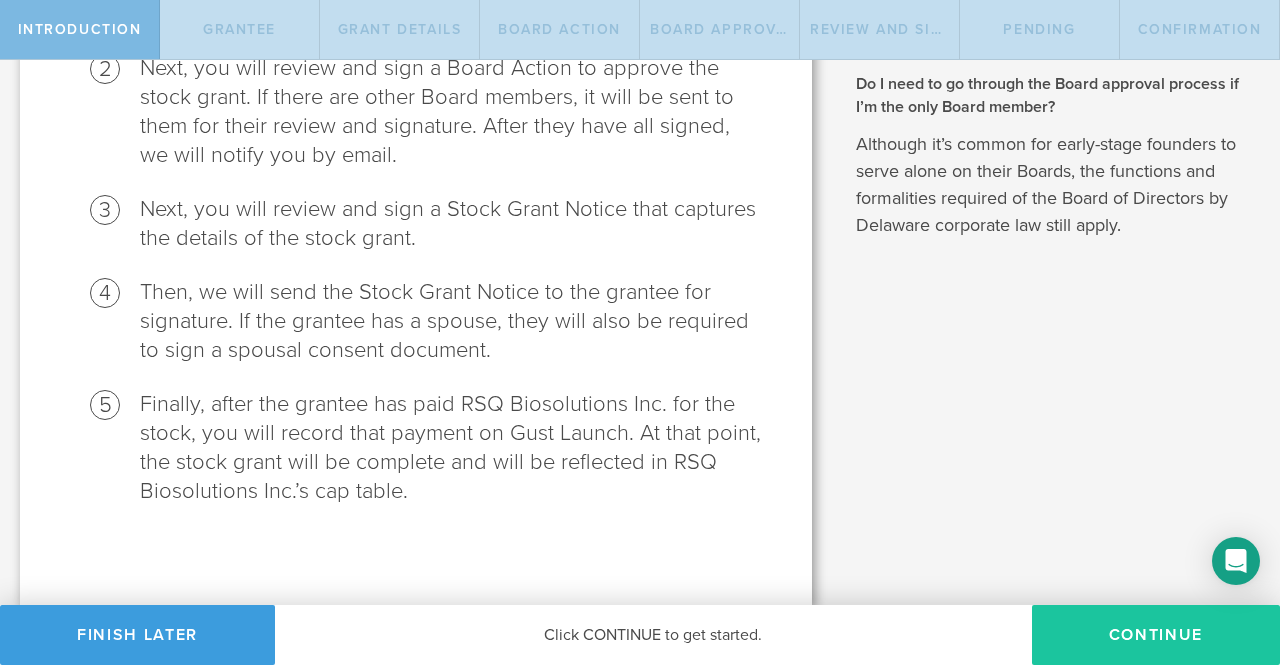 click on "Continue" at bounding box center (1156, 635) 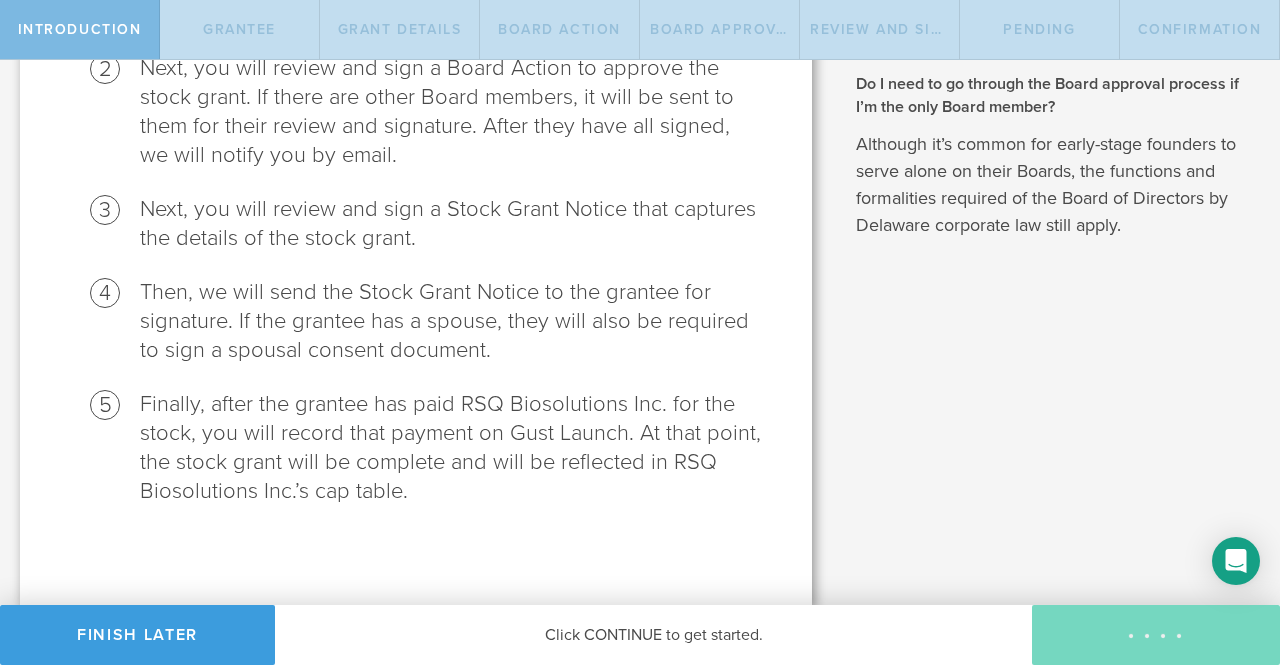 radio on "true" 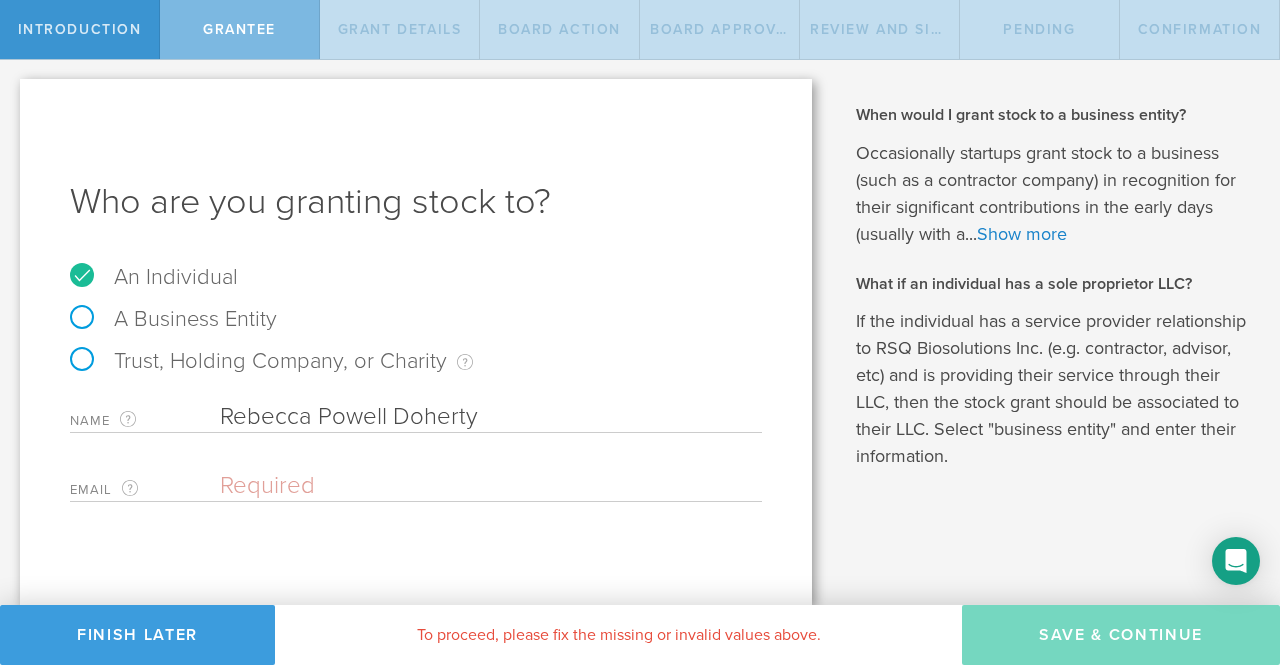 scroll, scrollTop: 0, scrollLeft: 0, axis: both 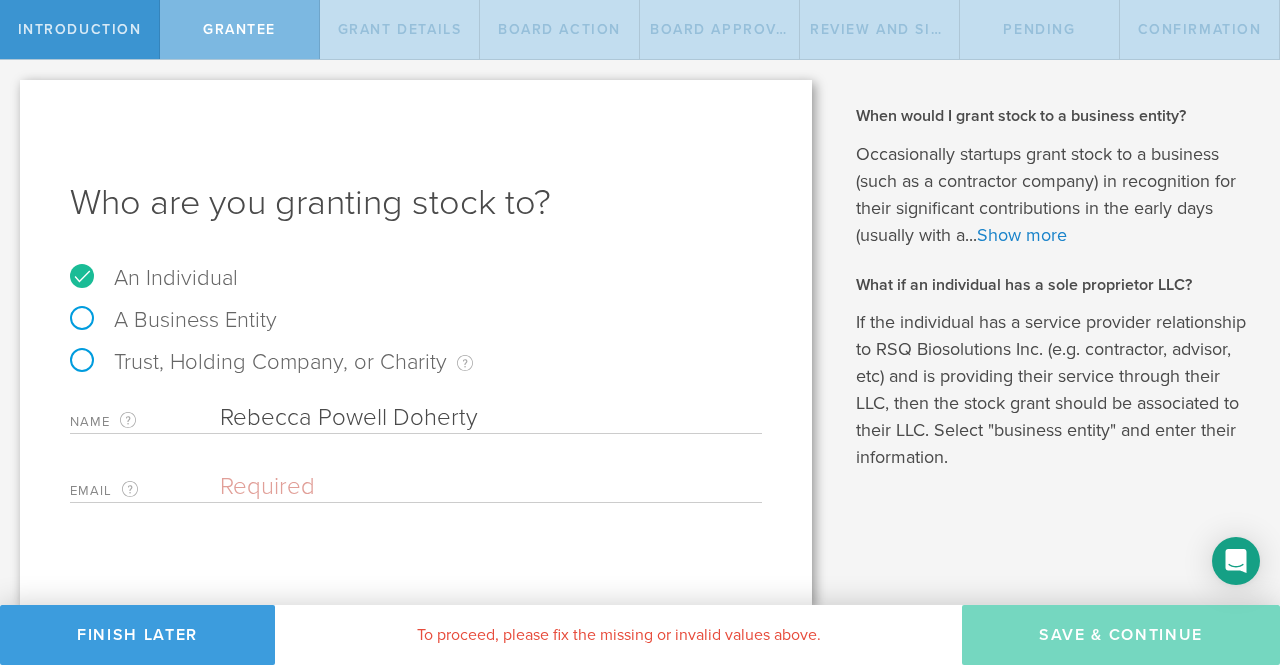 click at bounding box center (486, 487) 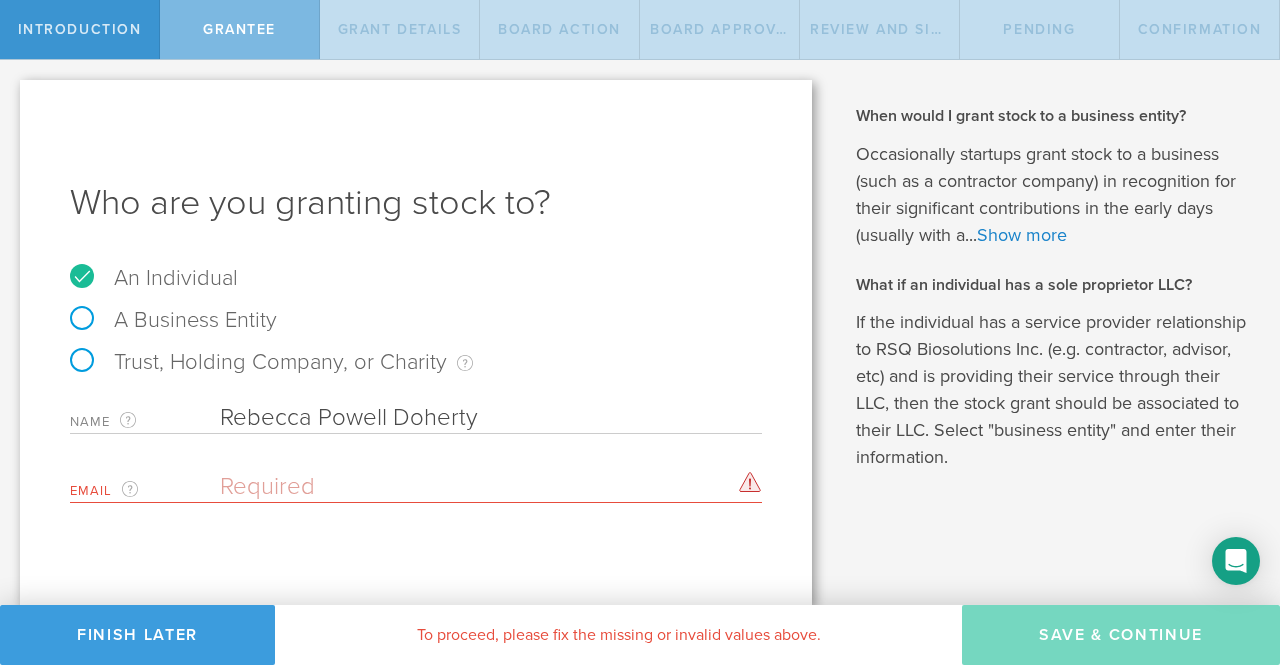 drag, startPoint x: 320, startPoint y: 465, endPoint x: 284, endPoint y: 484, distance: 40.706264 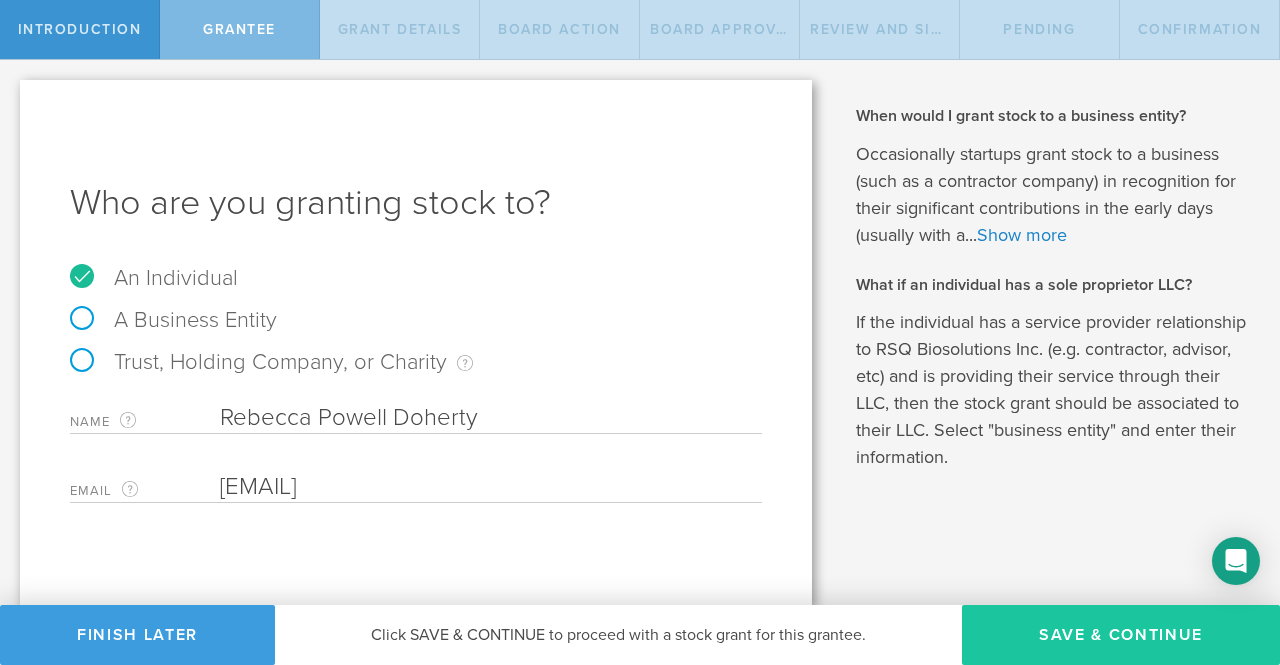 type on "[EMAIL]" 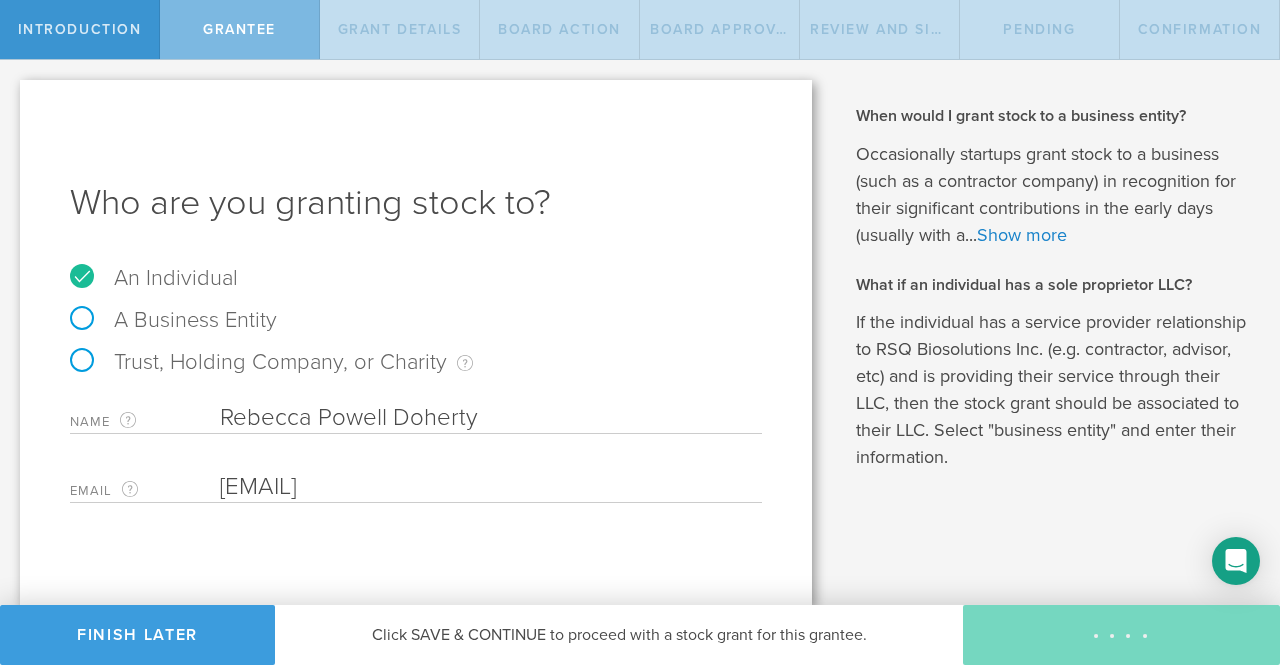 type on "4,000,000" 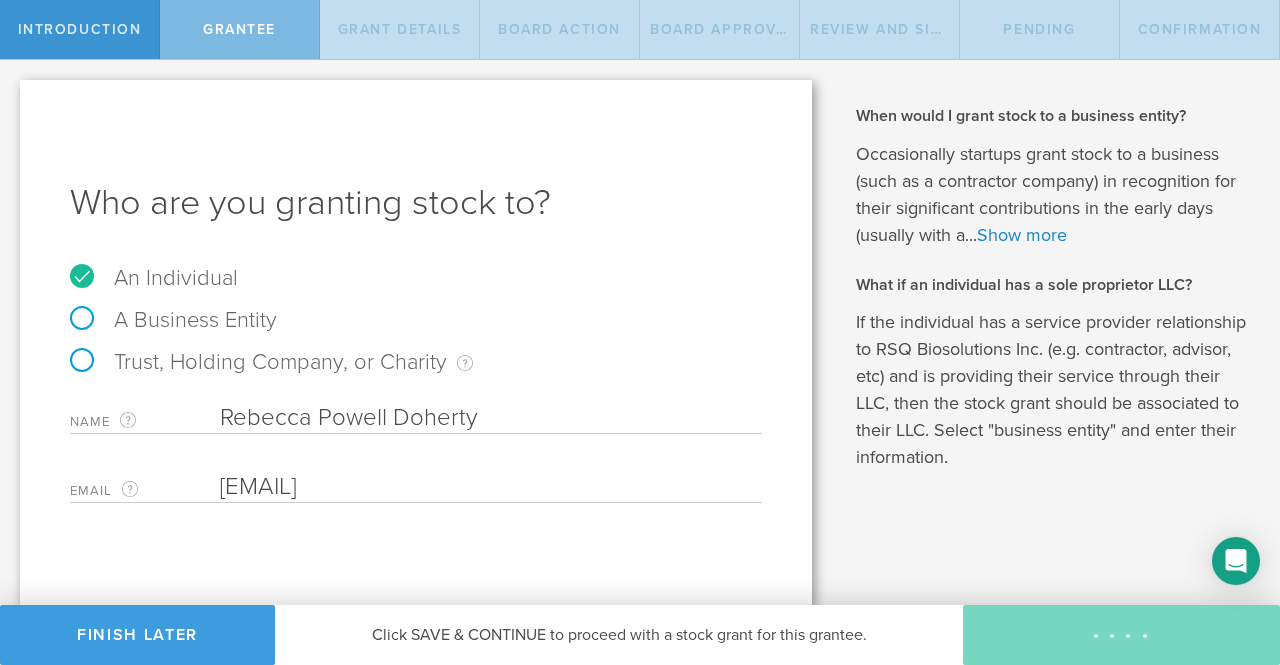 type on "48" 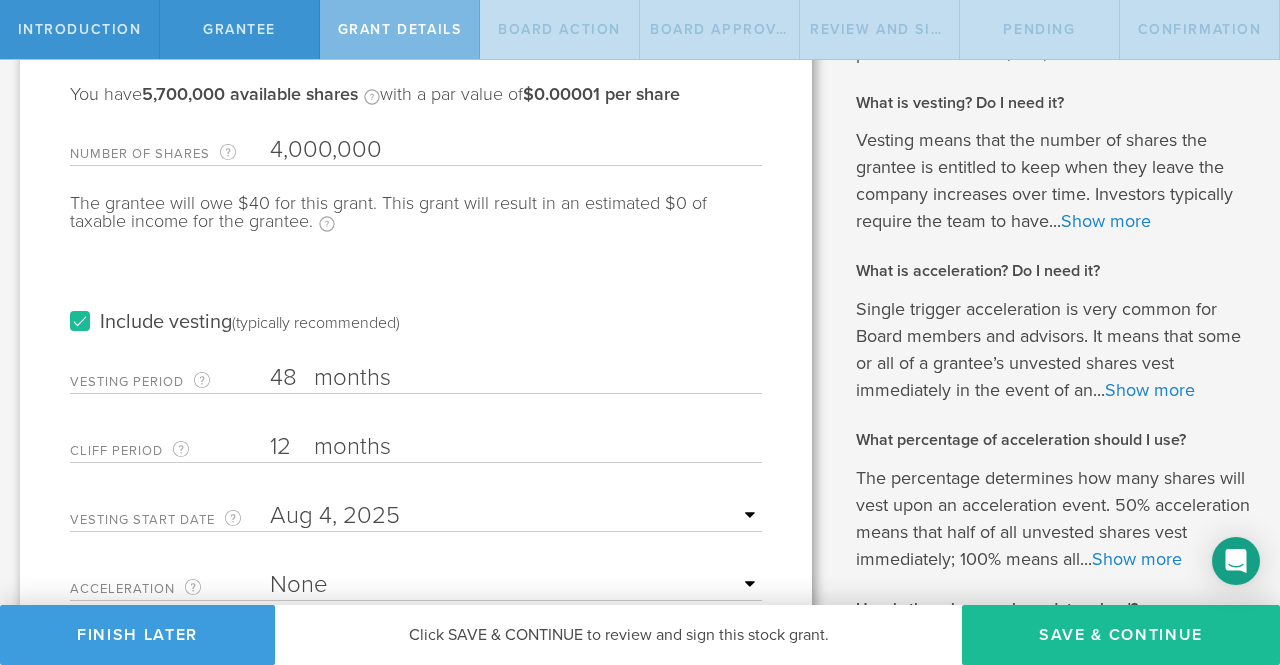 scroll, scrollTop: 200, scrollLeft: 0, axis: vertical 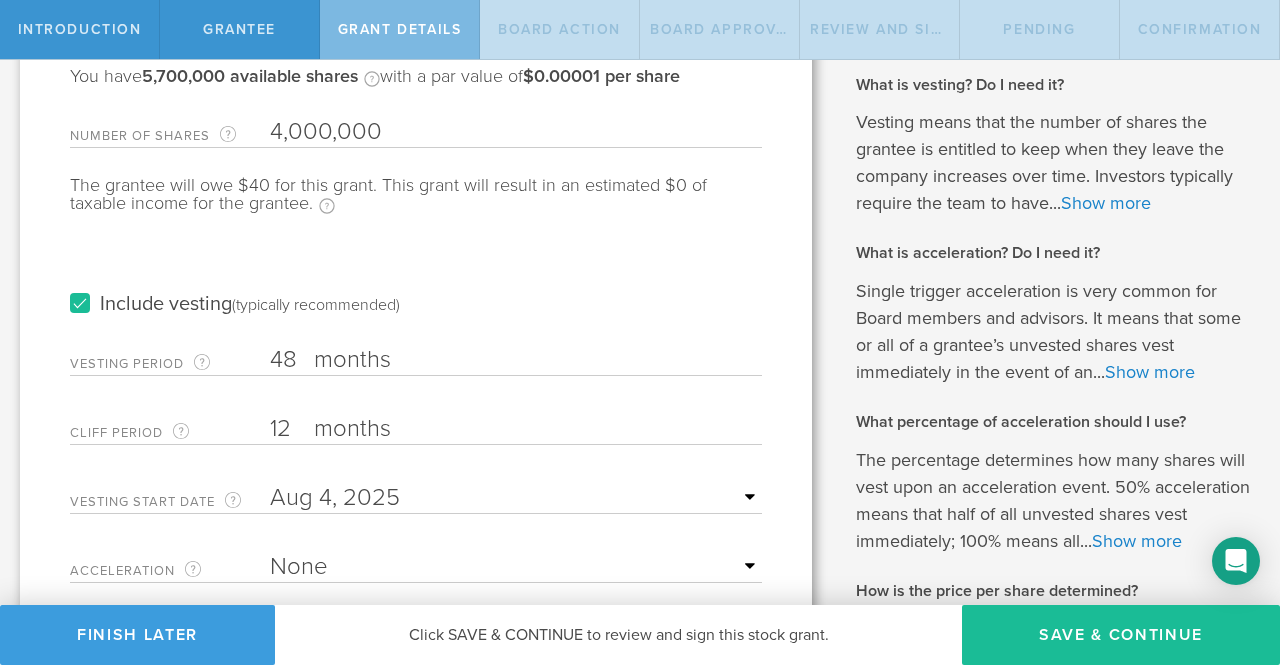 click on "Include vesting  (typically recommended)" at bounding box center [235, 304] 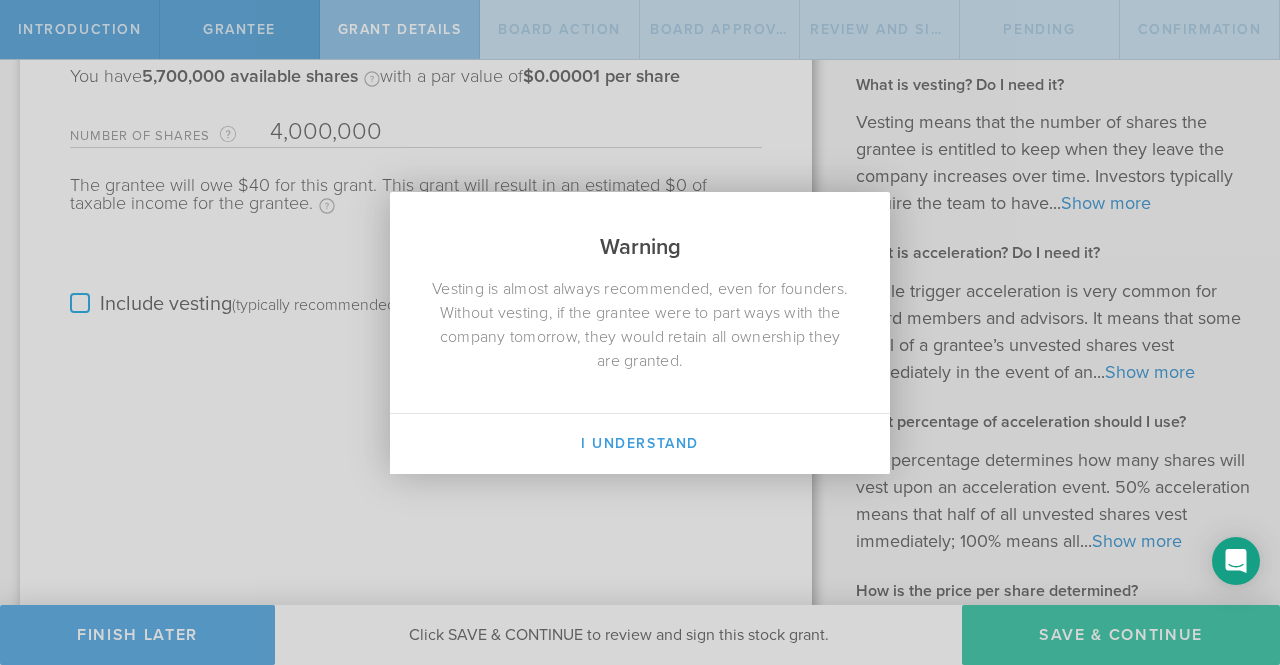 drag, startPoint x: 634, startPoint y: 438, endPoint x: 730, endPoint y: 434, distance: 96.0833 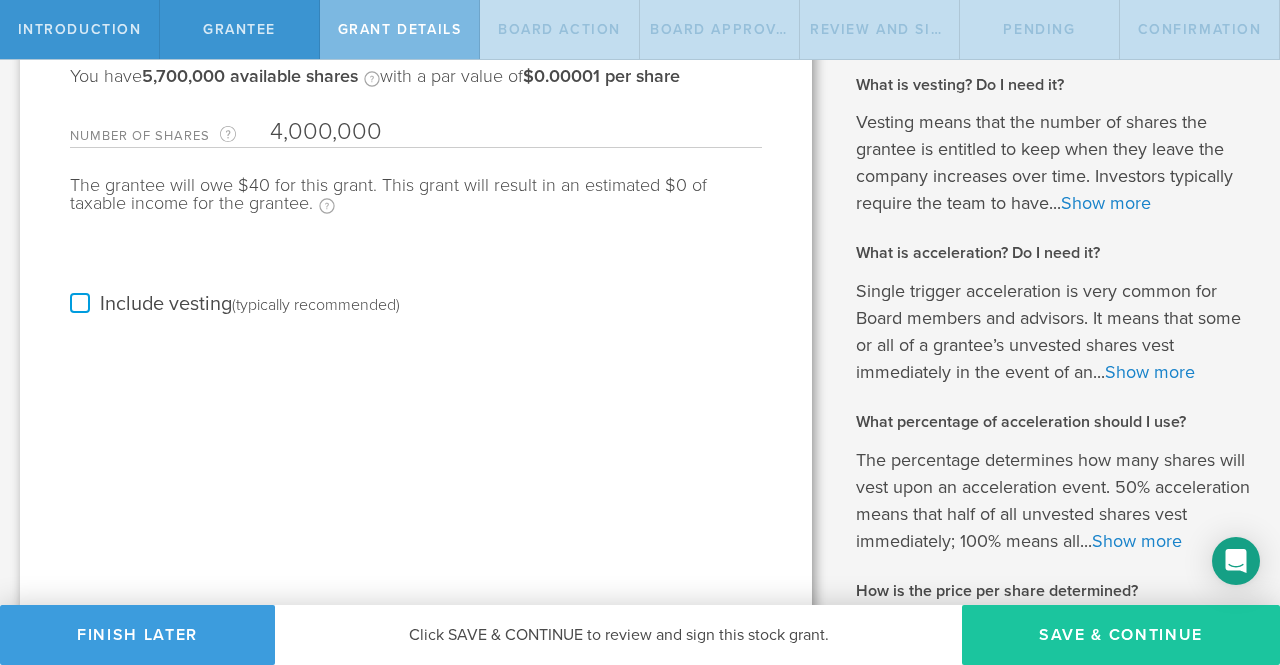 click on "Save & Continue" at bounding box center [1121, 635] 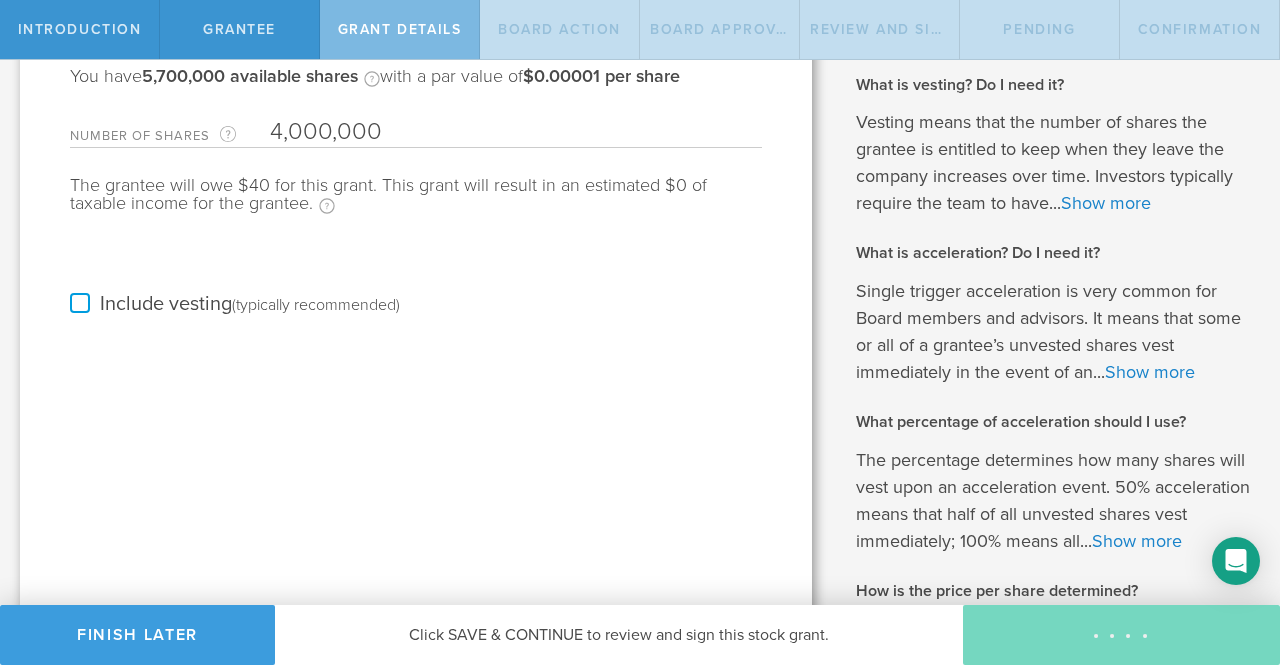 scroll, scrollTop: 0, scrollLeft: 0, axis: both 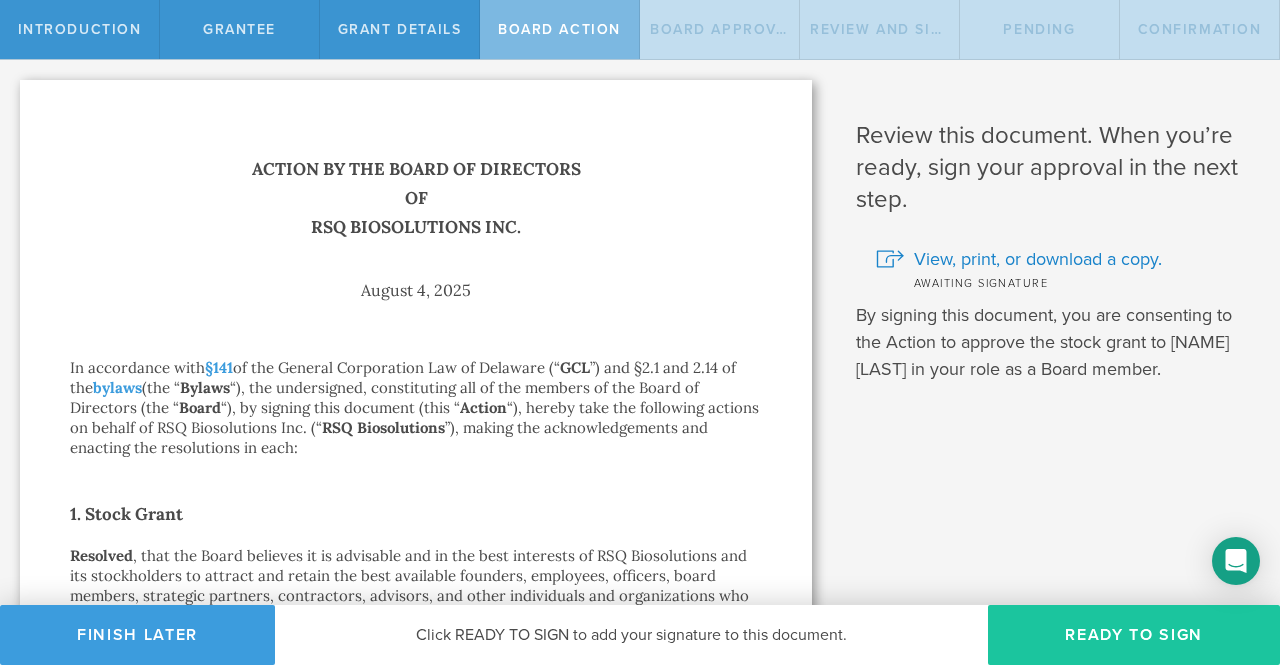 click on "Ready to Sign" at bounding box center [1134, 635] 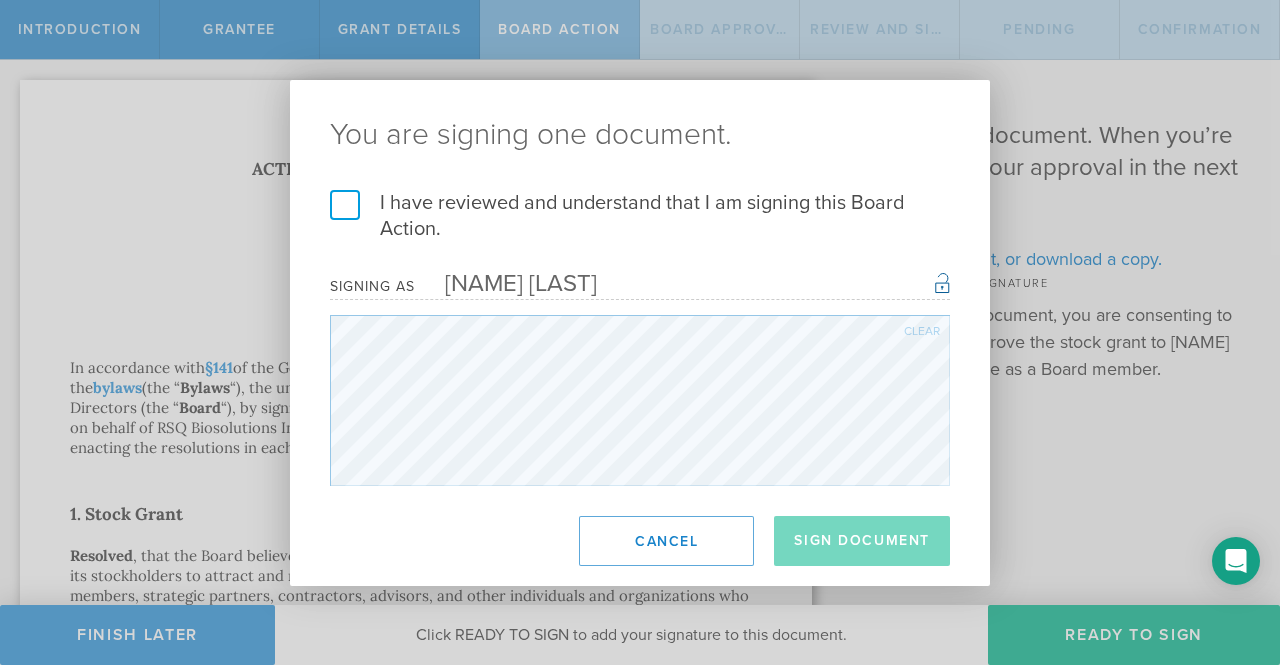 click on "I have reviewed and understand that I am signing this Board Action." at bounding box center [640, 216] 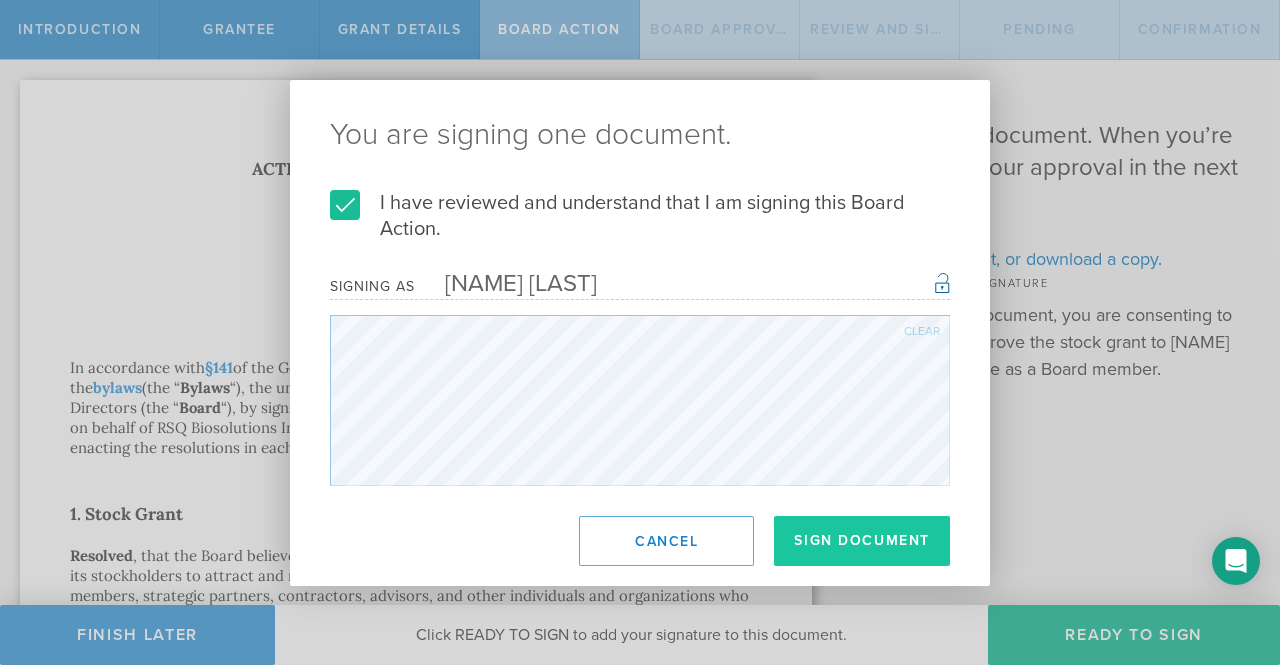 click on "Sign Document" at bounding box center (862, 541) 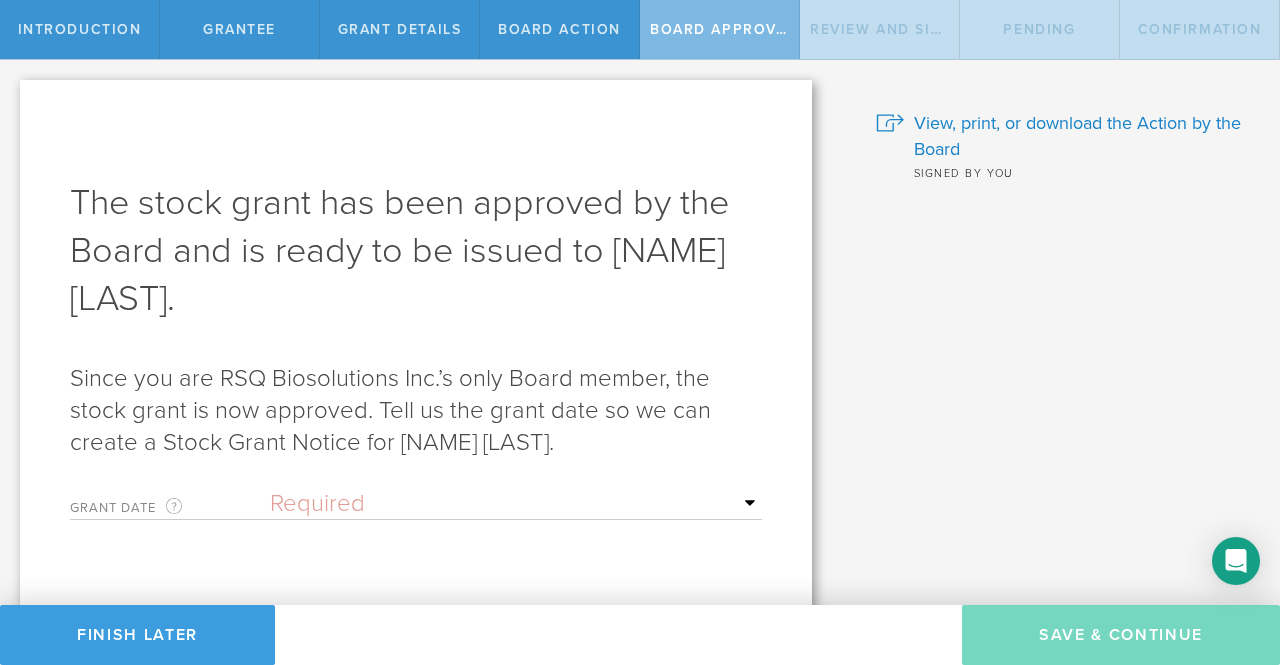click on "Required Upon grantee's signature A specific date" at bounding box center [516, 504] 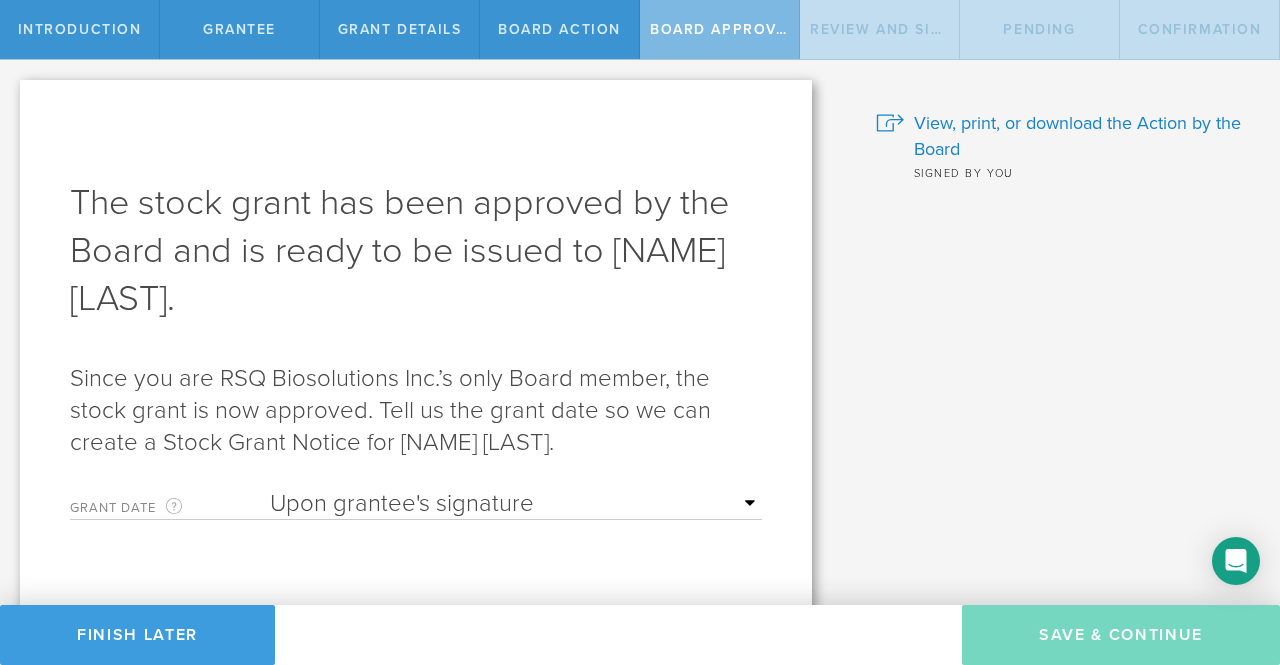 click on "Required Upon grantee's signature A specific date" at bounding box center [516, 504] 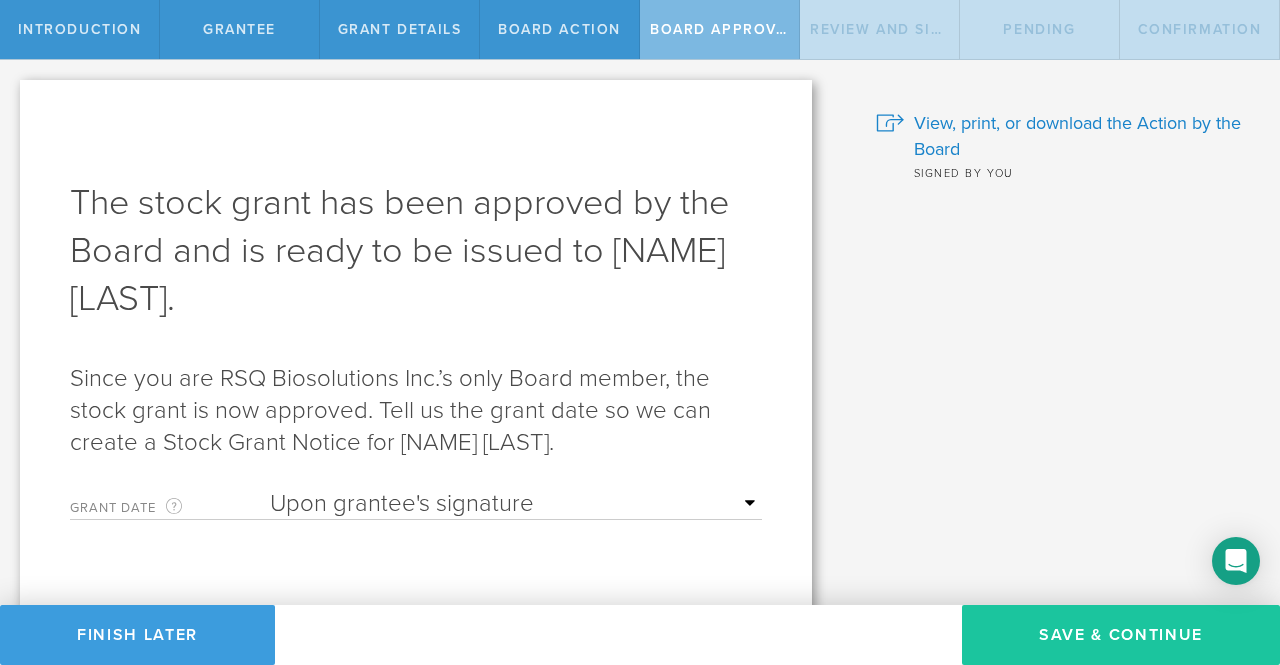 click on "Save & Continue" at bounding box center (1121, 635) 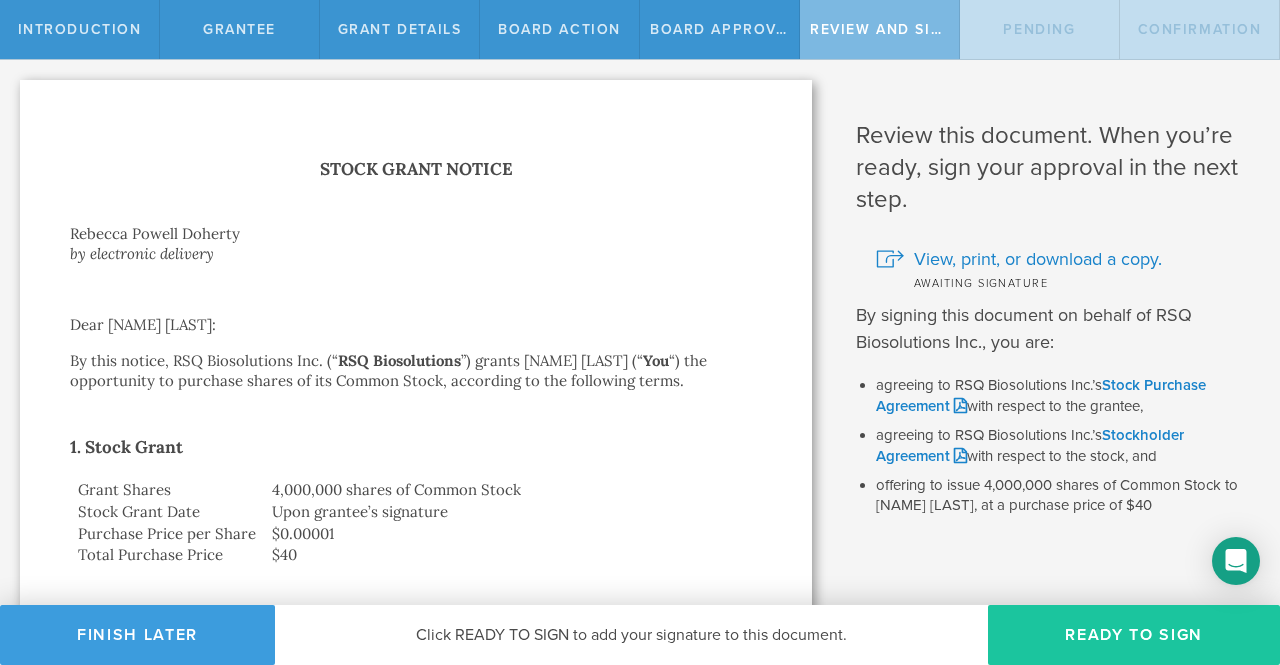 click on "Ready to Sign" at bounding box center (1134, 635) 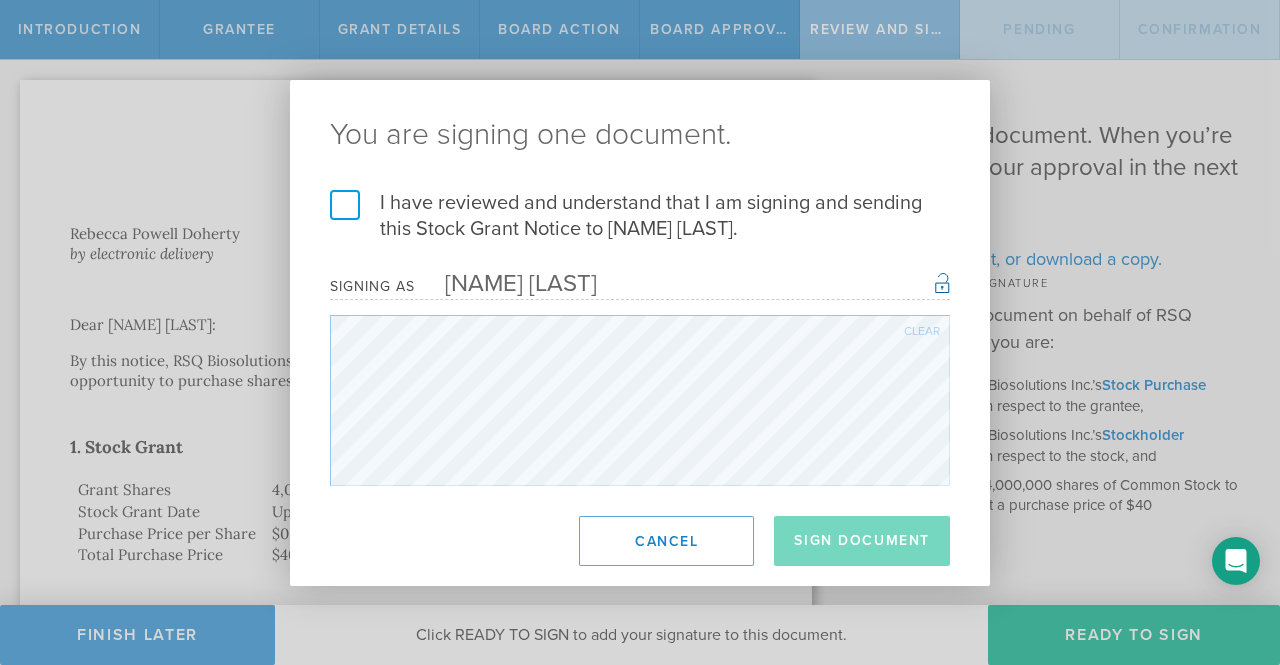 click on "I have reviewed and understand that I am signing and sending this Stock Grant Notice to Rebecca Powell Doherty." at bounding box center [640, 216] 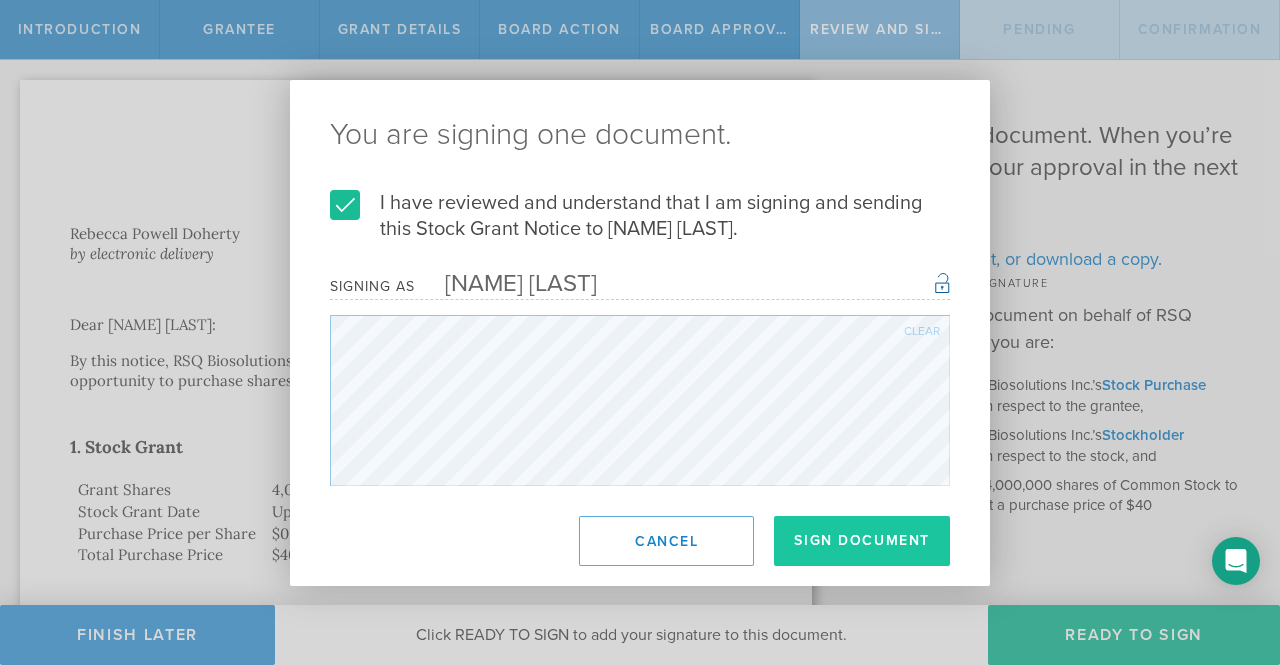 click on "Sign Document" at bounding box center [862, 541] 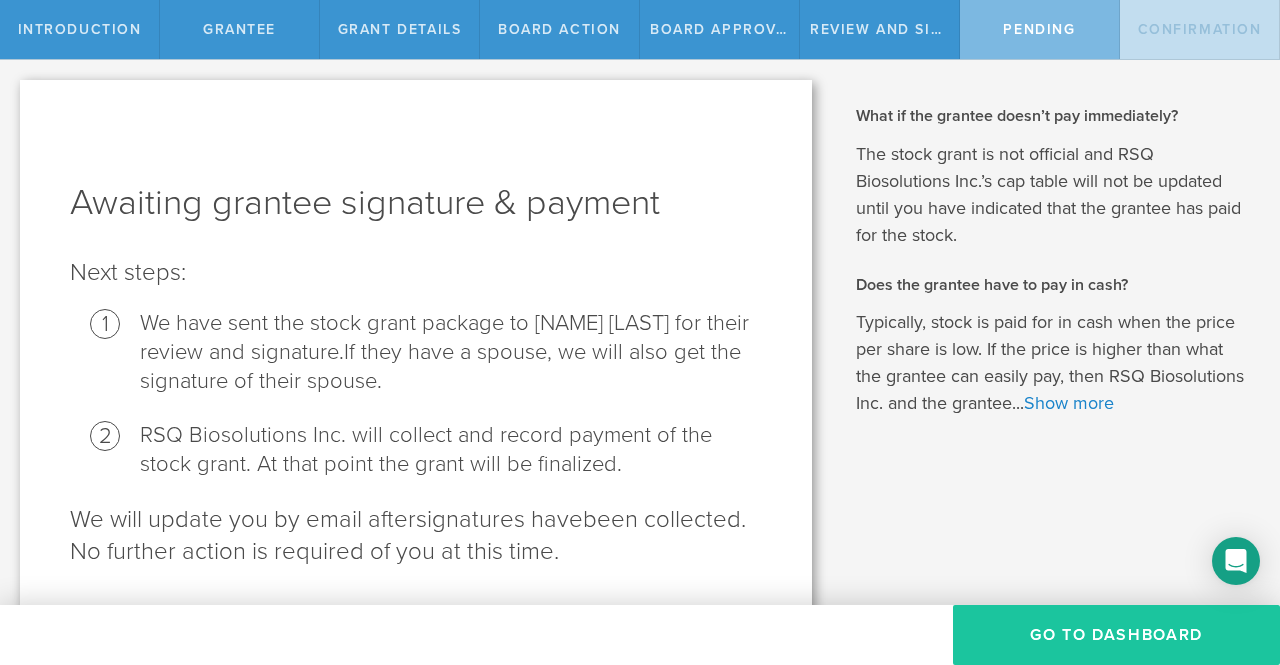 click on "Go To Dashboard" at bounding box center [1116, 635] 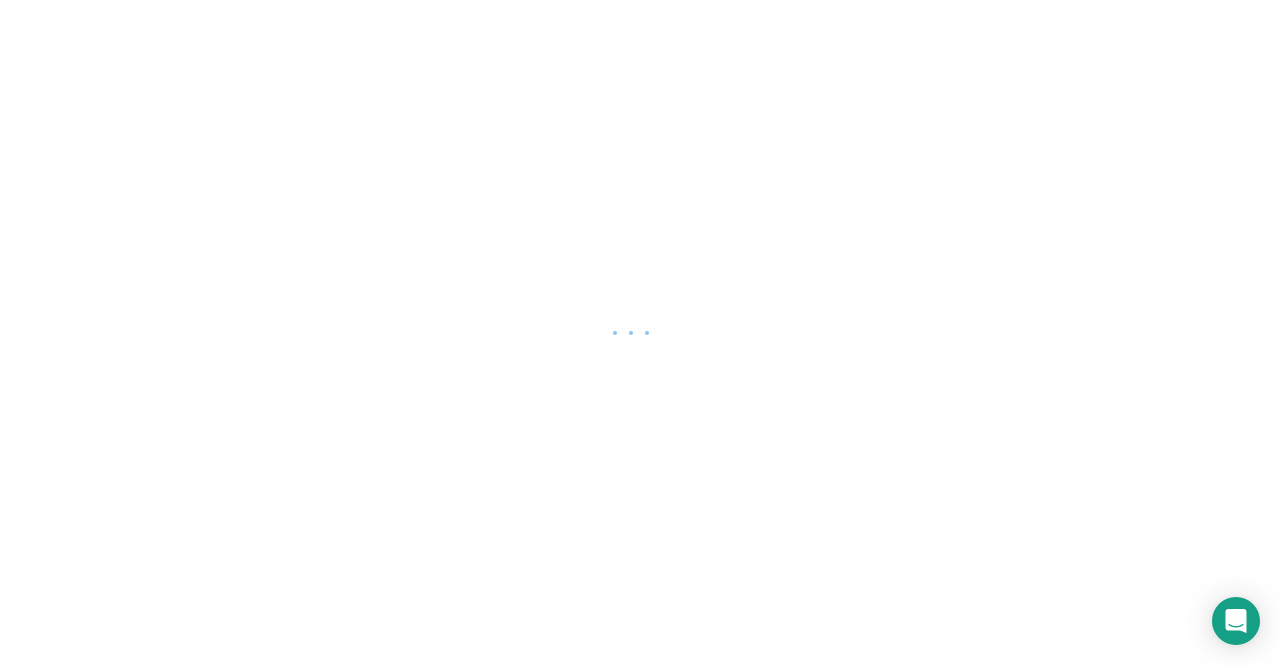 scroll, scrollTop: 0, scrollLeft: 0, axis: both 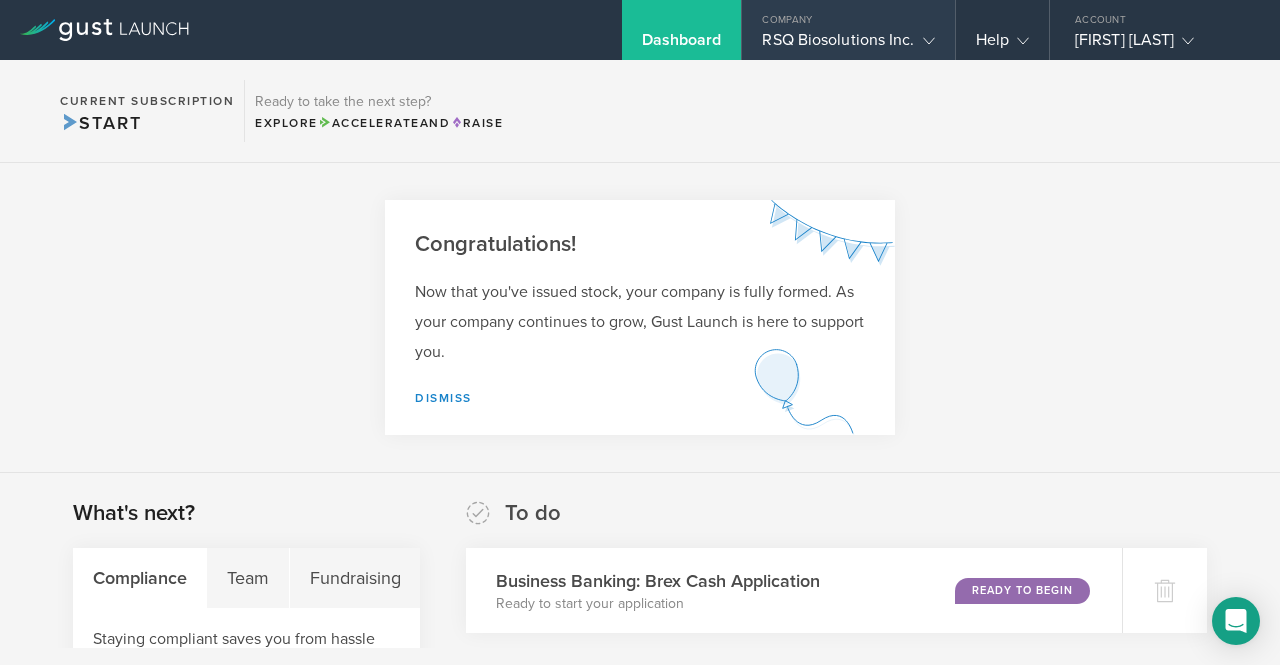 click on "RSQ Biosolutions Inc." at bounding box center [848, 45] 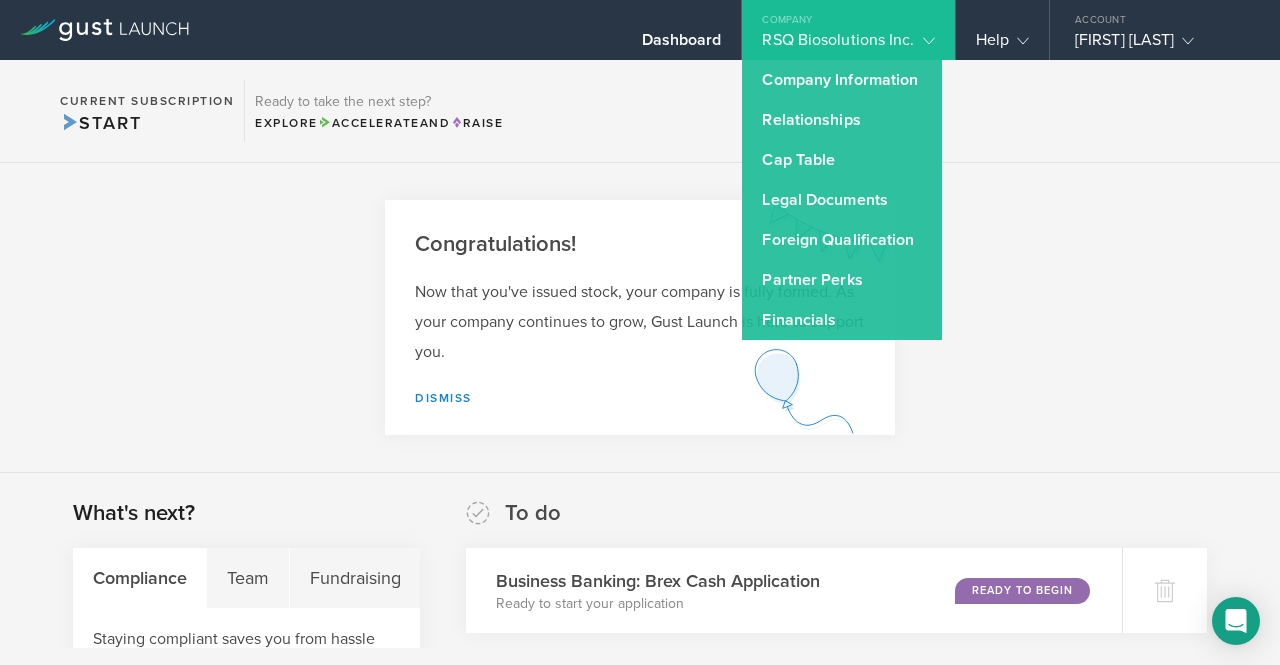 click on "Congratulations! Now that you've issued stock, your company is fully formed. As your company continues to grow, Gust Launch is here to support you. Dismiss" at bounding box center (640, 318) 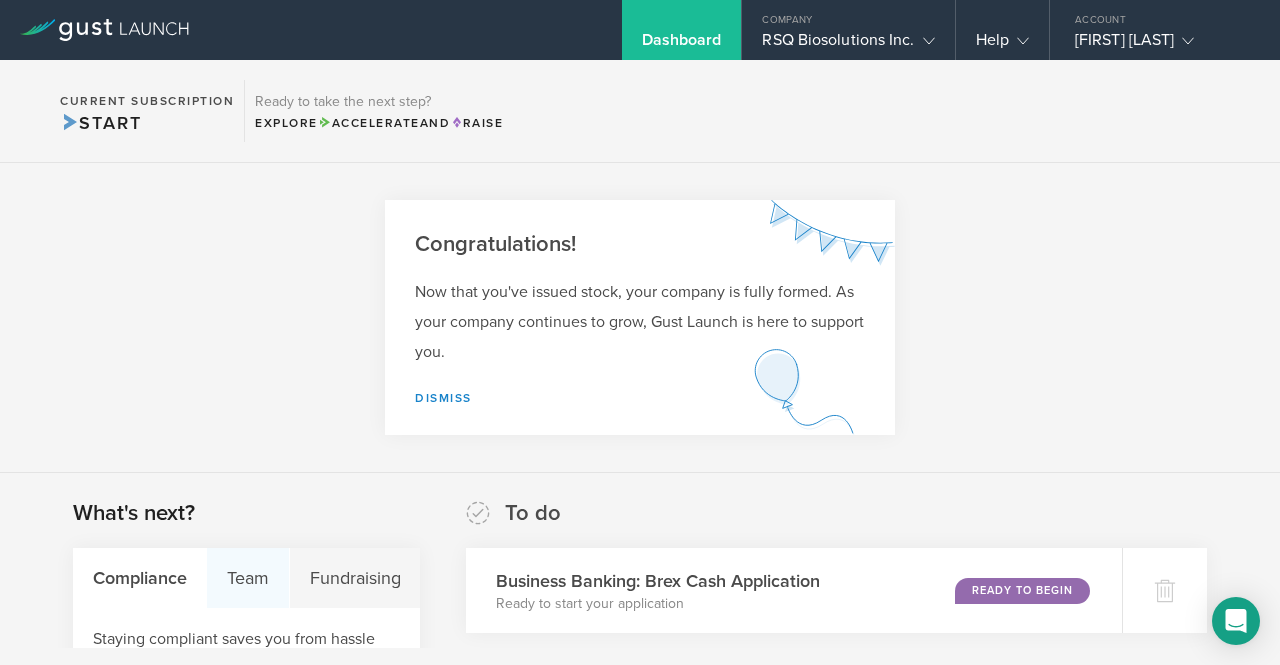 click on "Team" at bounding box center (248, 578) 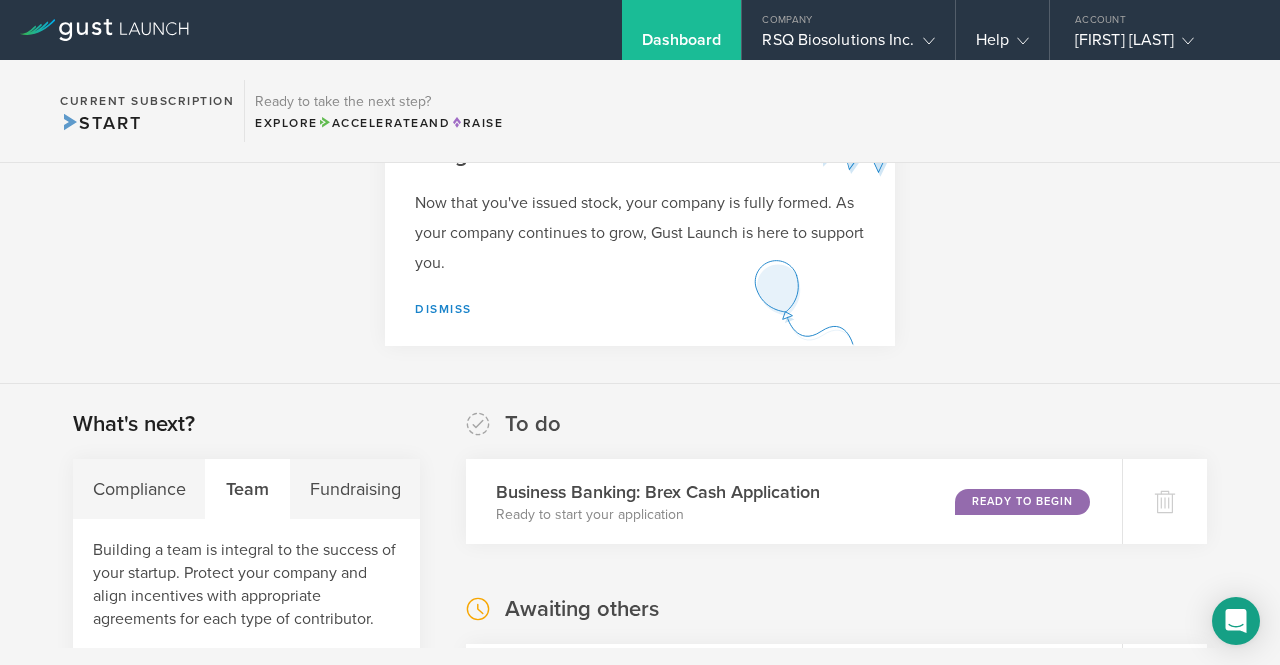 scroll, scrollTop: 0, scrollLeft: 0, axis: both 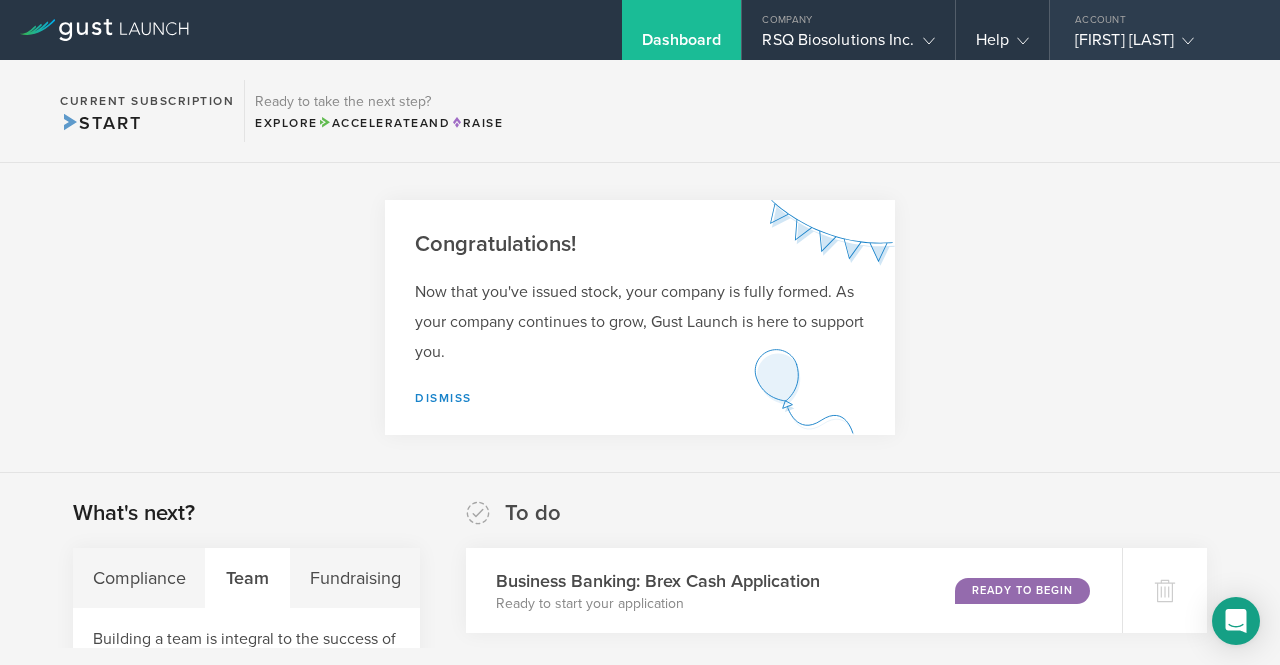 click on "[FIRST] [LAST]" at bounding box center (1160, 45) 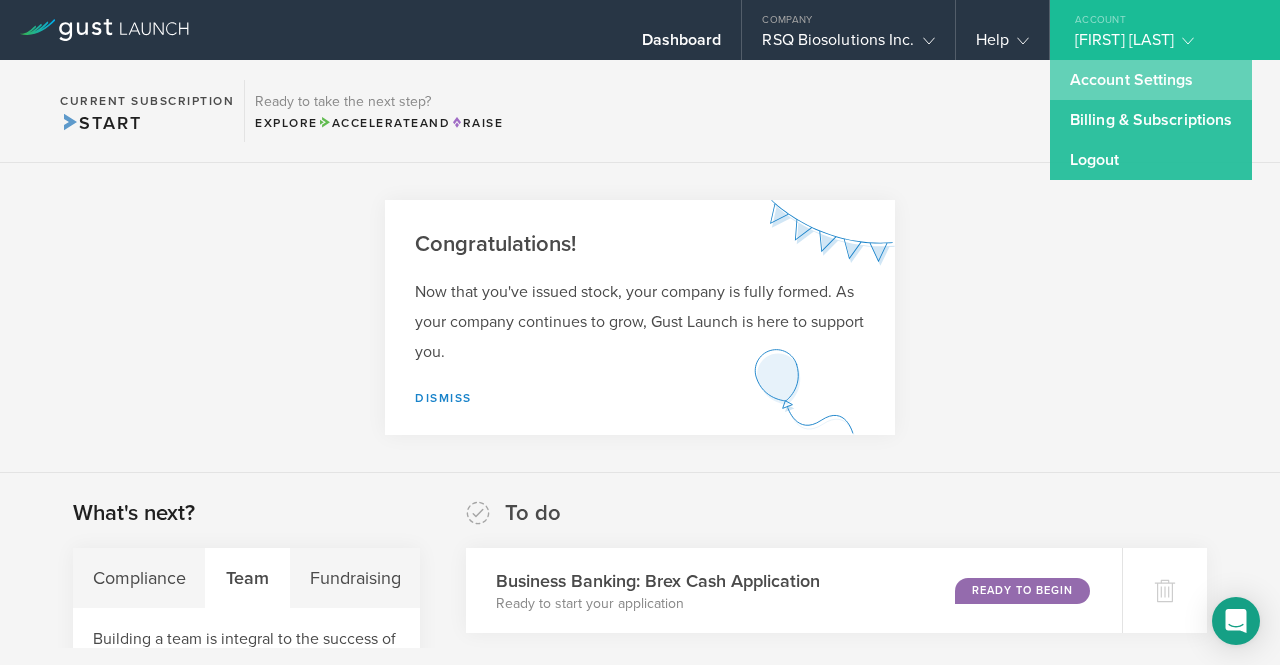 click on "Account Settings" at bounding box center (1151, 80) 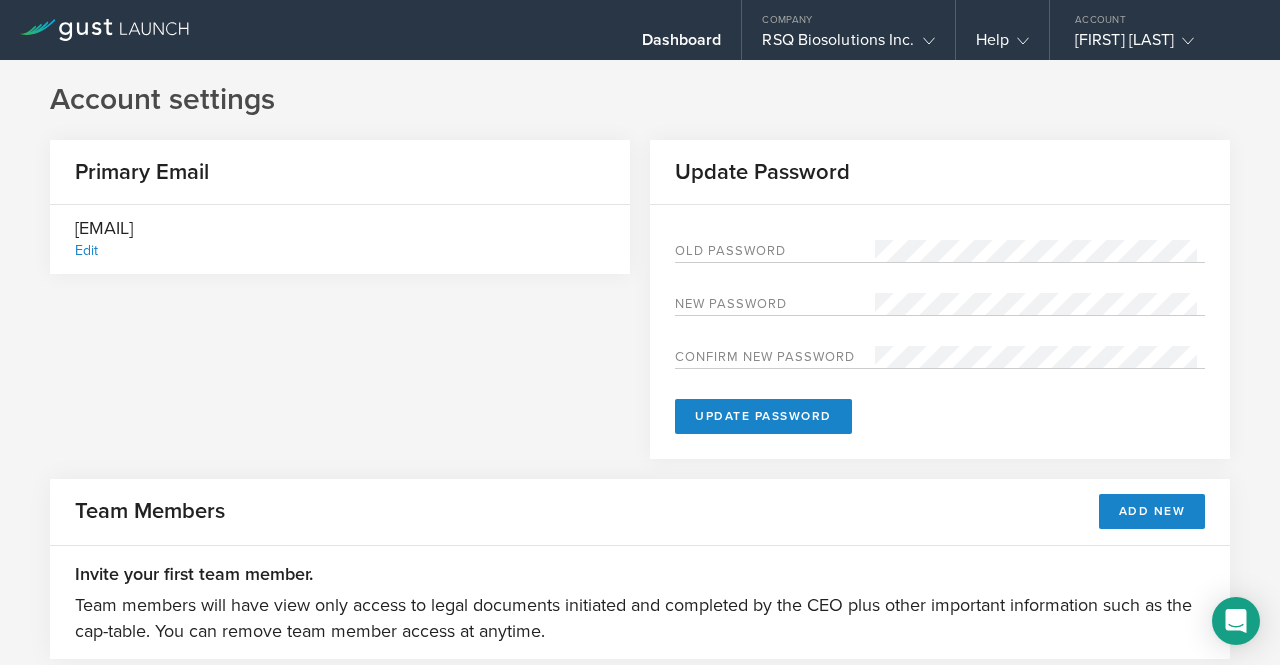 scroll, scrollTop: 66, scrollLeft: 0, axis: vertical 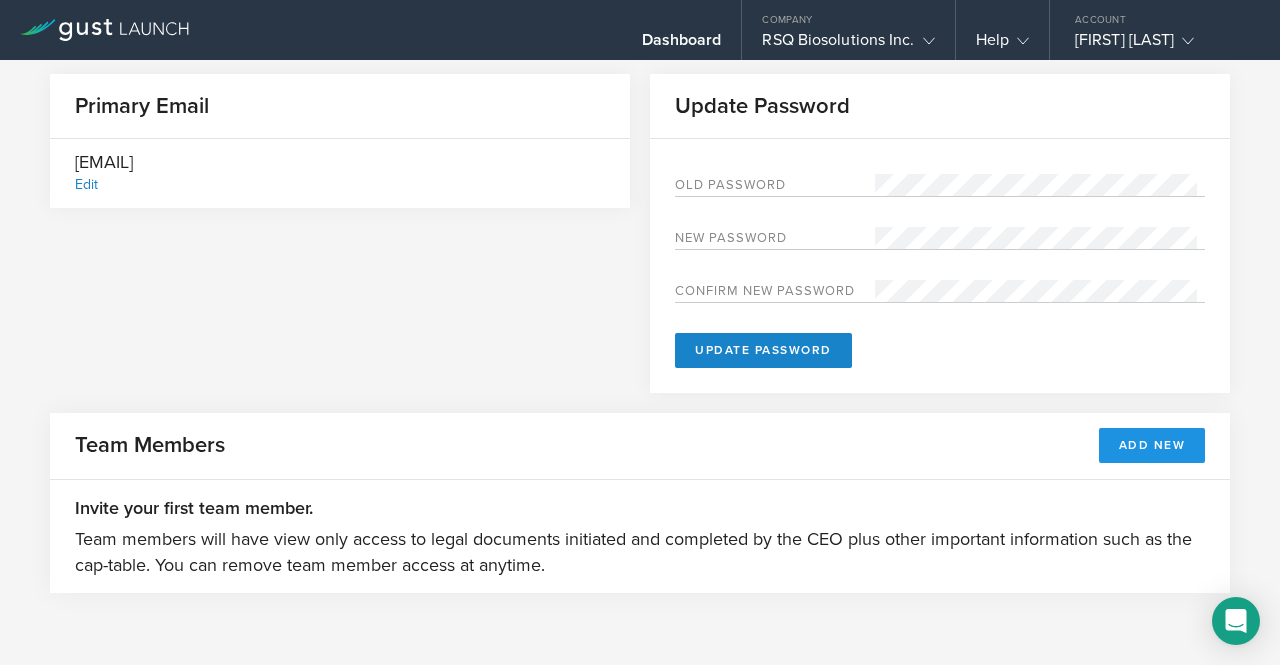 click on "Add New" at bounding box center [1152, 445] 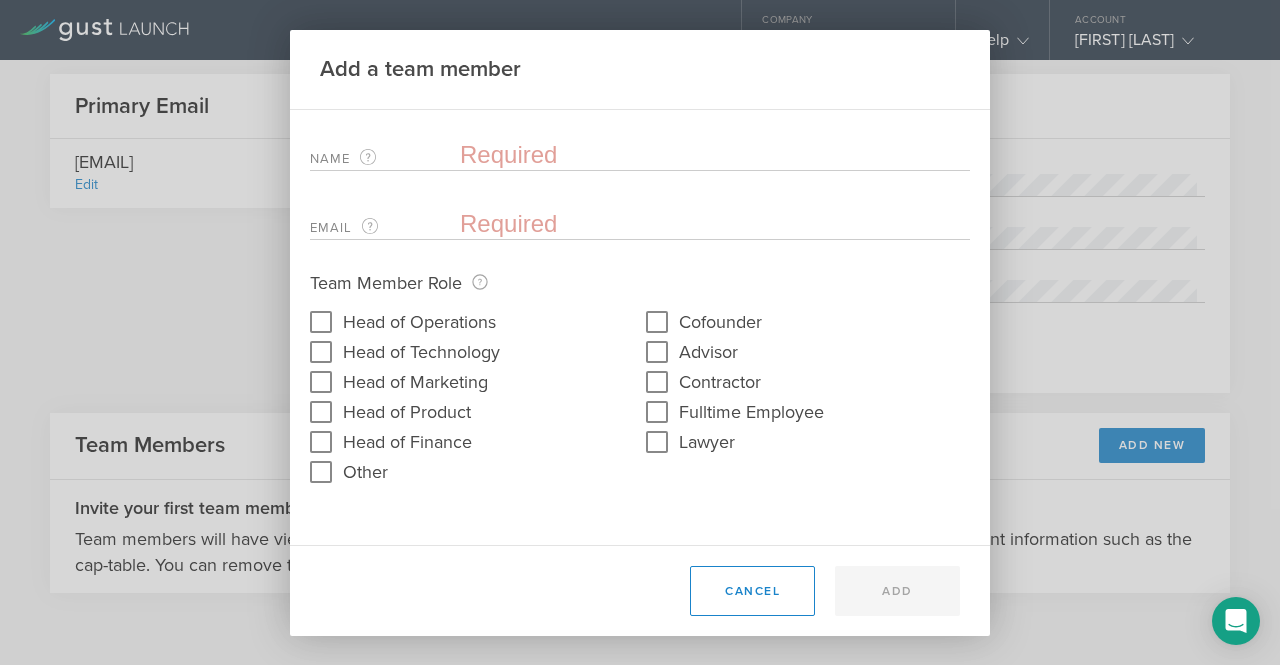 click on "Name The first and last name of the team member that will be added." at bounding box center (385, 158) 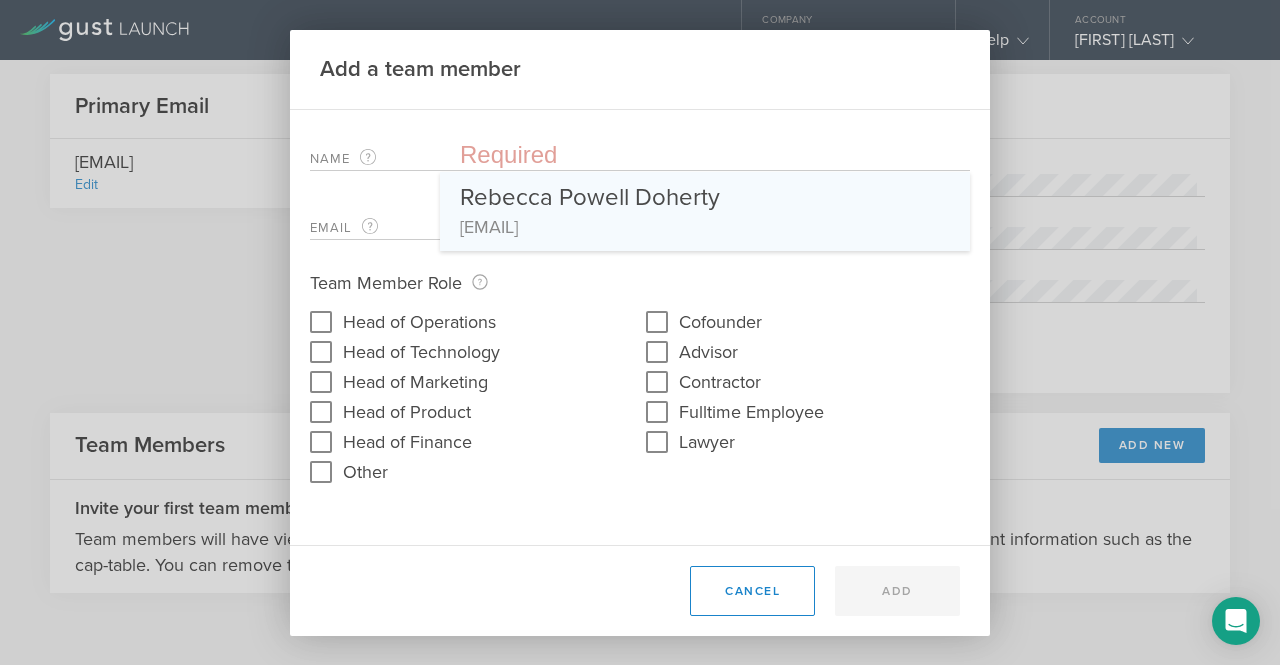 click on "Rebecca Powell Doherty" at bounding box center (705, 193) 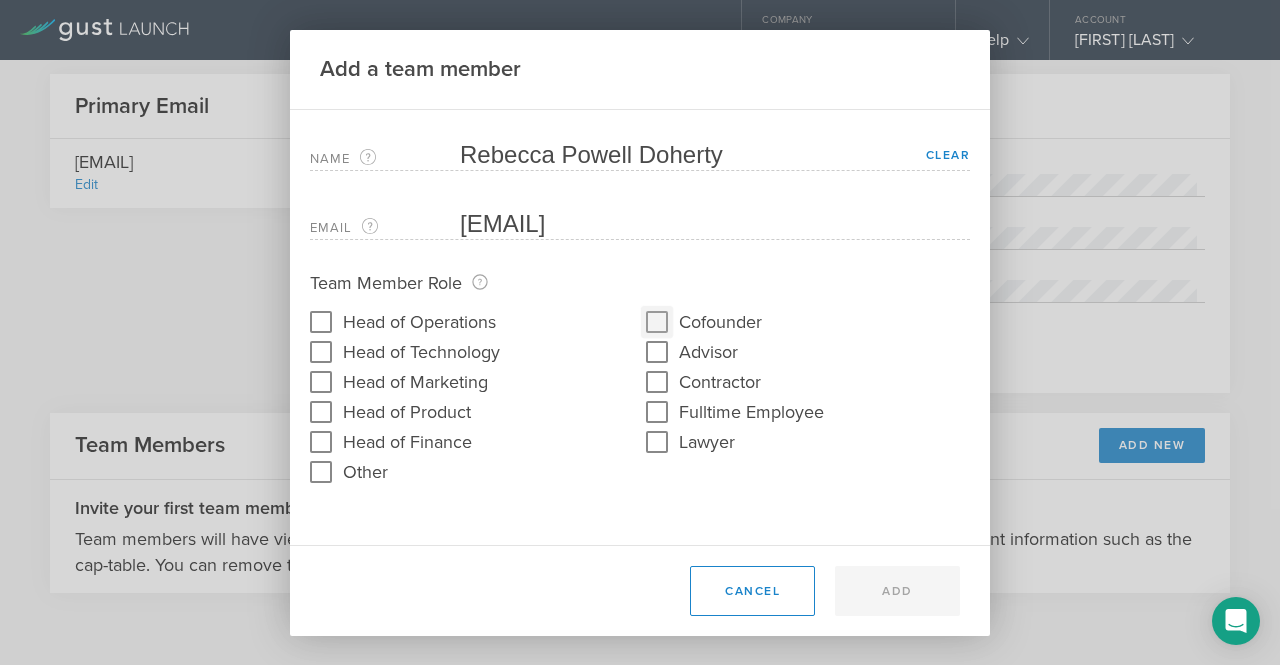click on "Cofounder" at bounding box center [657, 322] 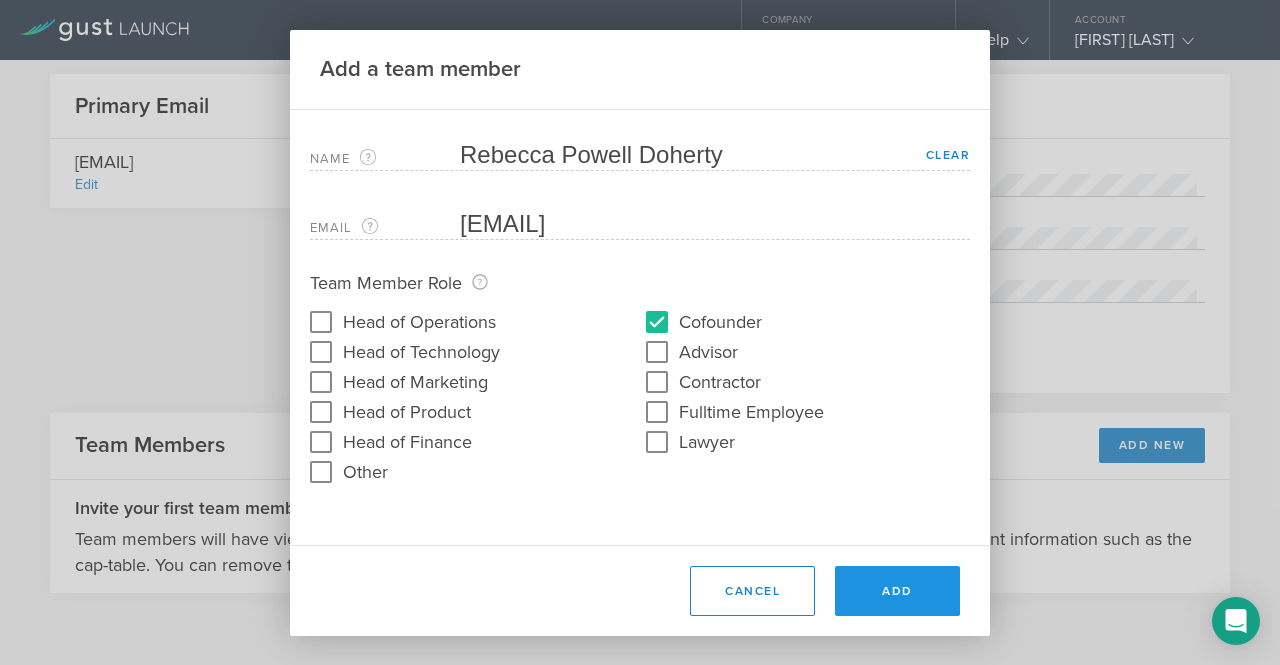 click on "Add" at bounding box center (897, 591) 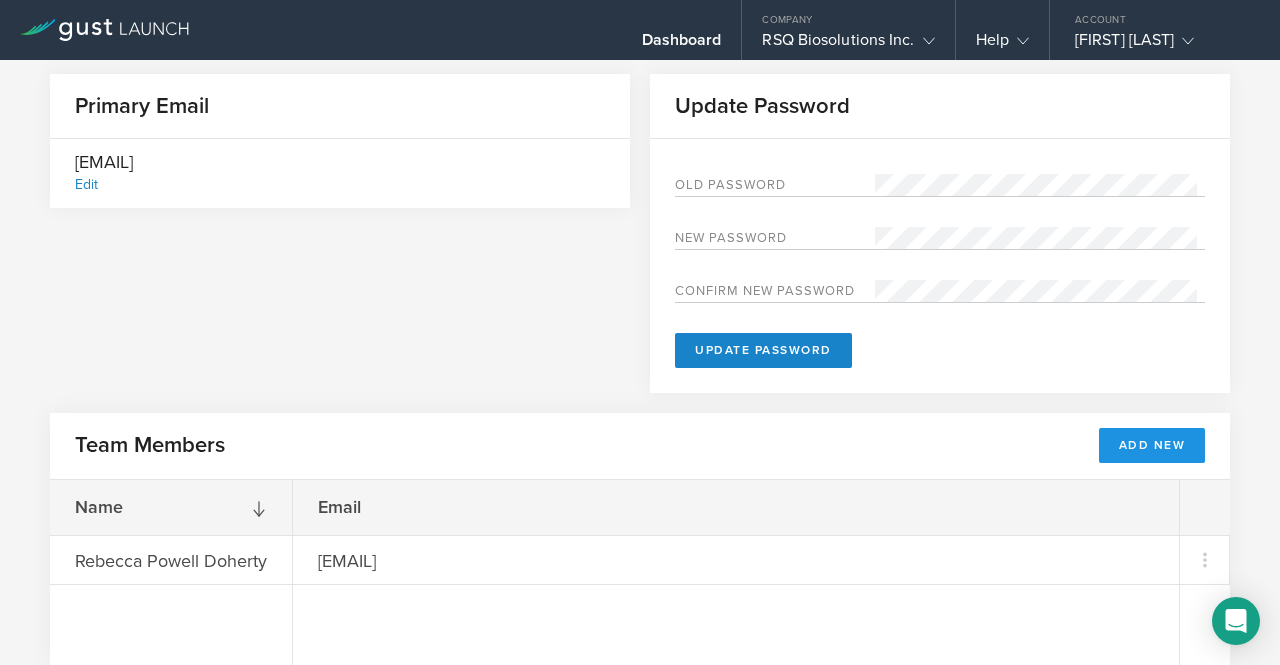 click on "Add New" at bounding box center [1152, 445] 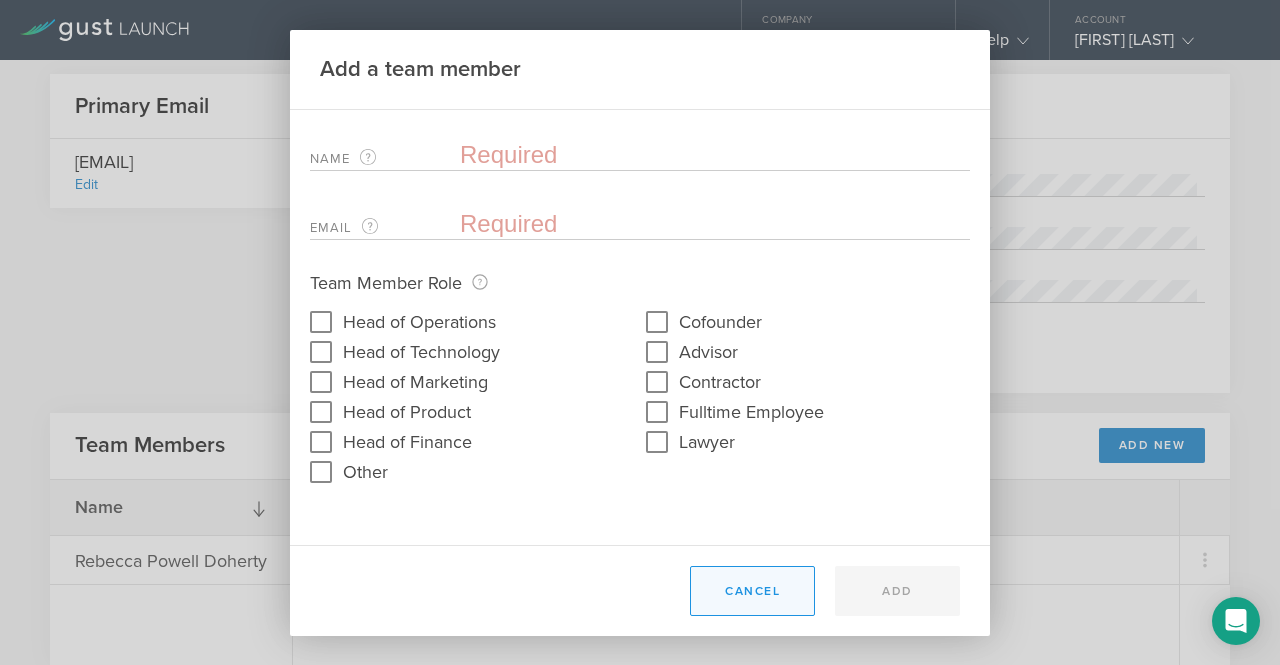 click on "Cancel" at bounding box center [752, 591] 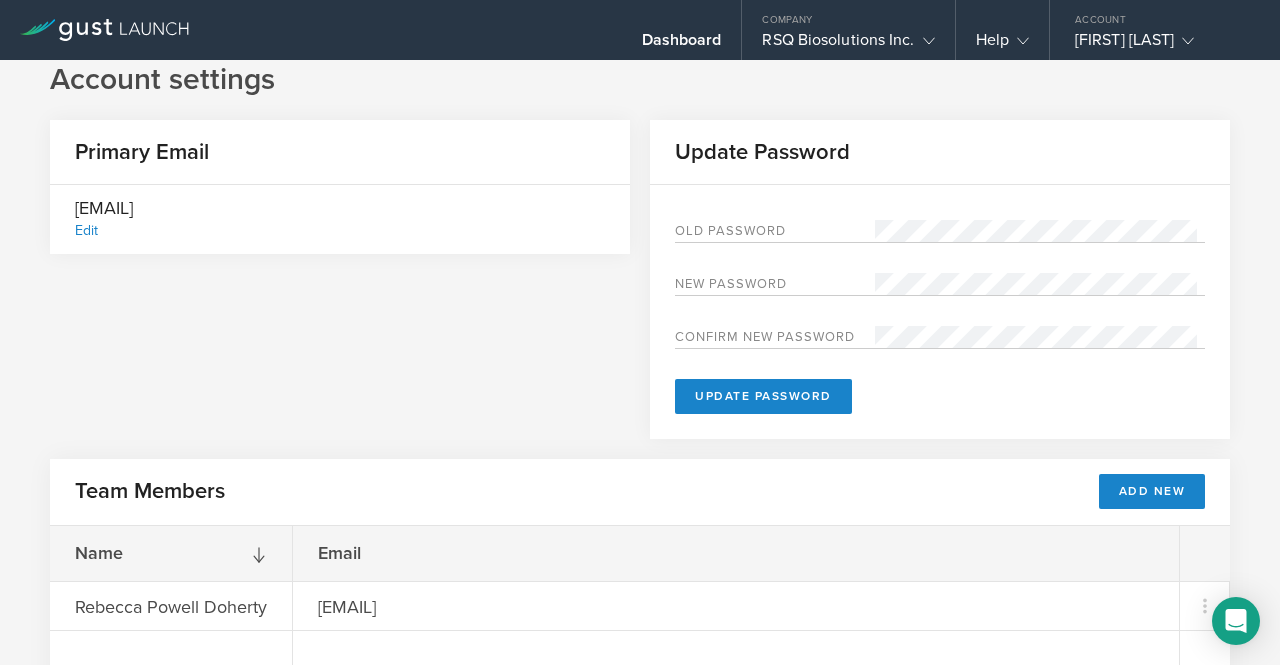 scroll, scrollTop: 0, scrollLeft: 0, axis: both 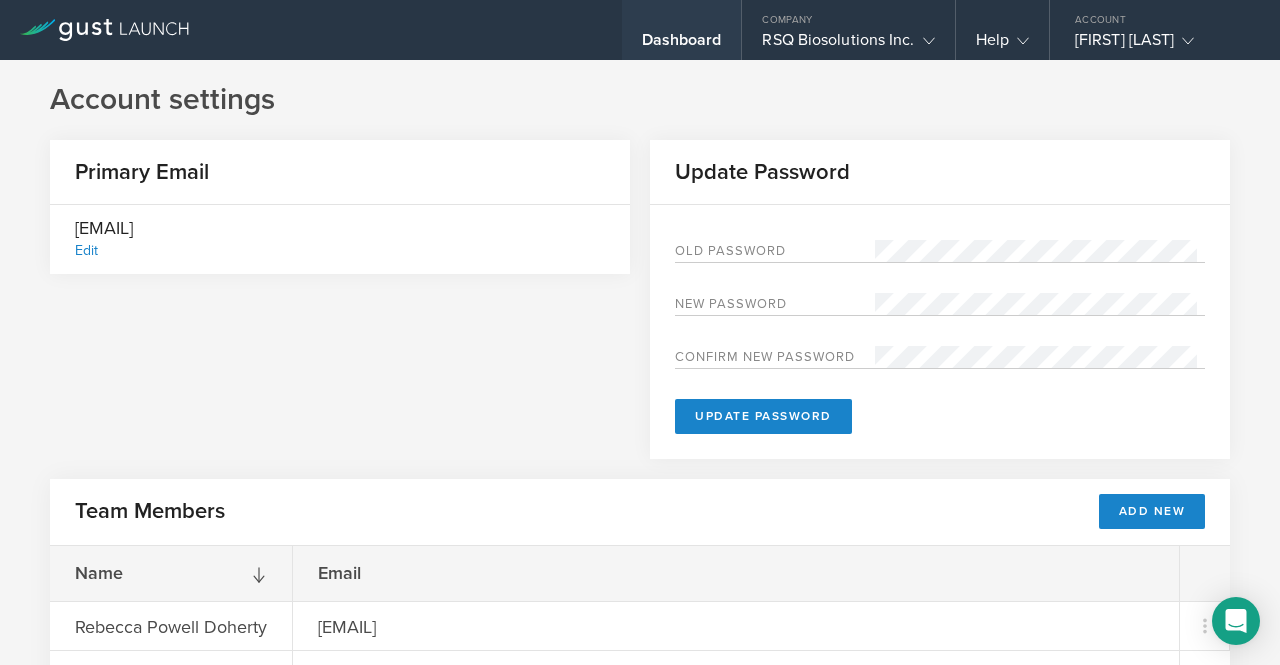 click on "Dashboard" at bounding box center [682, 45] 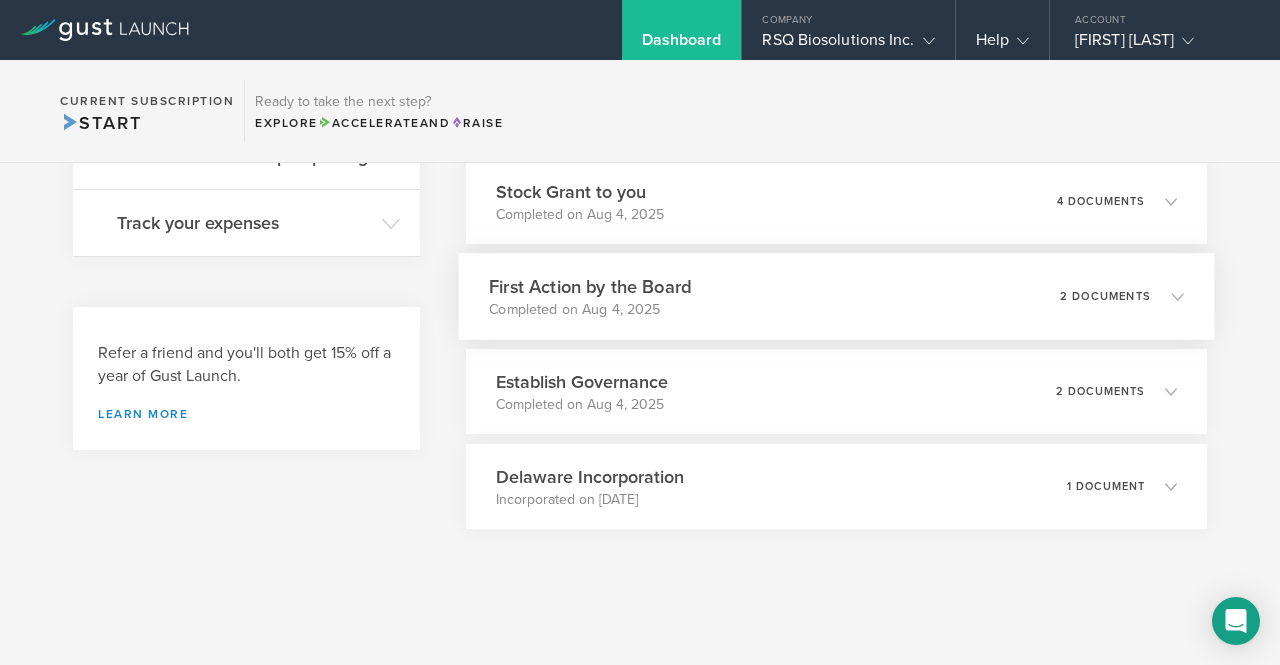 scroll, scrollTop: 894, scrollLeft: 0, axis: vertical 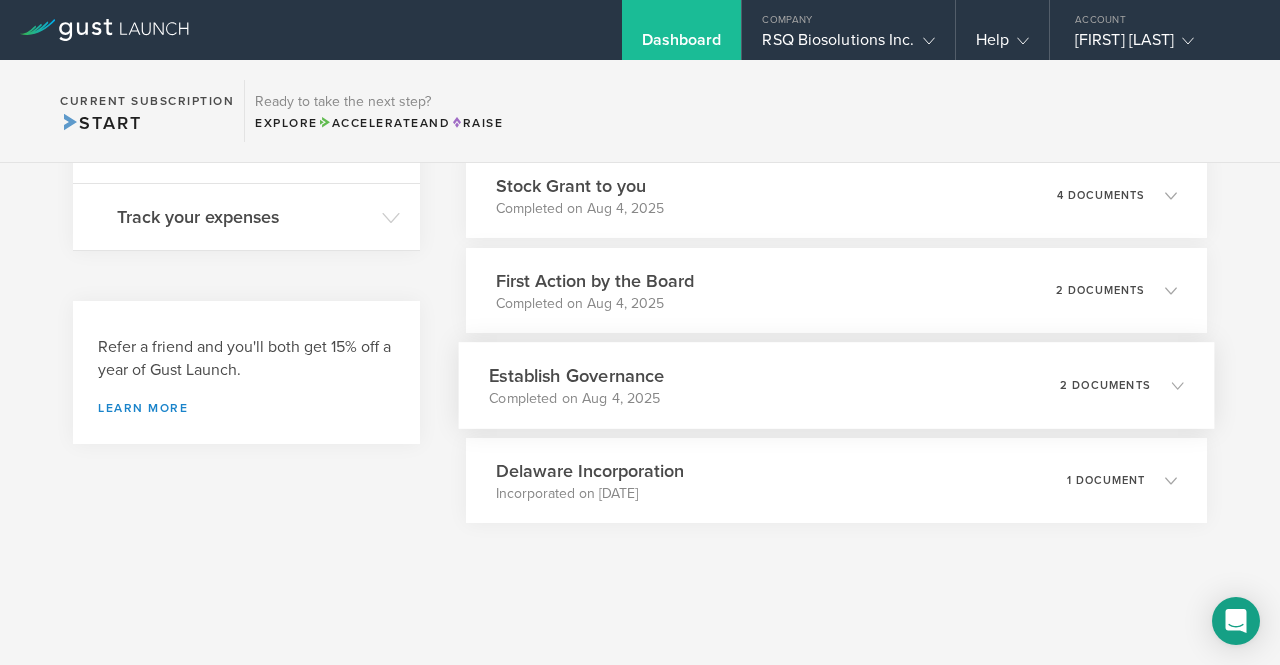 click on "Establish Governance Completed on [DATE]  2 documents" at bounding box center (836, 385) 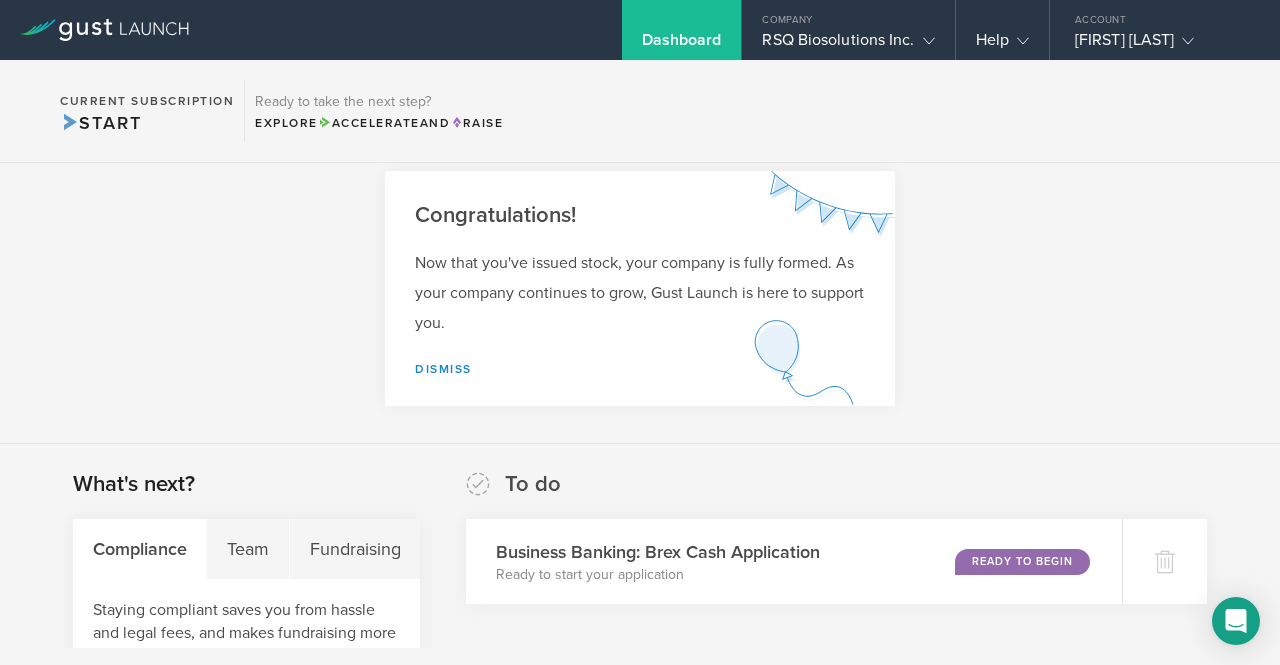 scroll, scrollTop: 0, scrollLeft: 0, axis: both 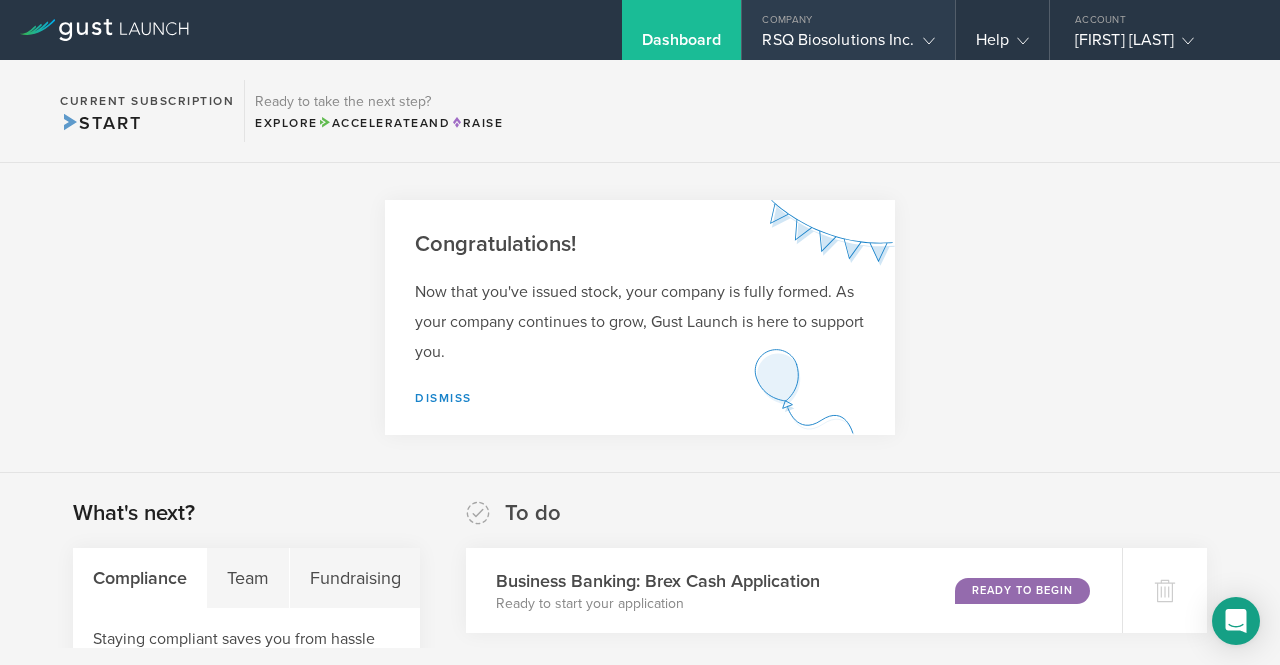 click on "RSQ Biosolutions Inc." at bounding box center [848, 45] 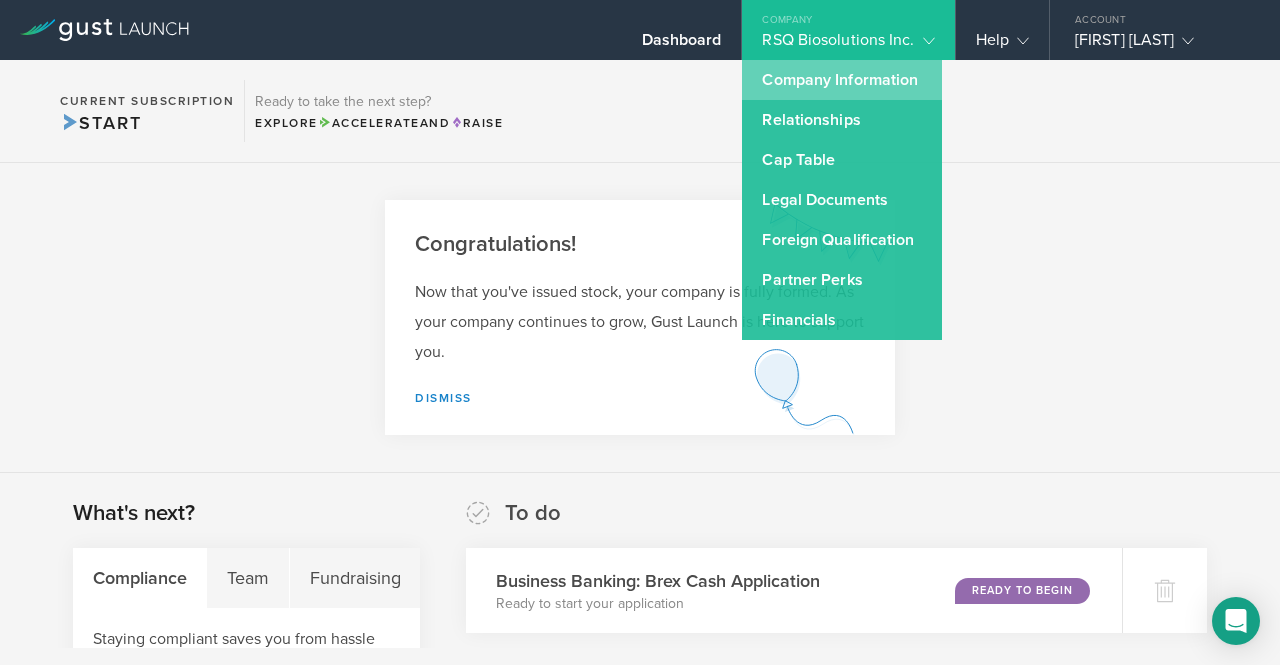 click on "Company Information" at bounding box center [842, 80] 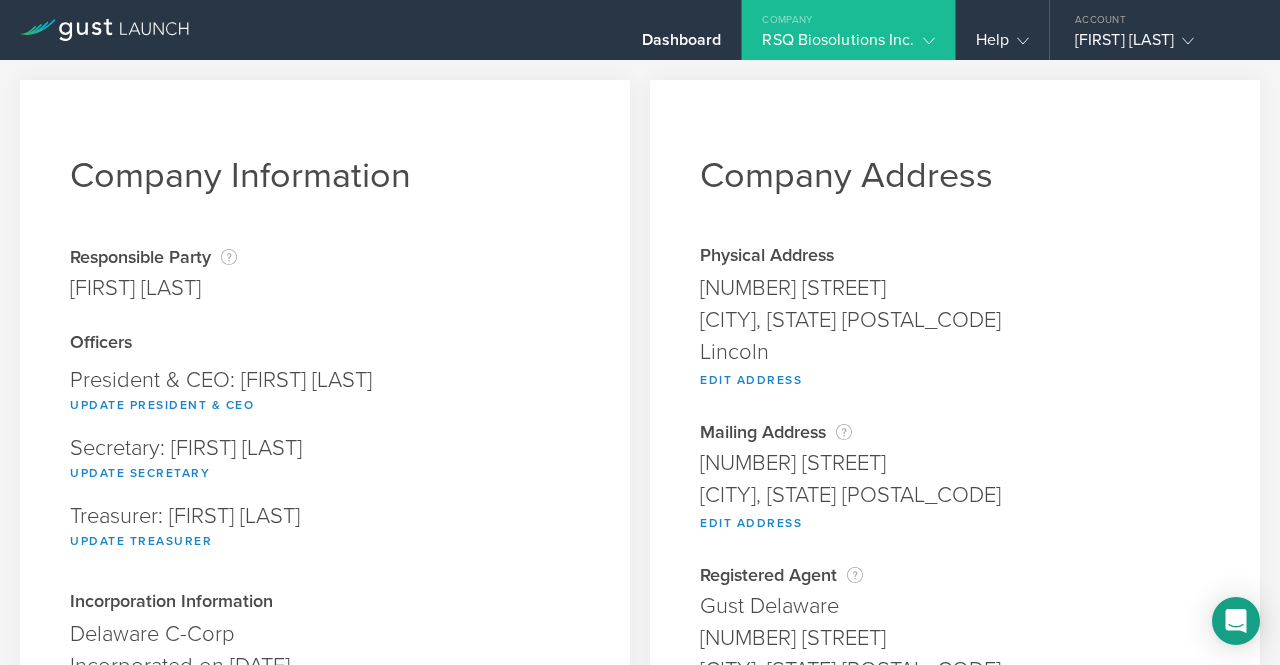 click on "RSQ Biosolutions Inc." at bounding box center [848, 45] 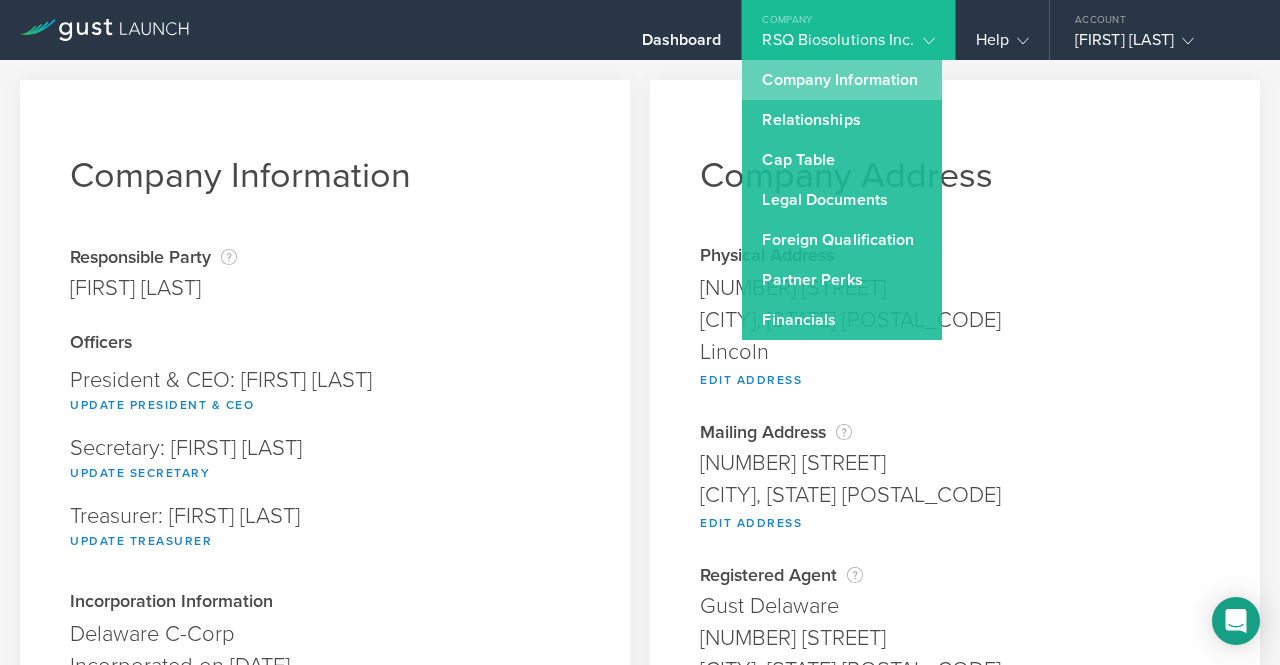 click on "Company Information" at bounding box center (842, 80) 